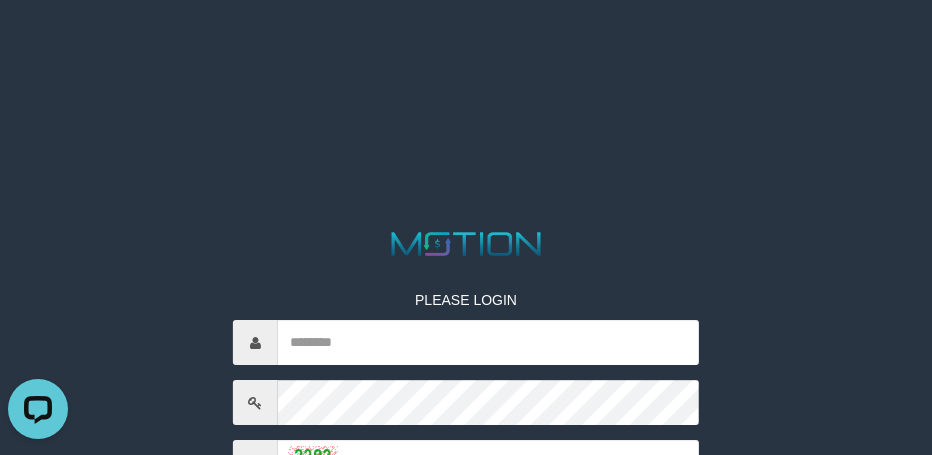 scroll, scrollTop: 0, scrollLeft: 0, axis: both 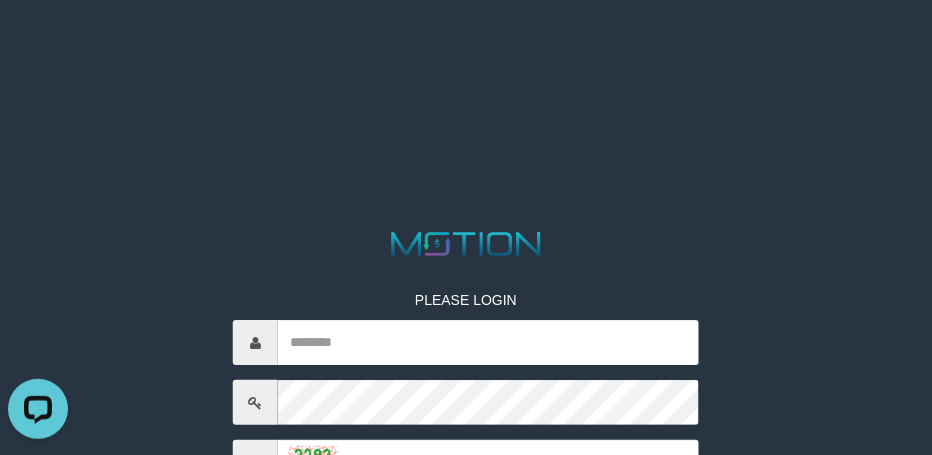 drag, startPoint x: 255, startPoint y: 156, endPoint x: 306, endPoint y: 140, distance: 53.450912 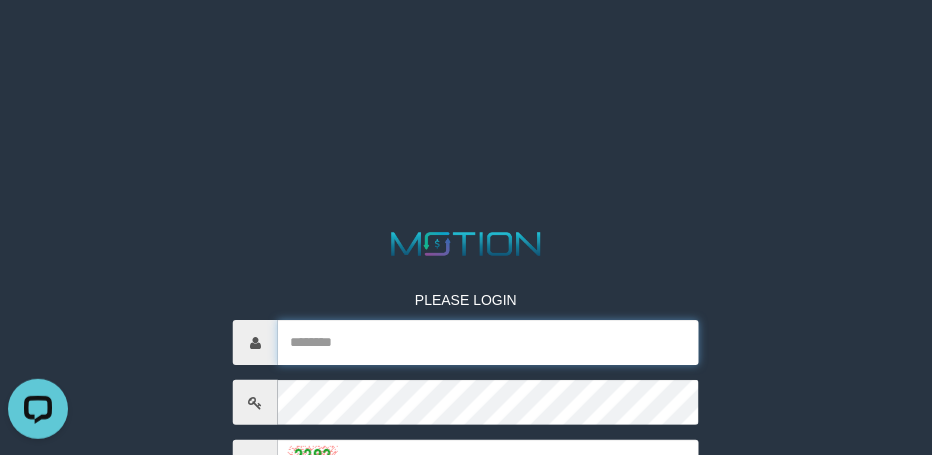 click at bounding box center (488, 342) 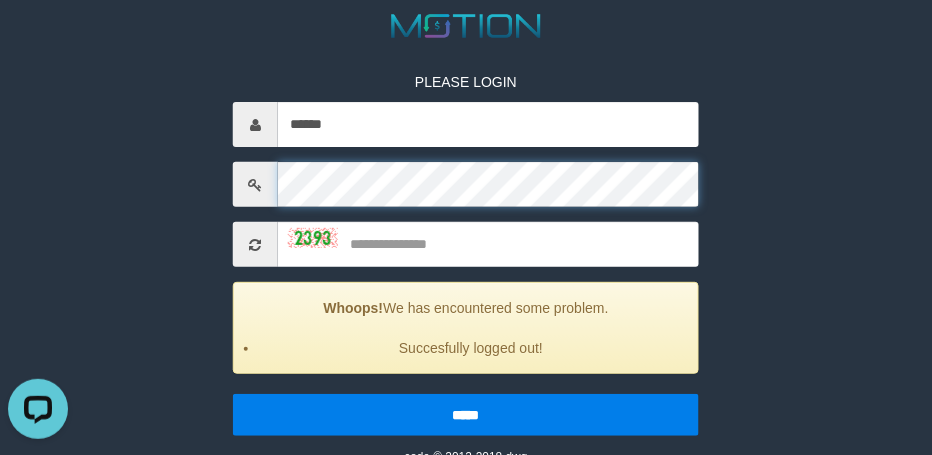 scroll, scrollTop: 231, scrollLeft: 0, axis: vertical 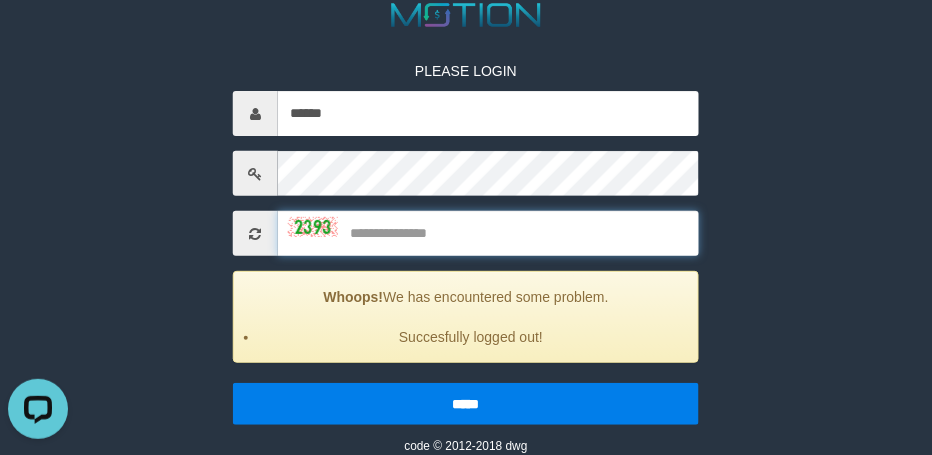 click at bounding box center [488, 233] 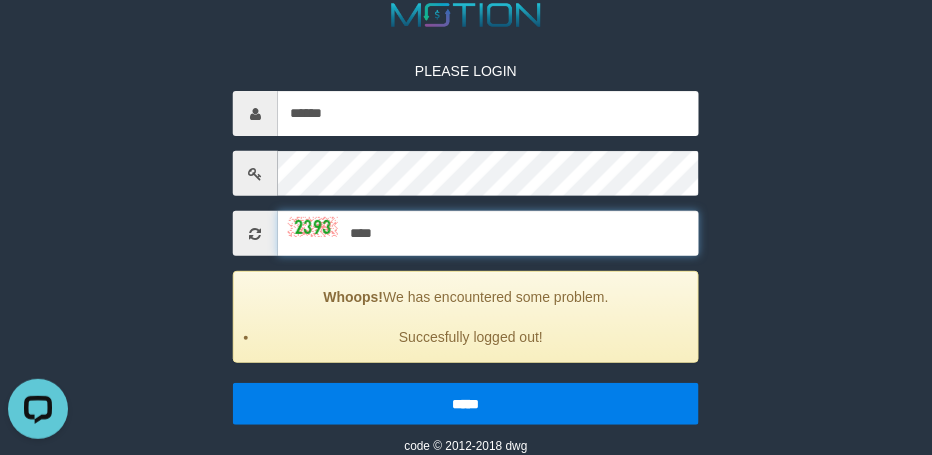 type on "****" 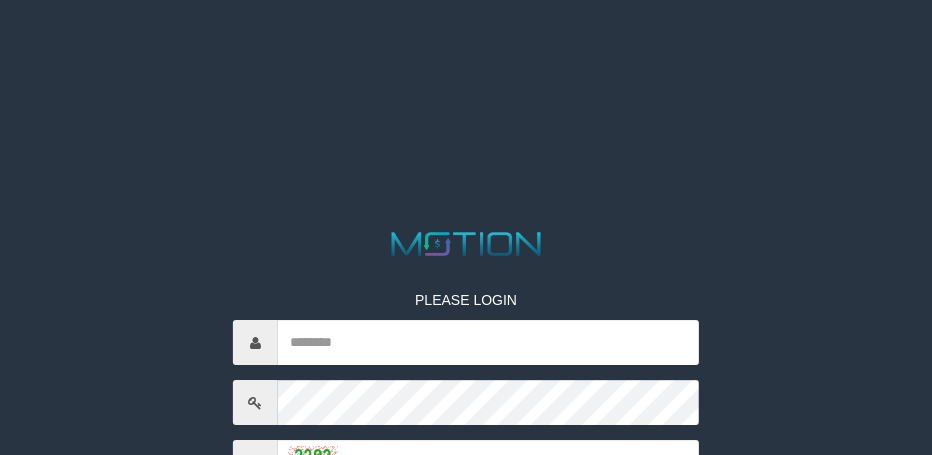 scroll, scrollTop: 0, scrollLeft: 0, axis: both 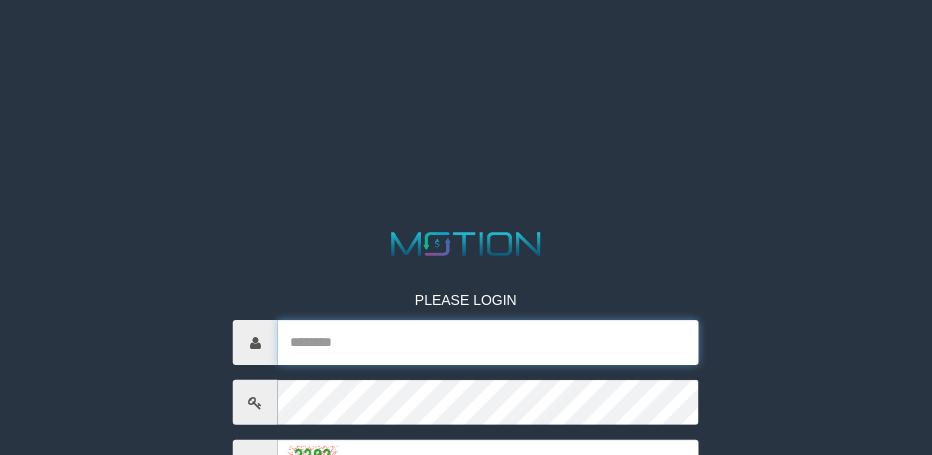 click at bounding box center [488, 342] 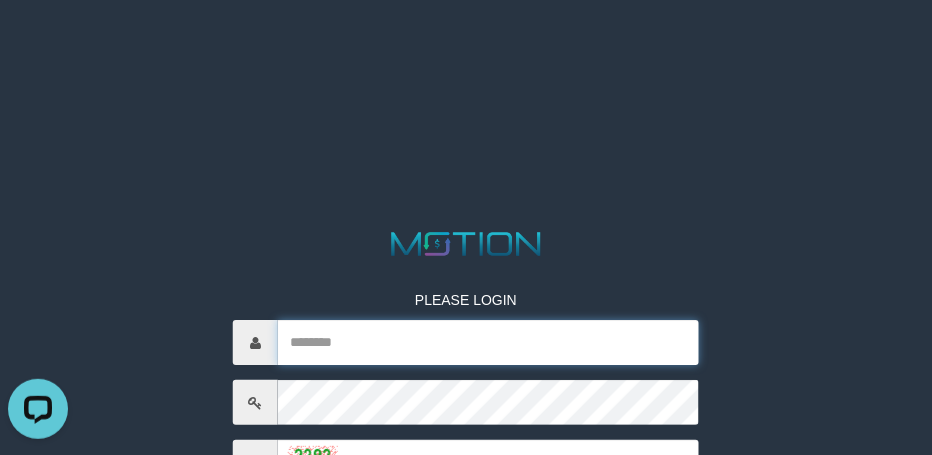 scroll, scrollTop: 0, scrollLeft: 0, axis: both 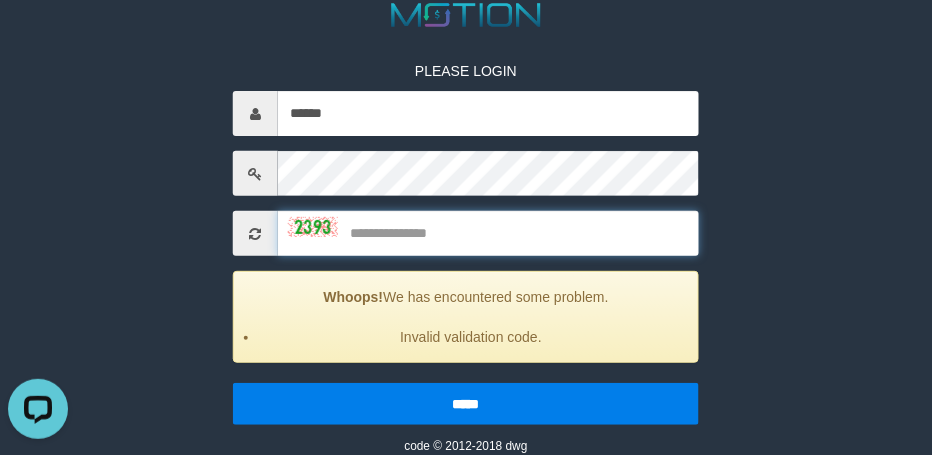 drag, startPoint x: 436, startPoint y: 231, endPoint x: 455, endPoint y: 233, distance: 19.104973 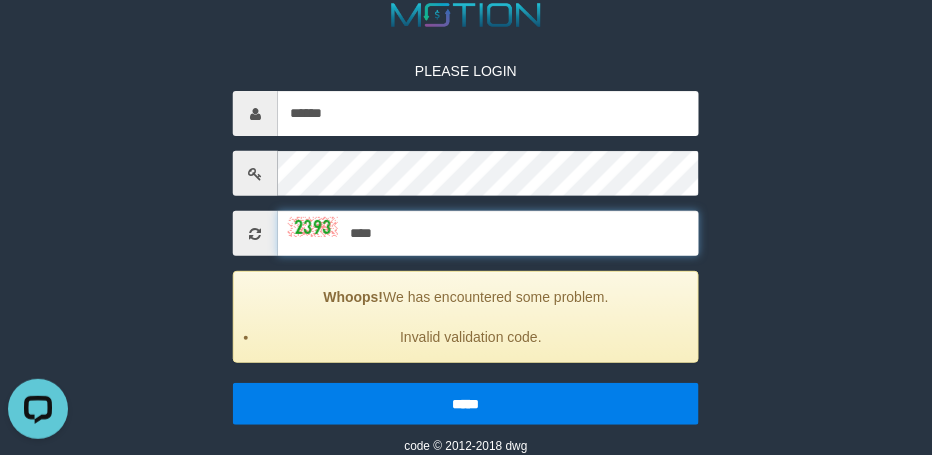 type on "****" 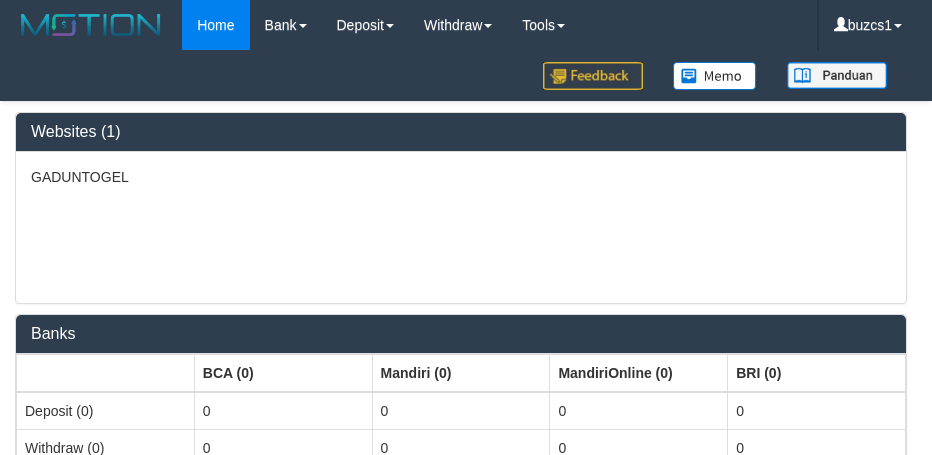 select on "***" 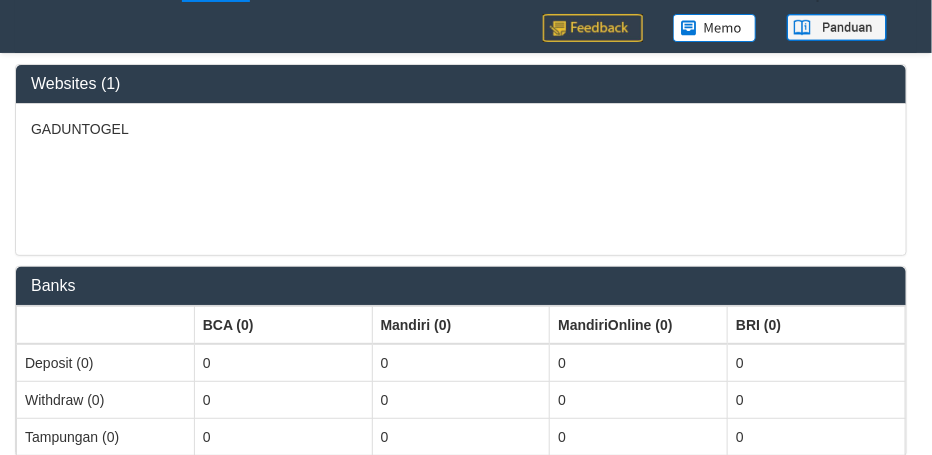 scroll, scrollTop: 0, scrollLeft: 0, axis: both 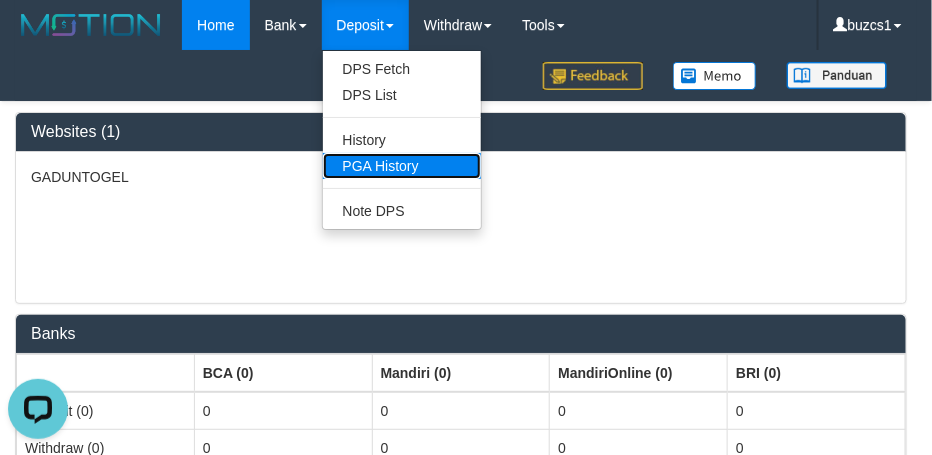 click on "PGA History" at bounding box center (402, 166) 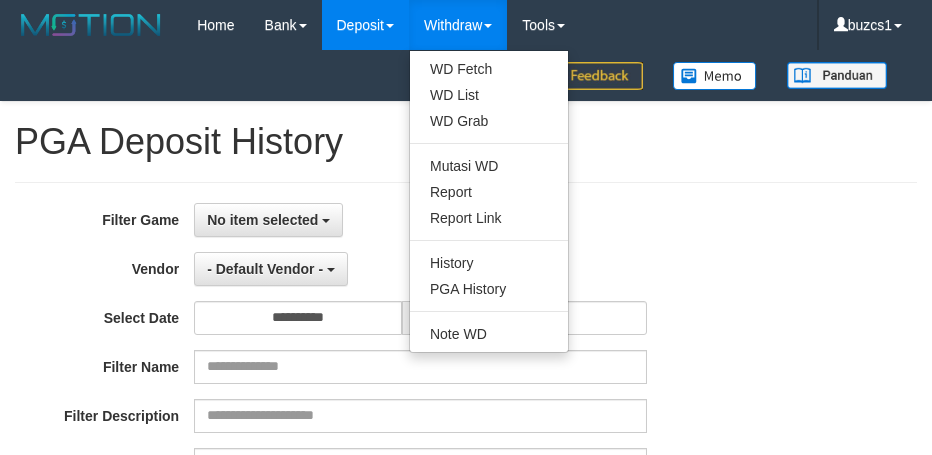 select 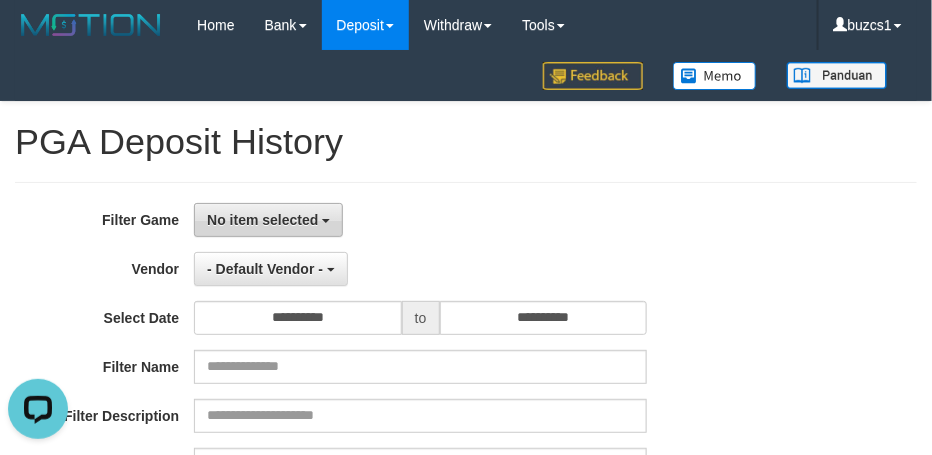 scroll, scrollTop: 0, scrollLeft: 0, axis: both 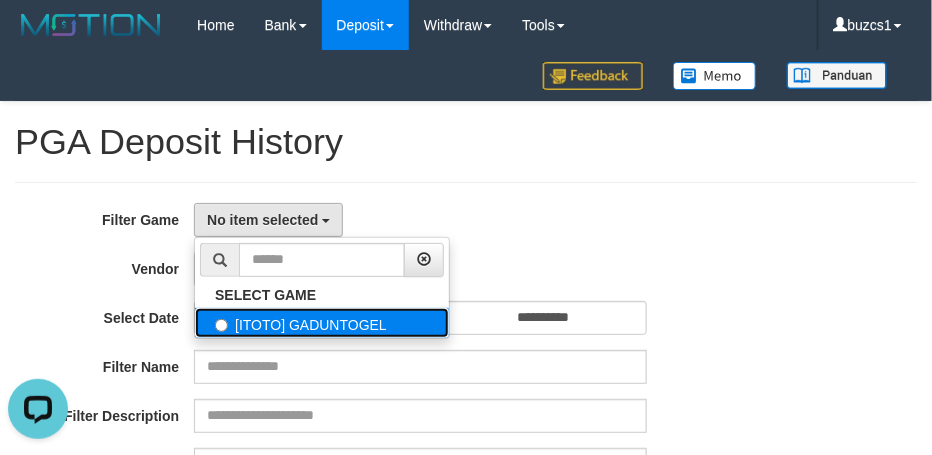 click on "[ITOTO] GADUNTOGEL" at bounding box center (322, 323) 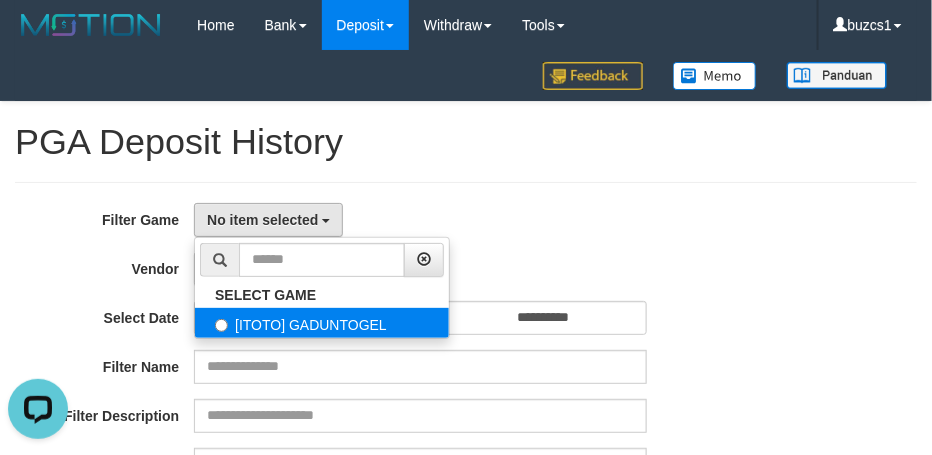 select on "****" 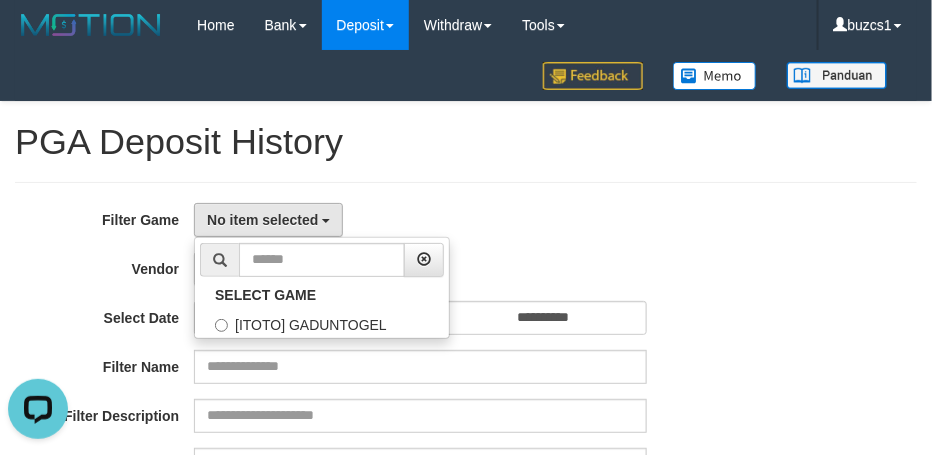 scroll, scrollTop: 17, scrollLeft: 0, axis: vertical 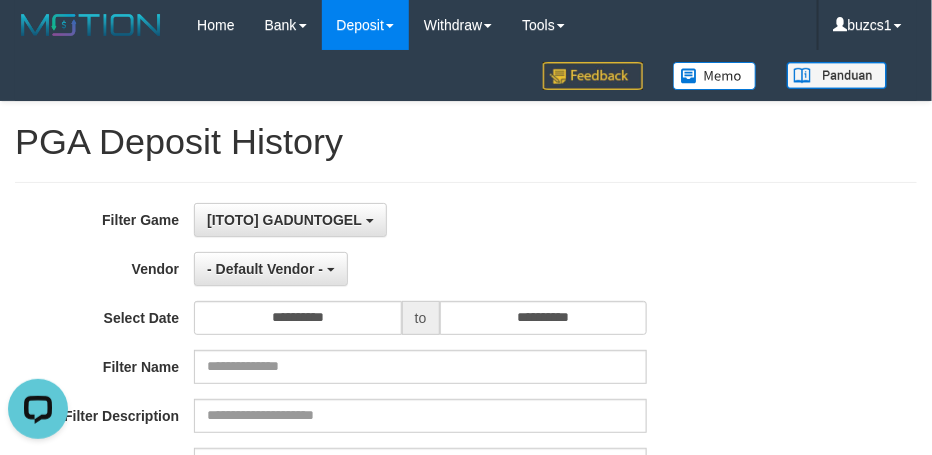 click on "**********" at bounding box center (388, 447) 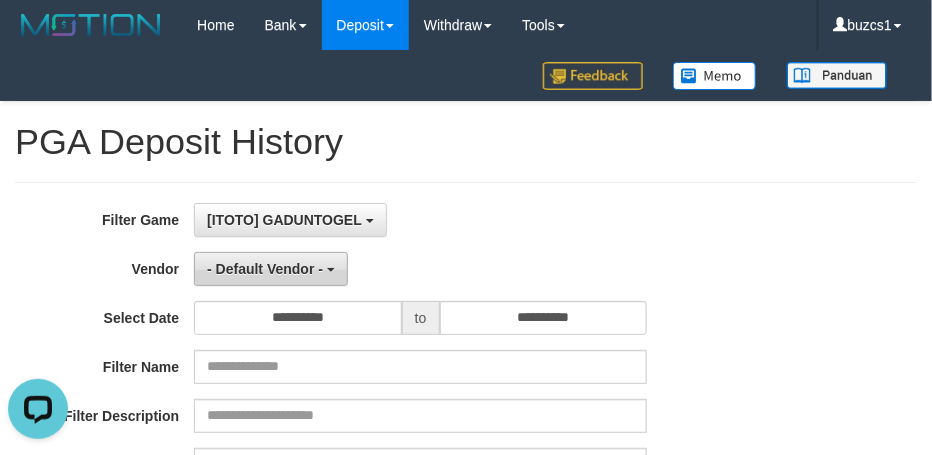 click on "- Default Vendor -" at bounding box center [265, 269] 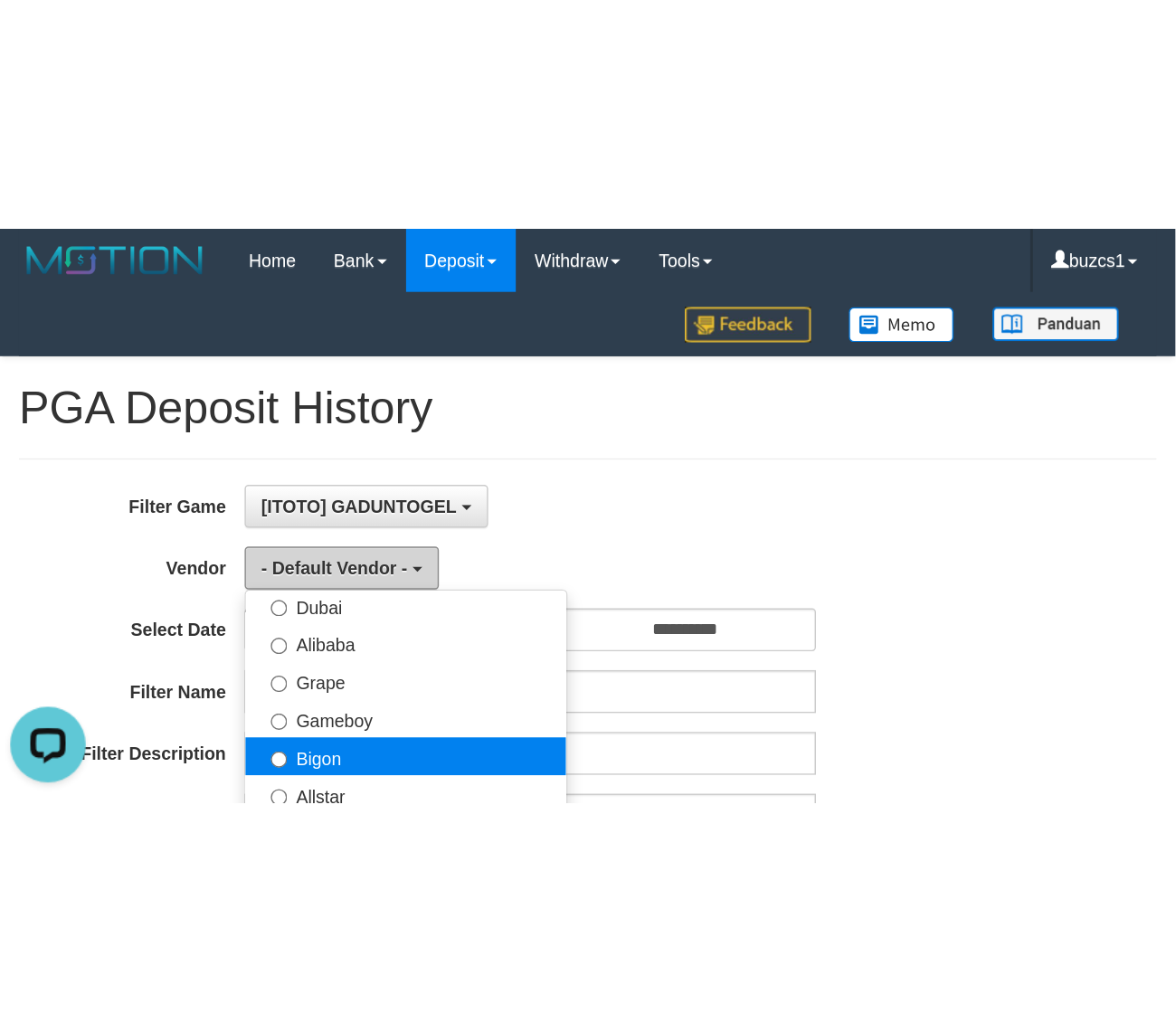 scroll, scrollTop: 376, scrollLeft: 0, axis: vertical 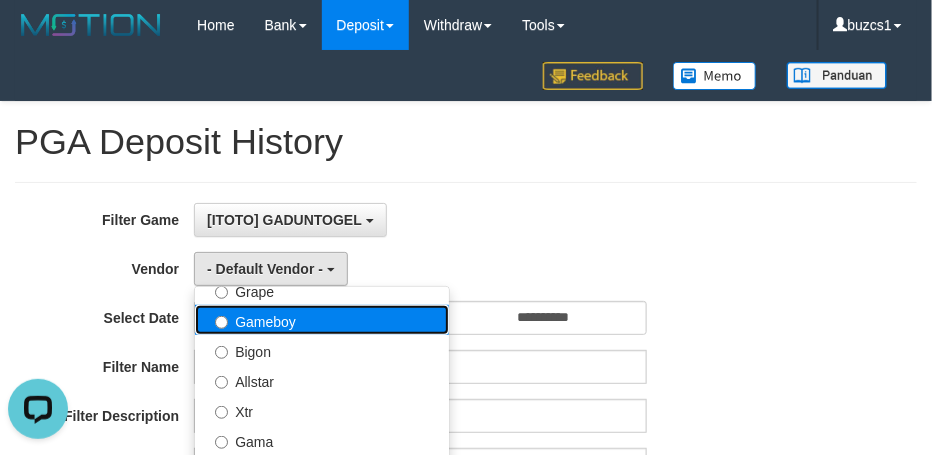 click on "Gameboy" at bounding box center [322, 320] 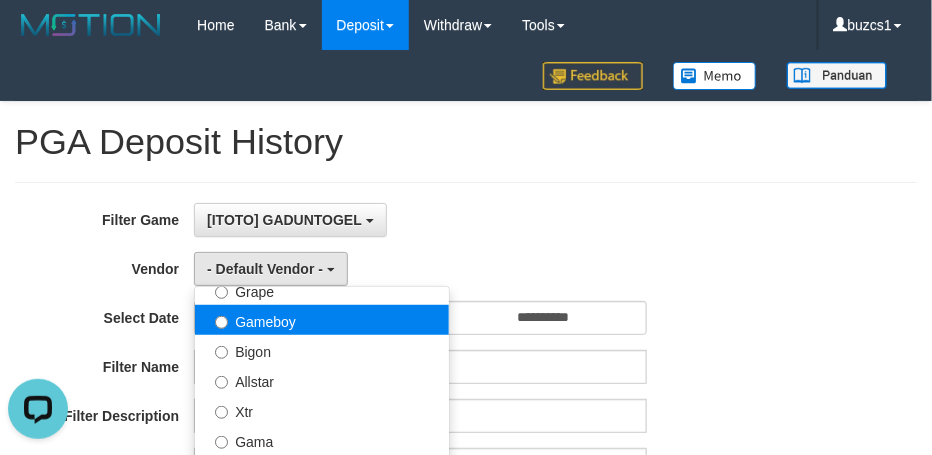 select on "**********" 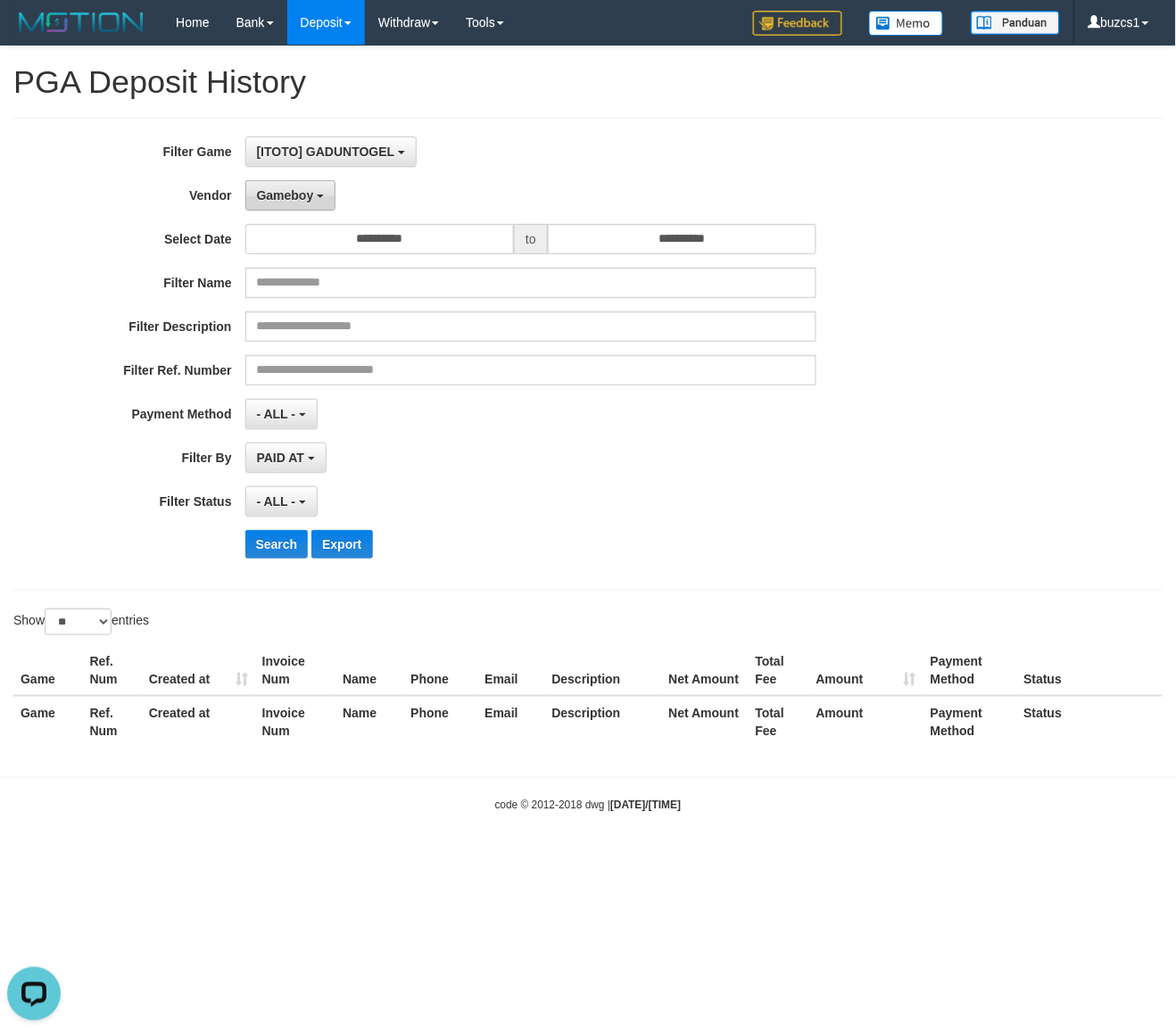 click on "Gameboy" at bounding box center (291, 195) 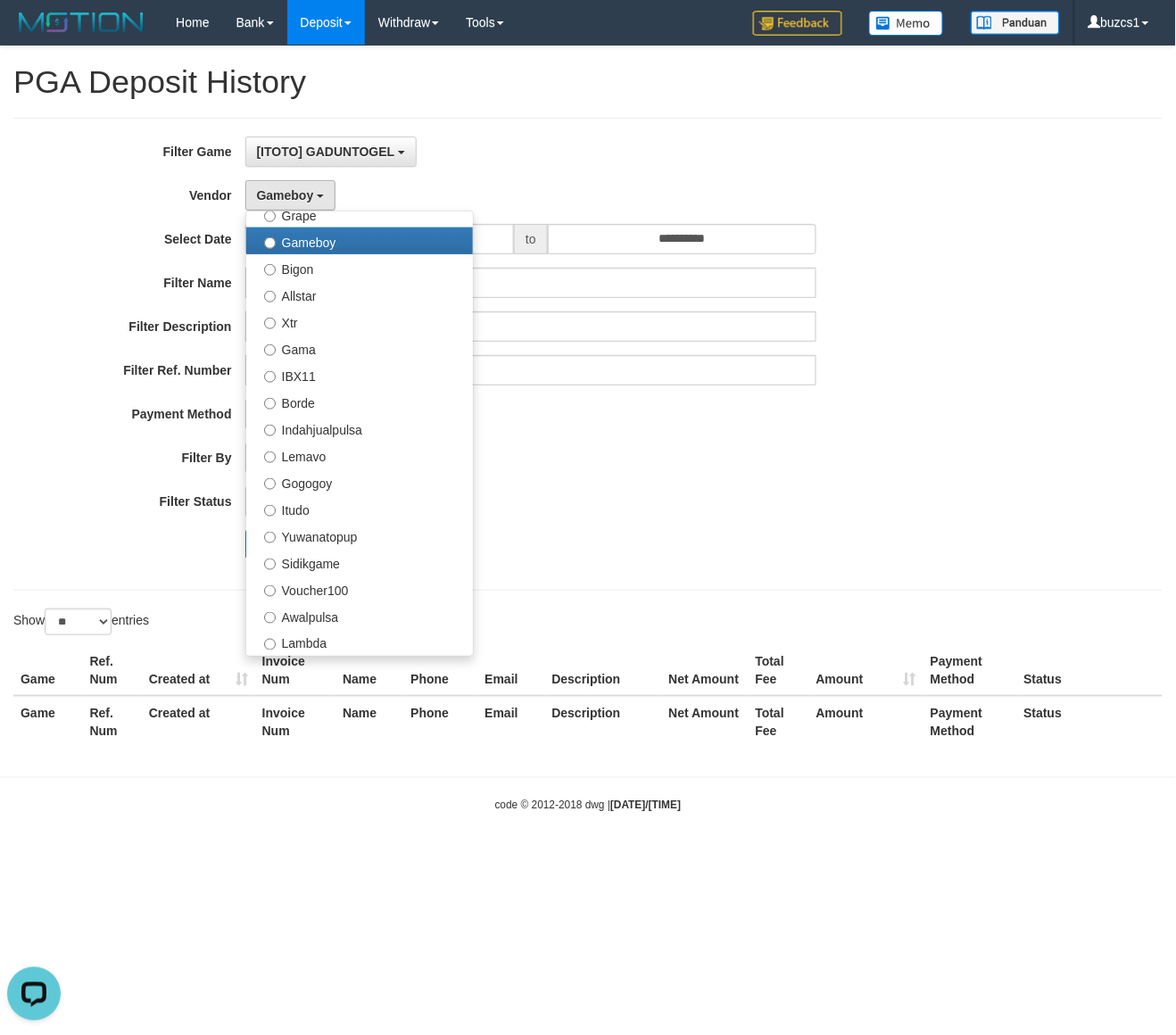 click on "Search
Export" at bounding box center [613, 544] 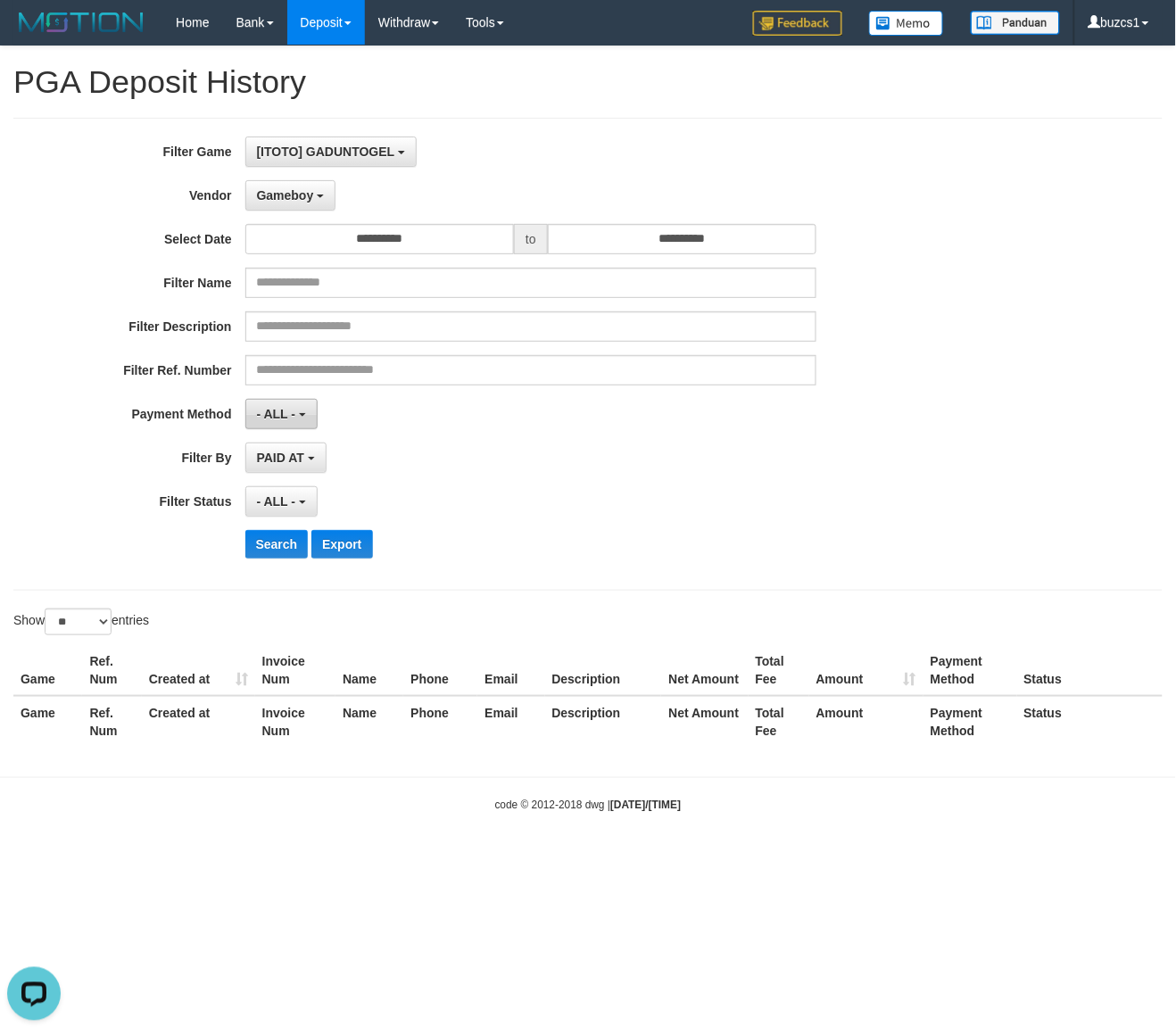 click on "- ALL -" at bounding box center (277, 414) 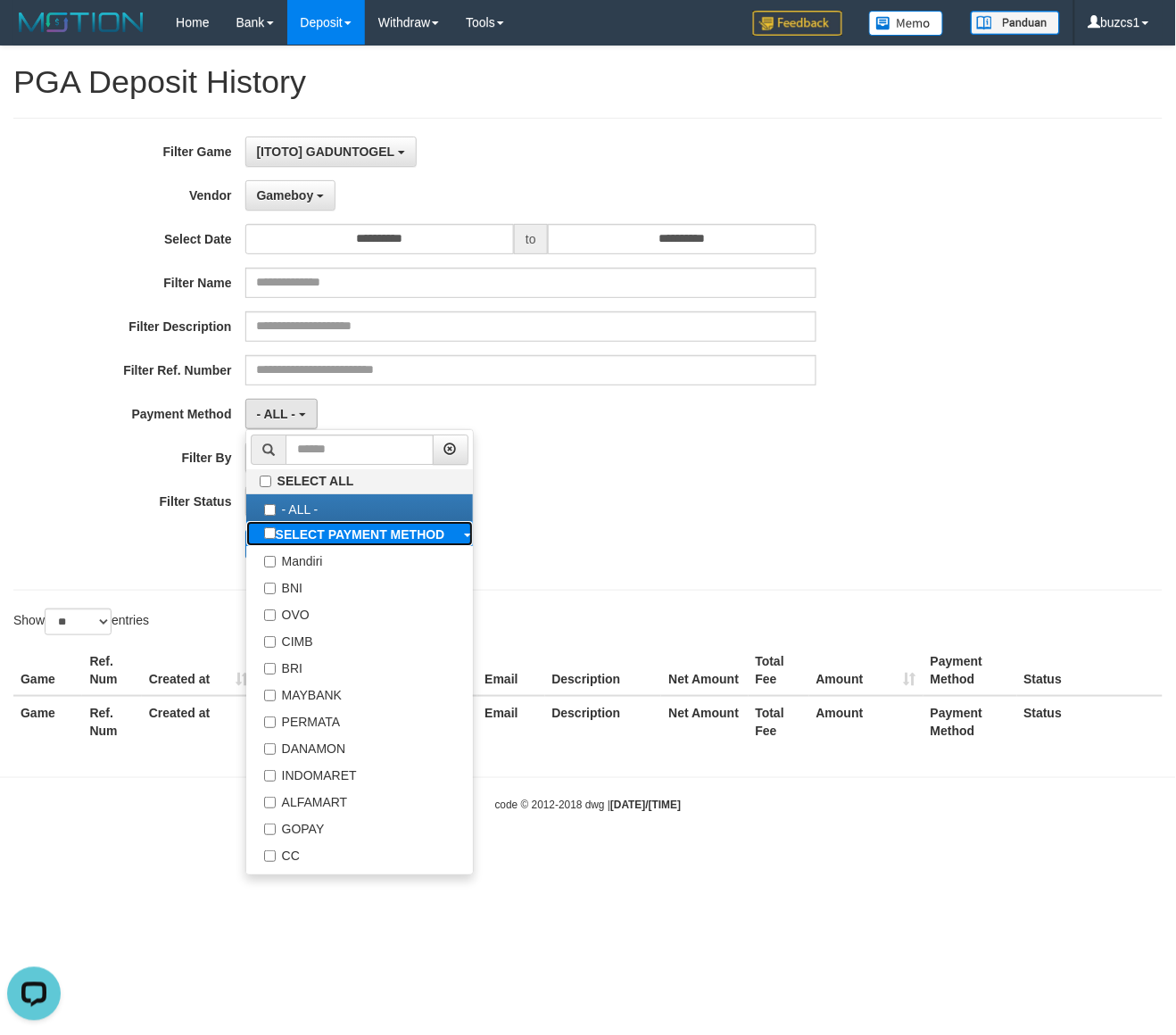 click on "SELECT PAYMENT METHOD" at bounding box center (360, 534) 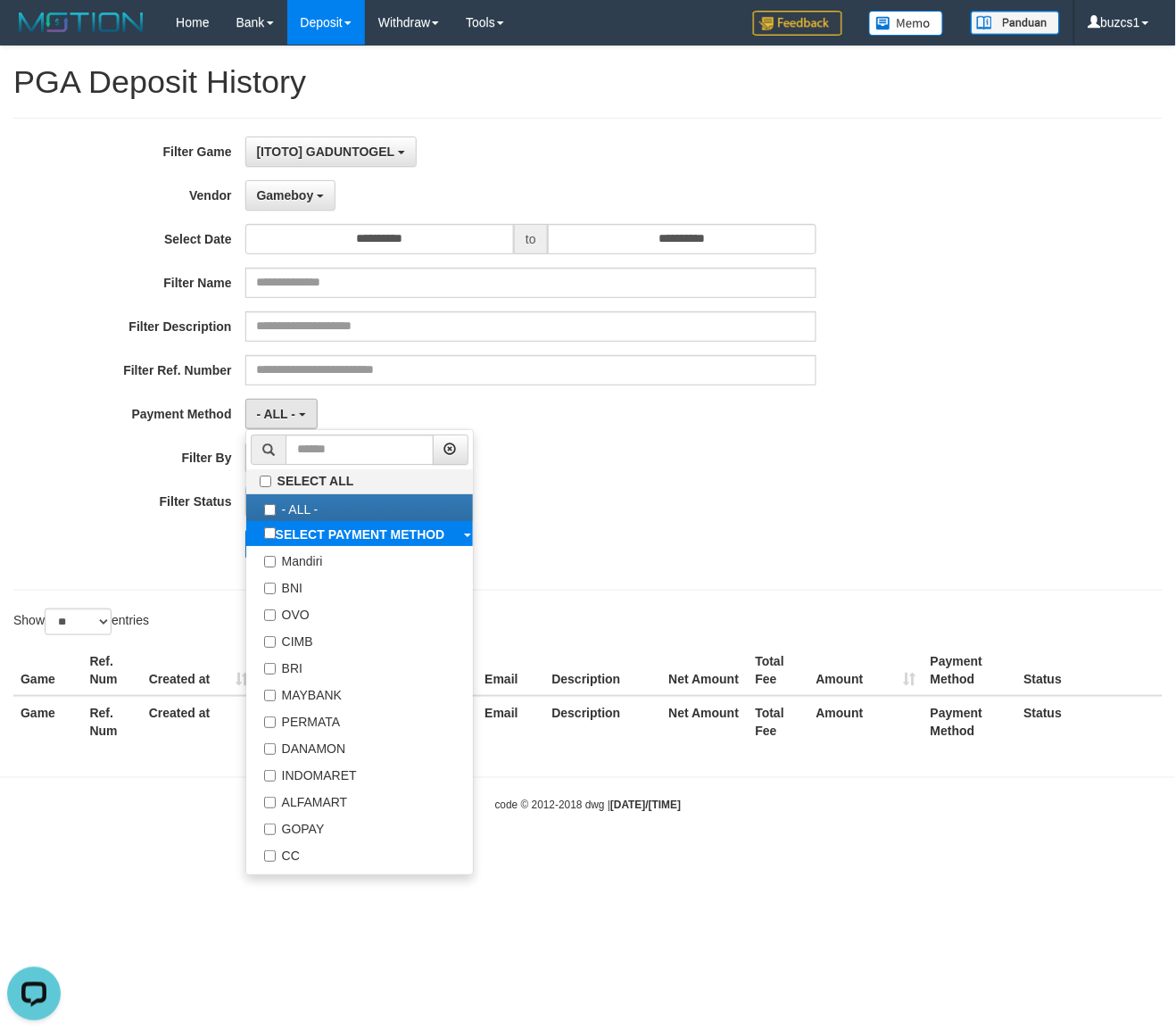 select on "*********" 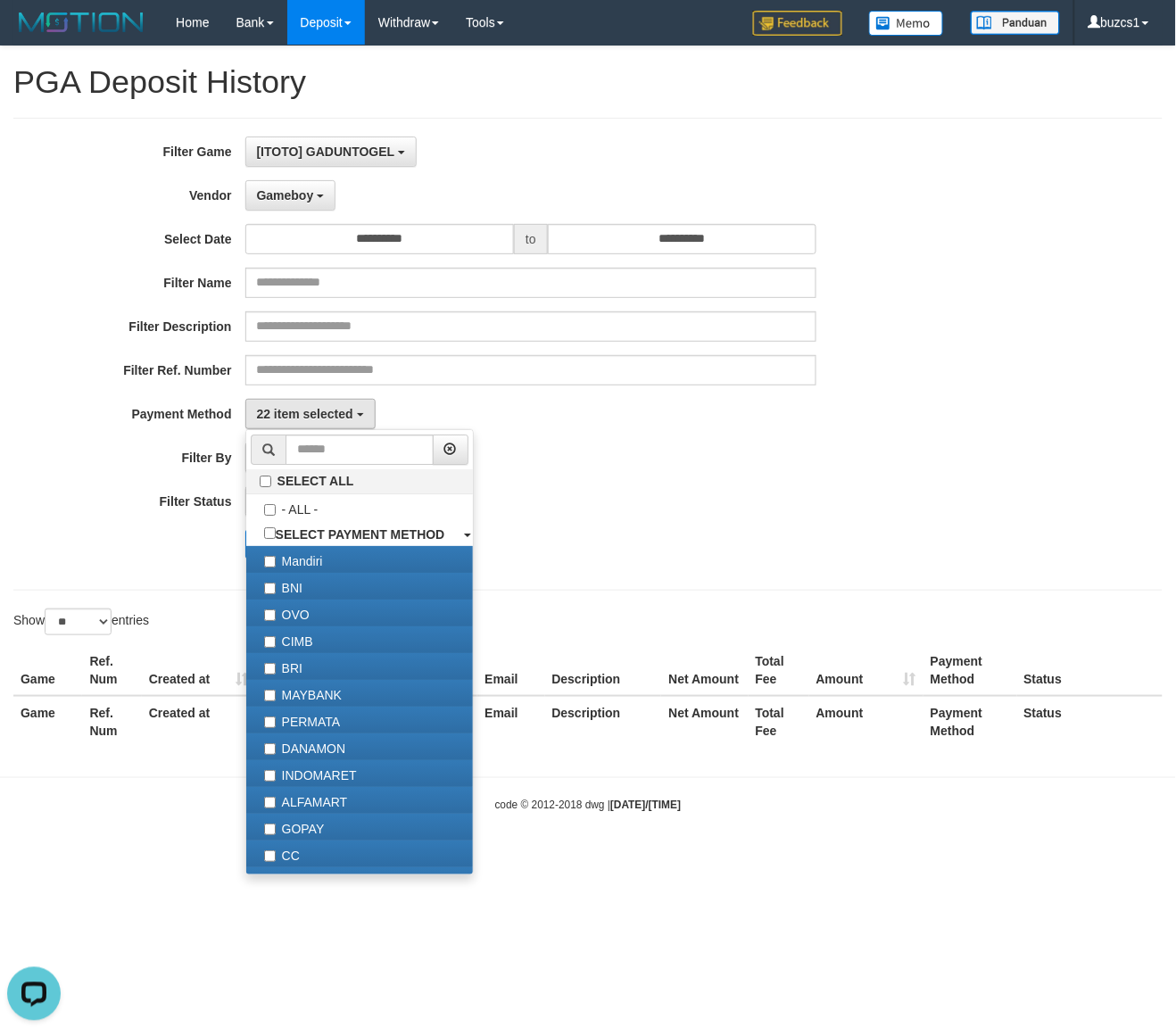 click on "- ALL -    SELECT ALL  - ALL -  SELECT STATUS
PENDING/UNPAID
PAID
CANCELED
EXPIRED" at bounding box center (531, 501) 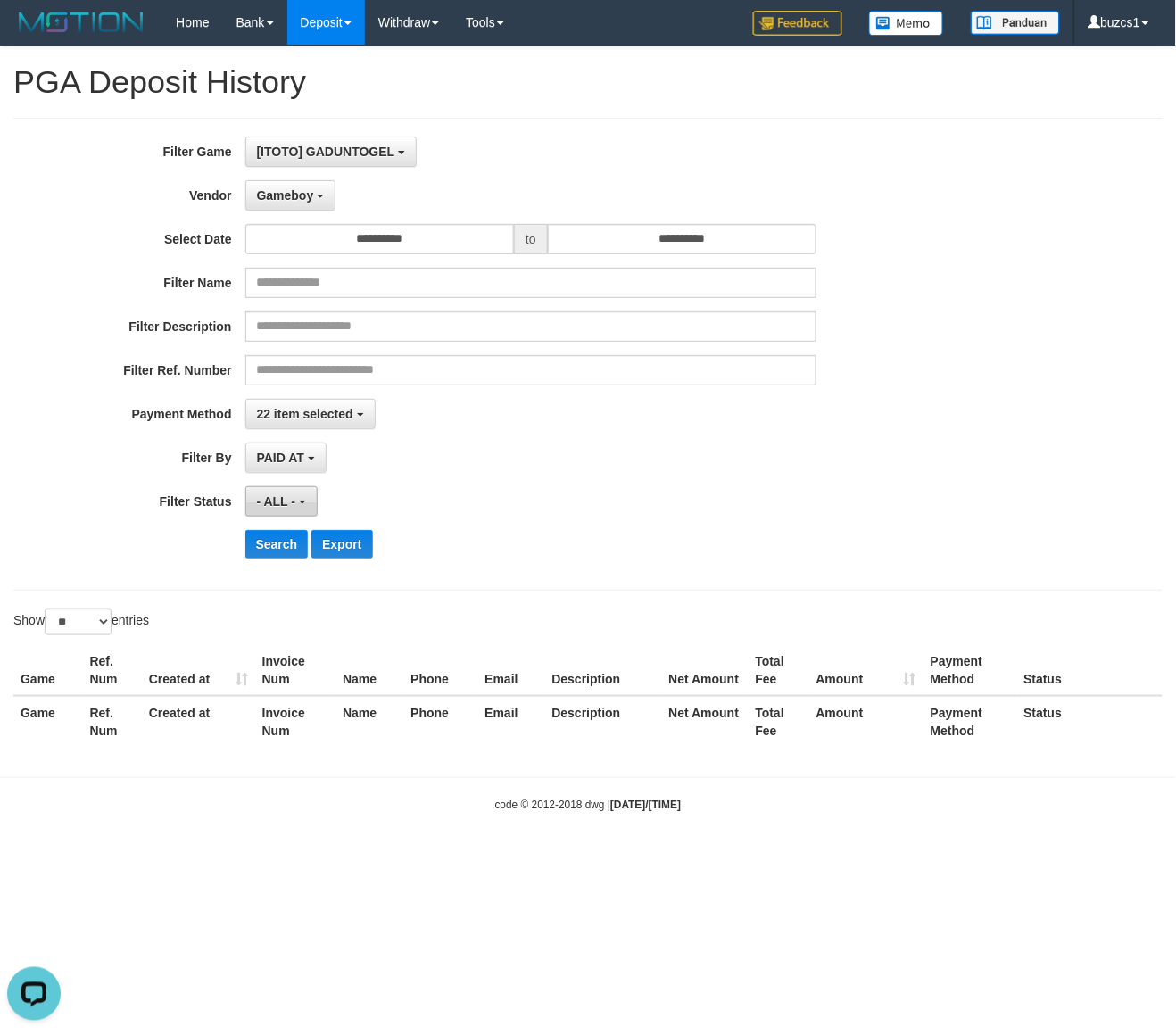 click on "- ALL -" at bounding box center [277, 501] 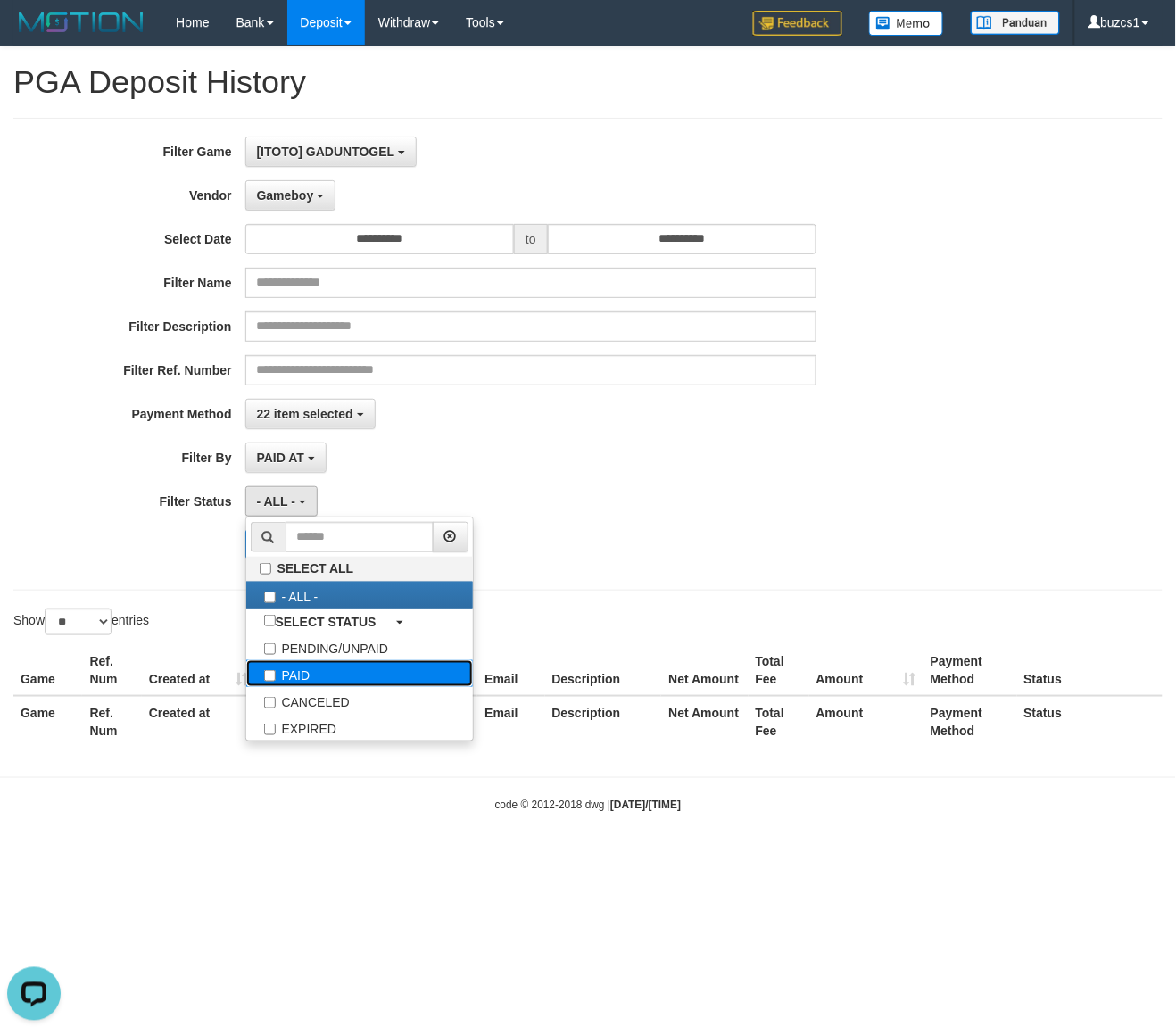 click on "PAID" at bounding box center (360, 674) 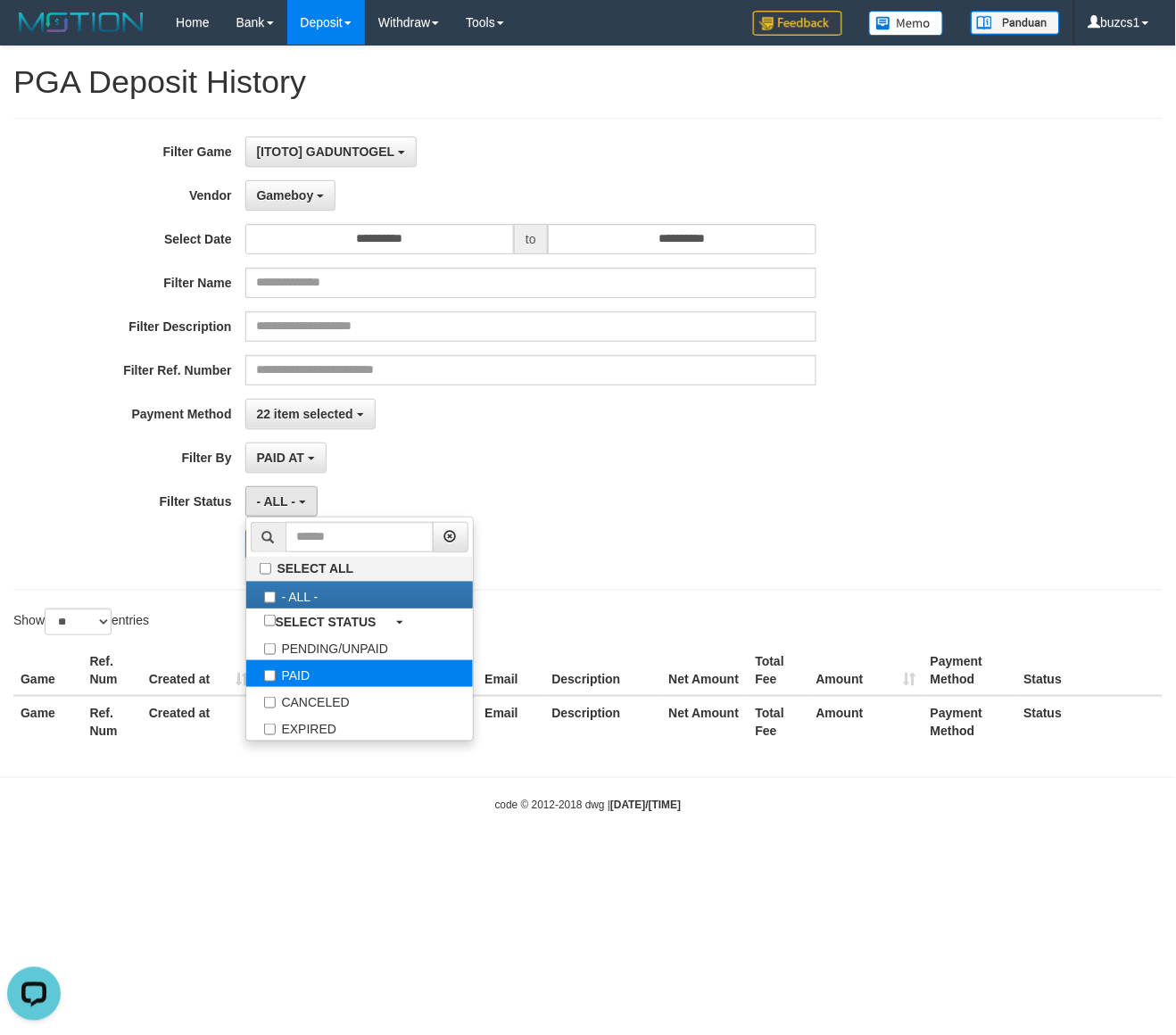 select on "*" 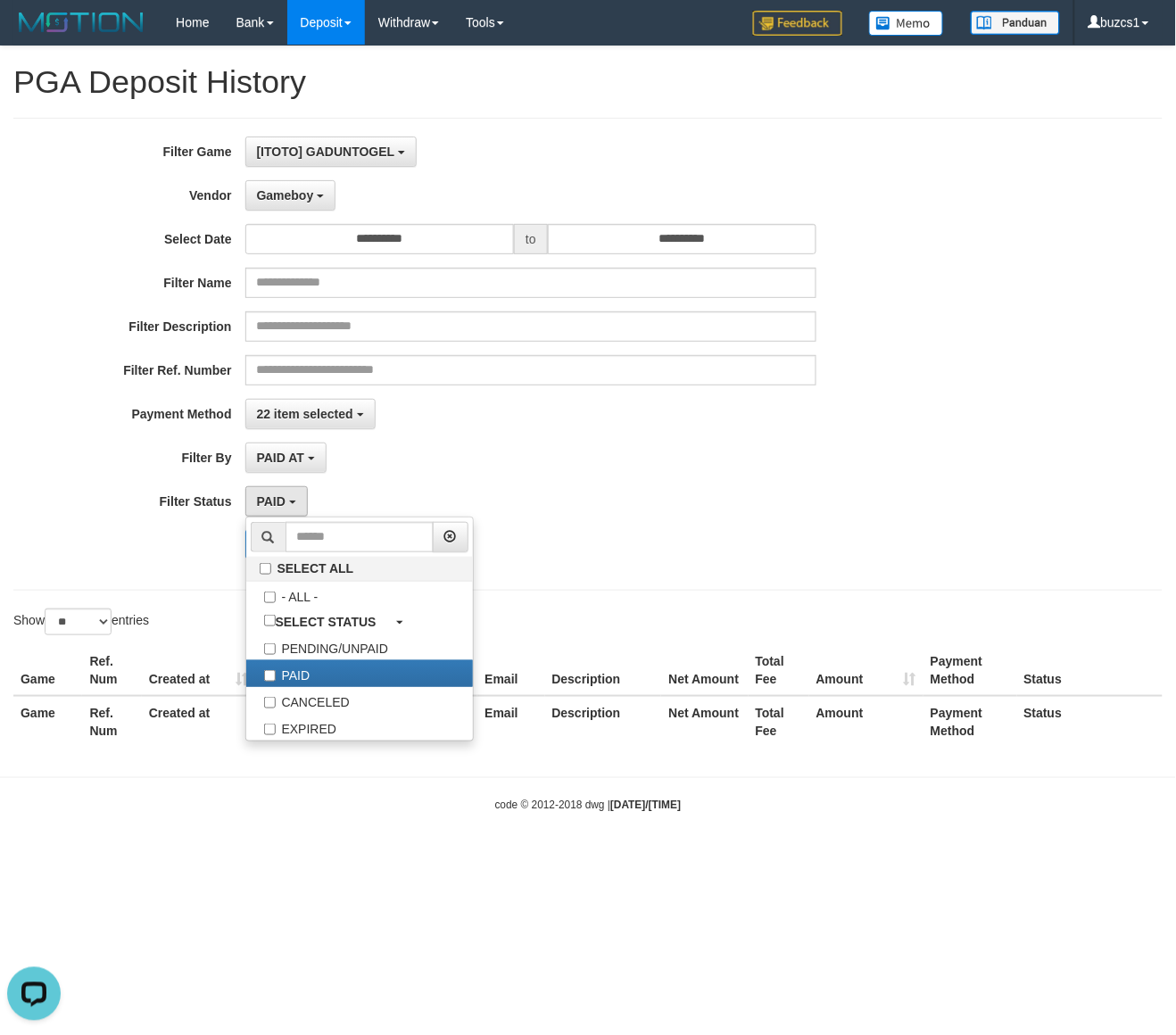 click on "**********" at bounding box center [490, 354] 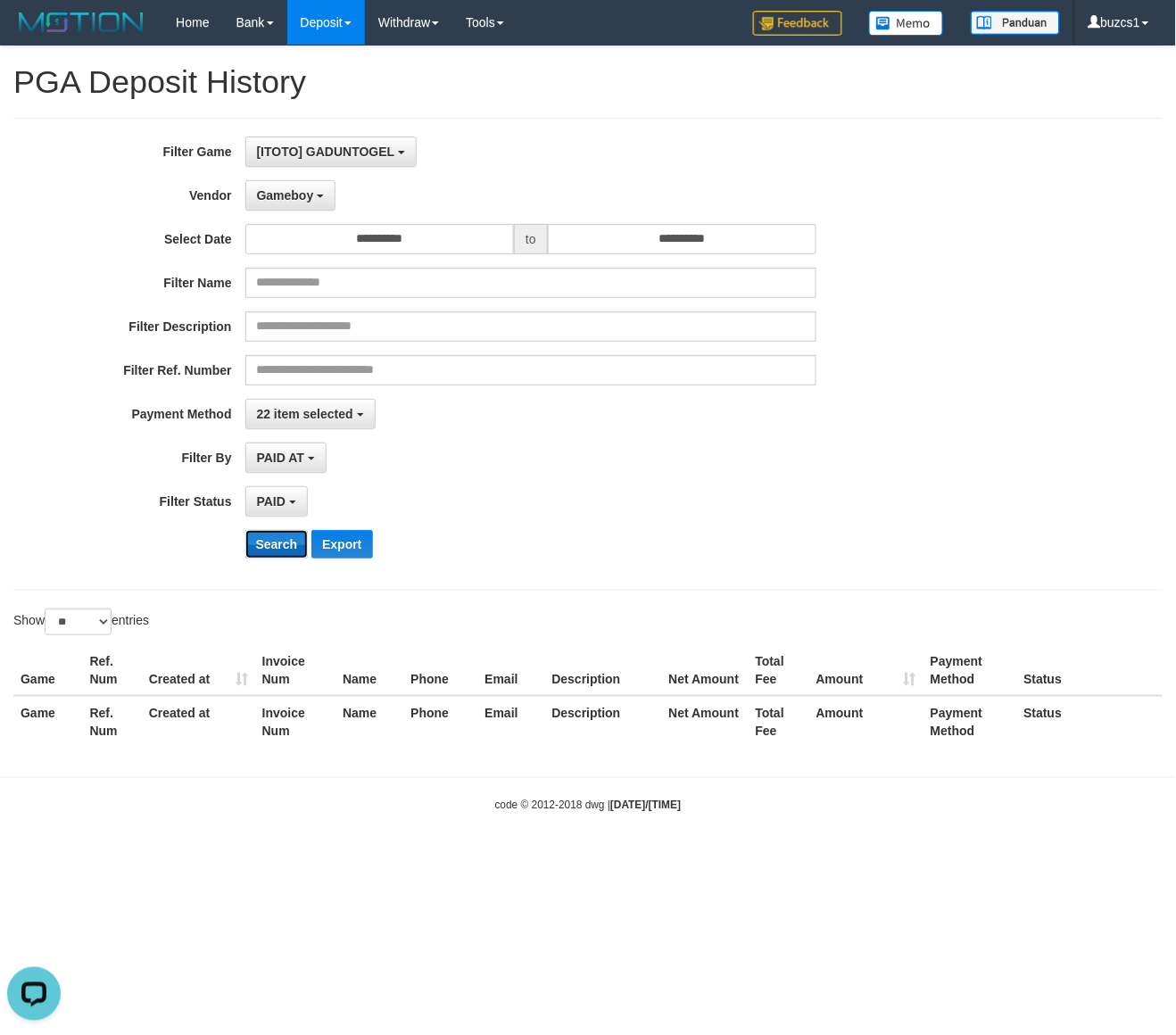 click on "Search" at bounding box center [277, 544] 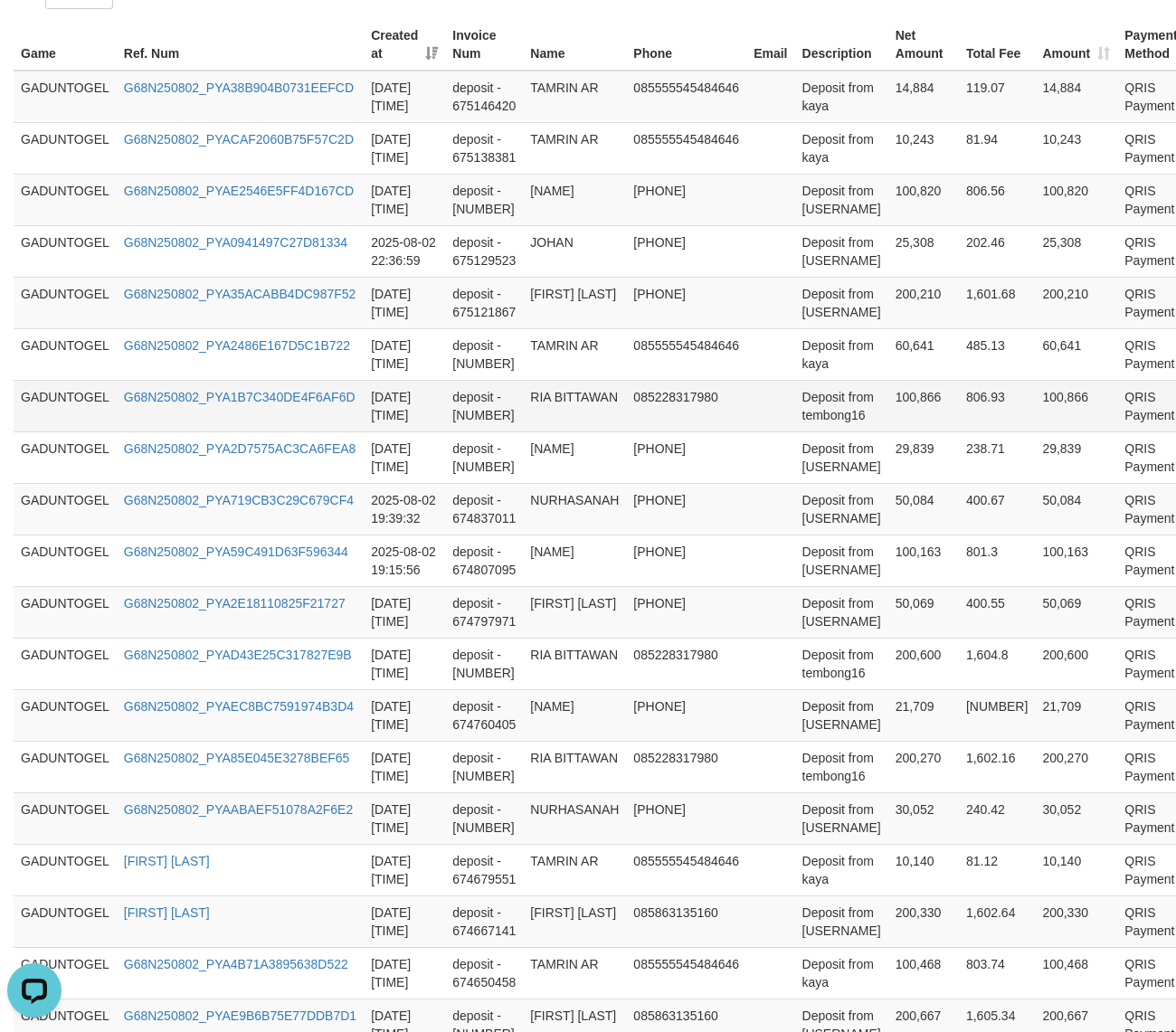 scroll, scrollTop: 362, scrollLeft: 0, axis: vertical 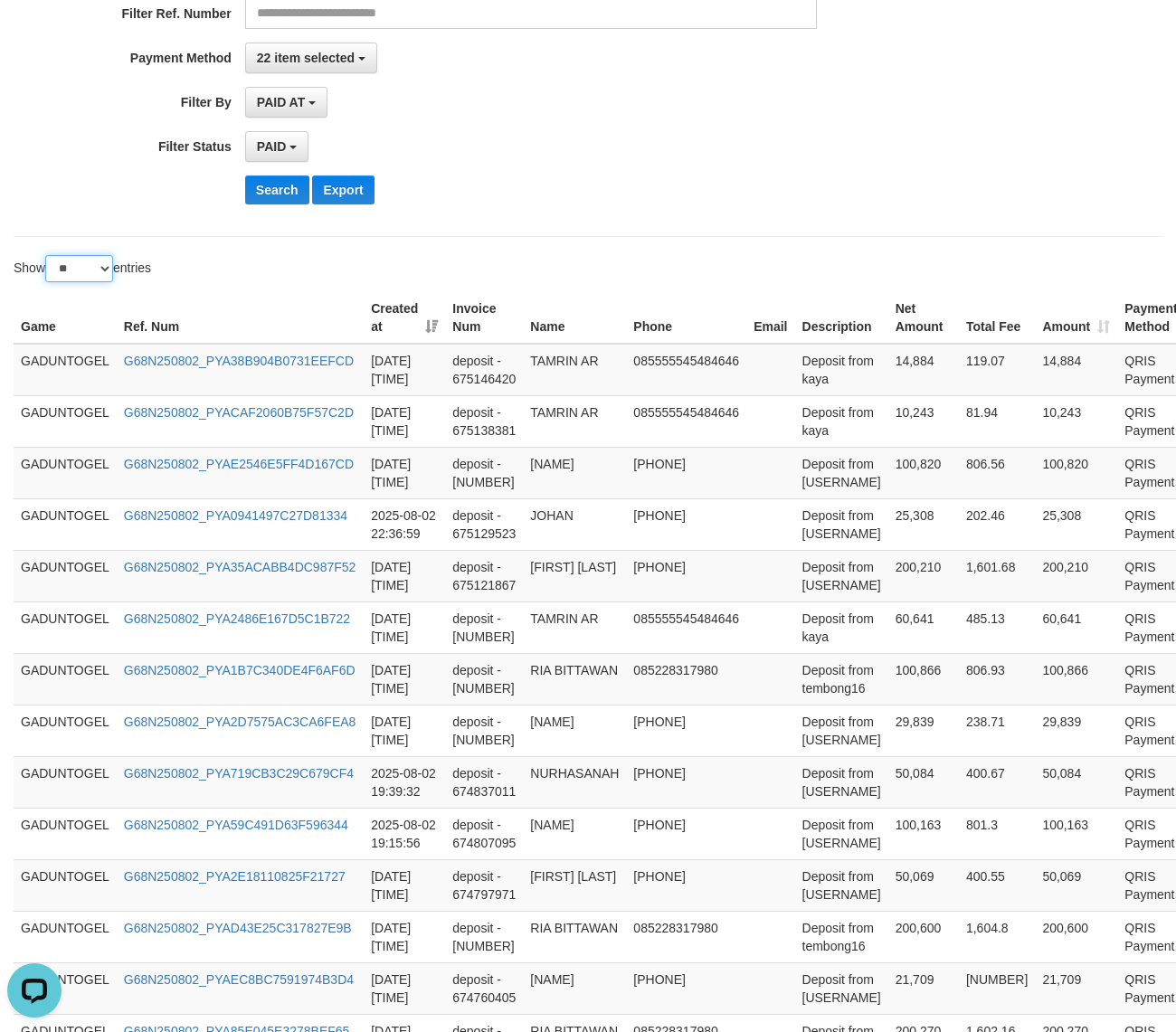 click on "** ** ** ***" at bounding box center (79, 269) 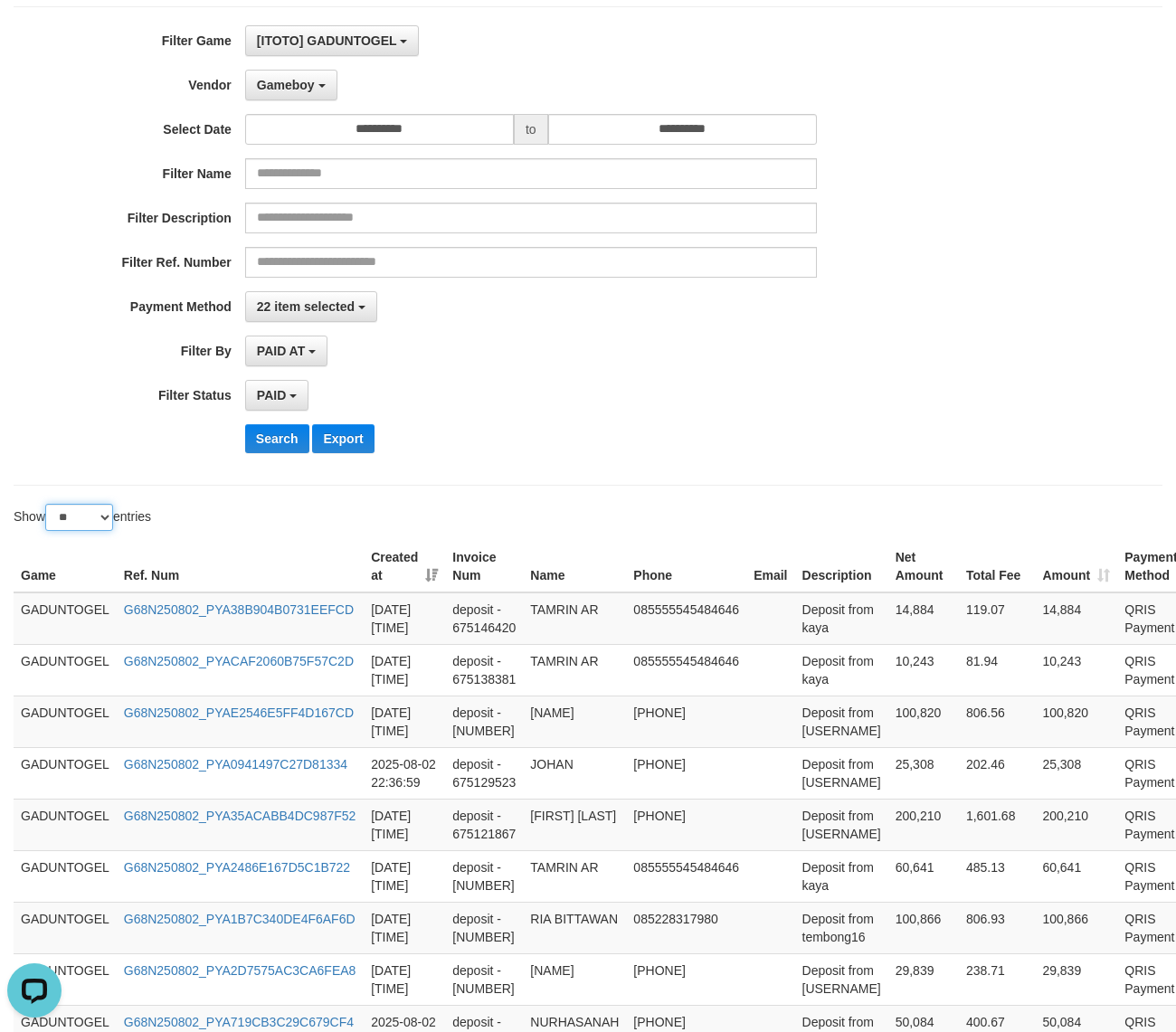 scroll, scrollTop: 0, scrollLeft: 0, axis: both 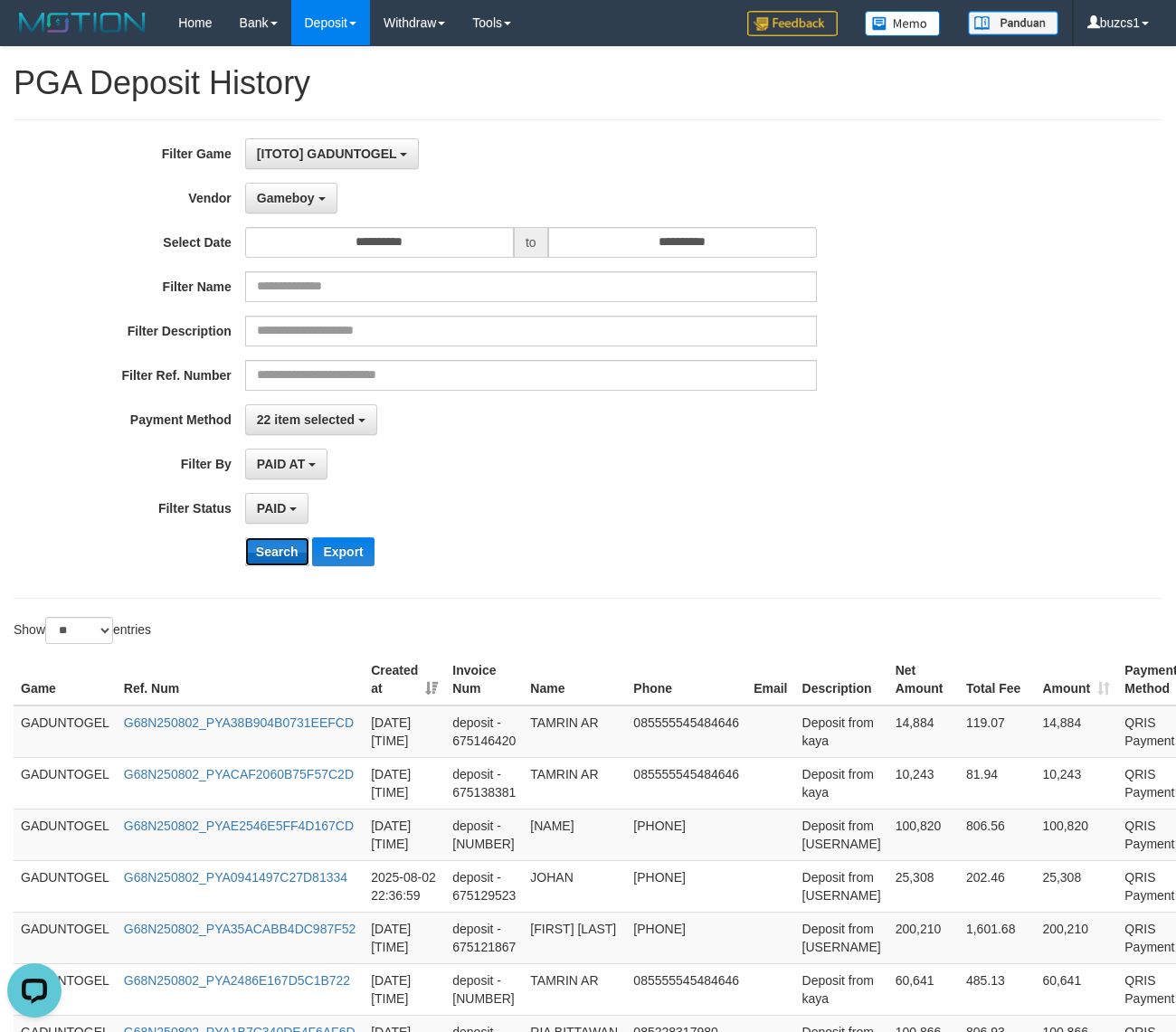 click on "Search" at bounding box center (277, 552) 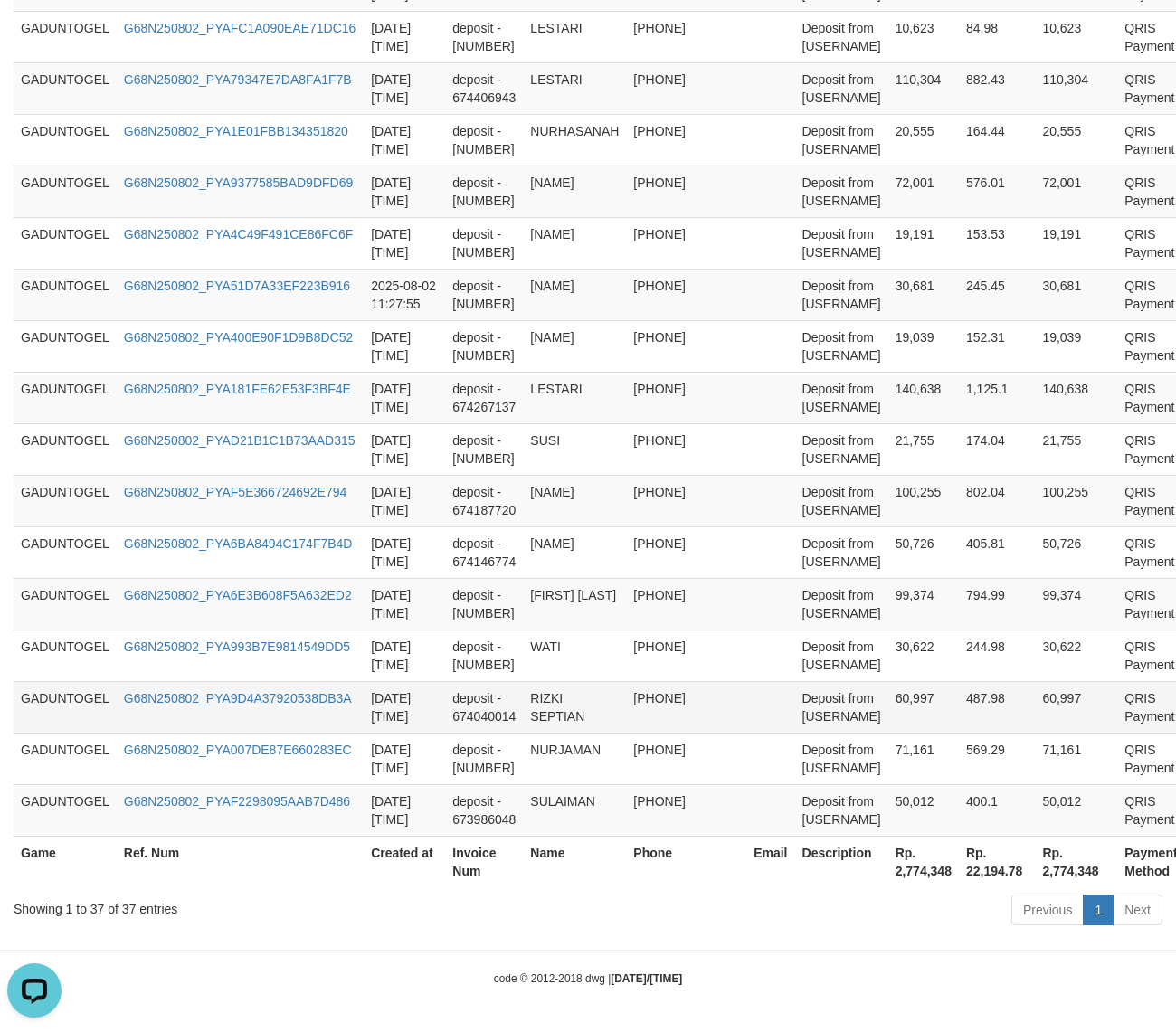 scroll, scrollTop: 2258, scrollLeft: 0, axis: vertical 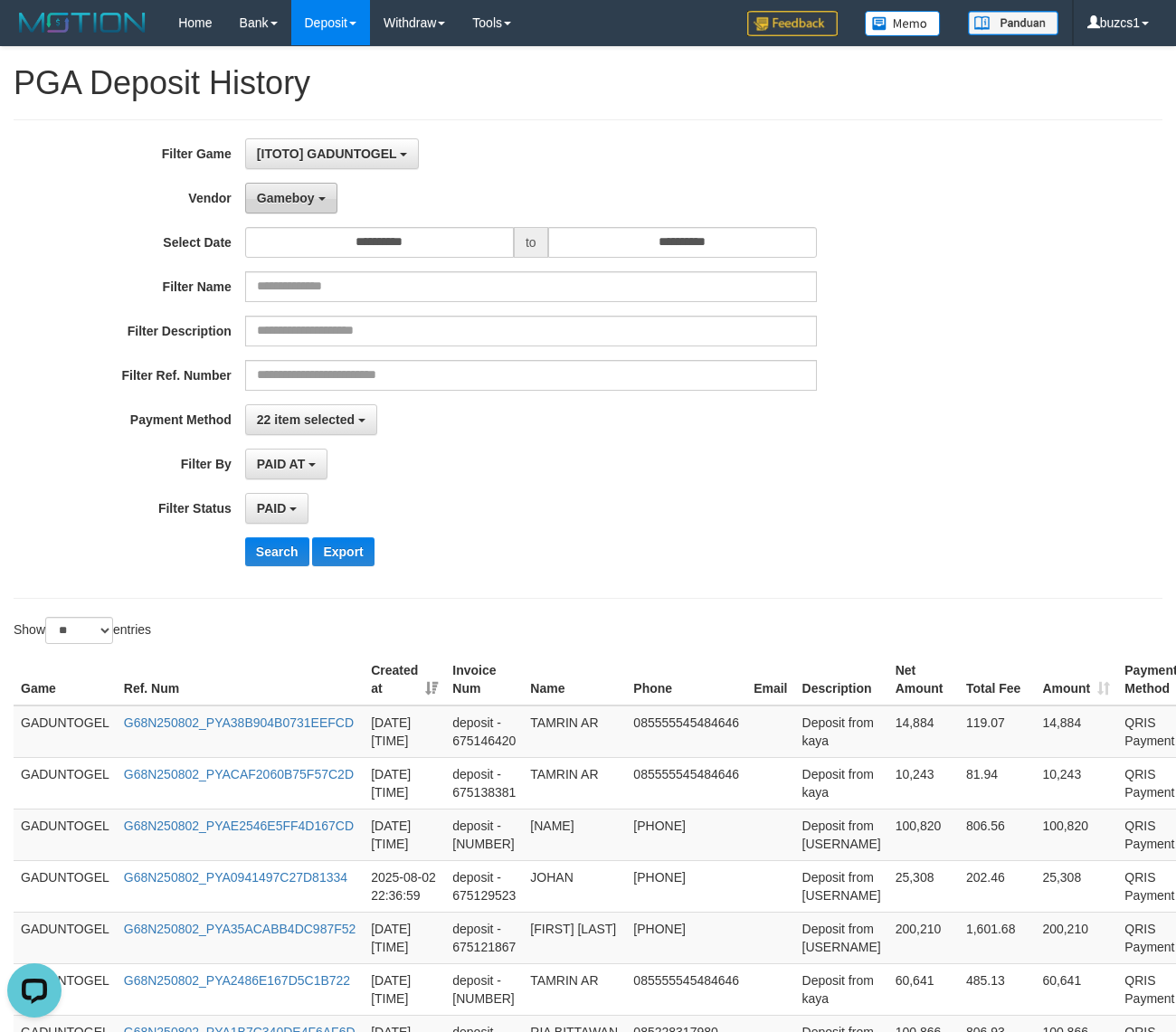 click on "Gameboy" at bounding box center [286, 198] 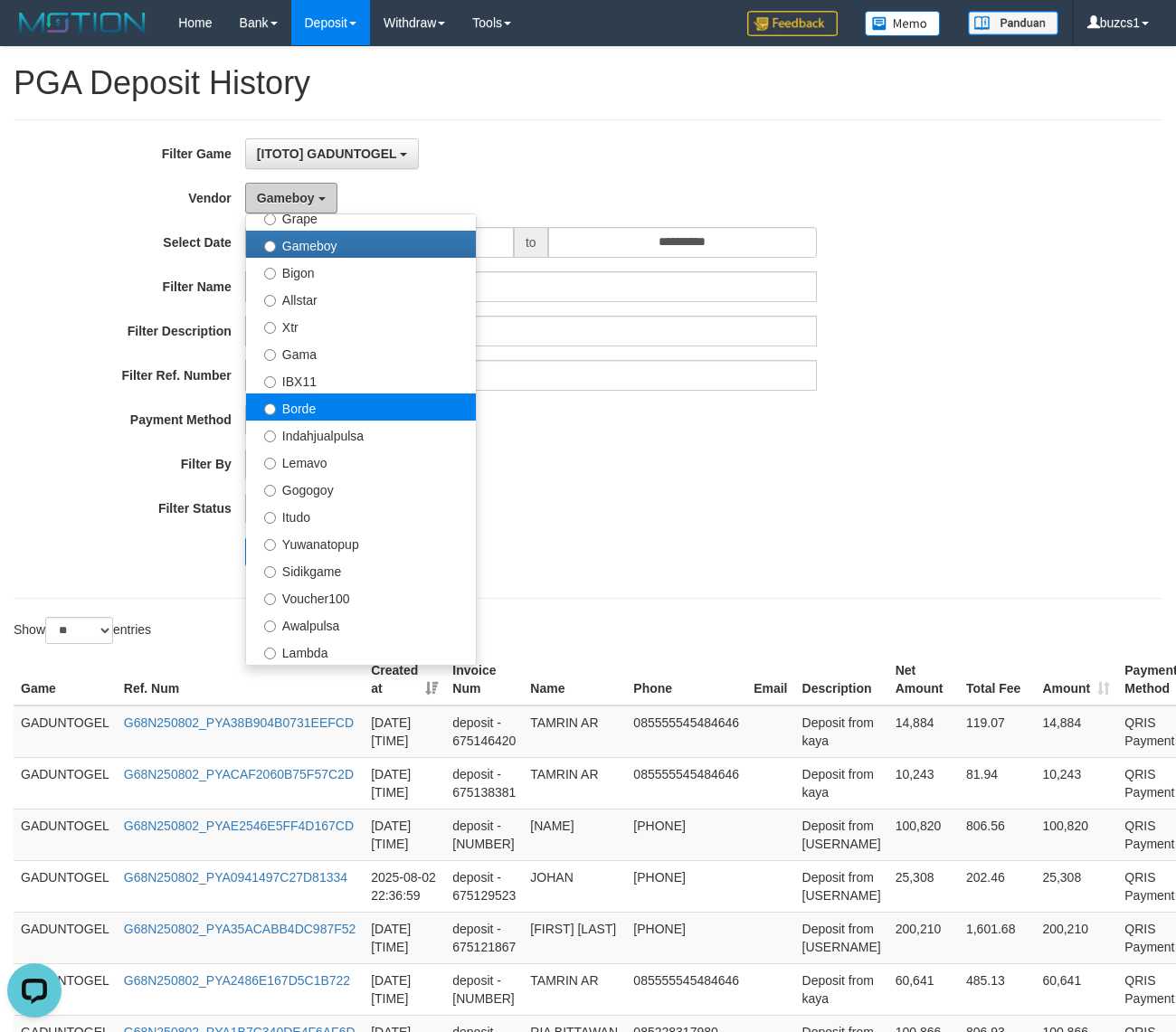 scroll, scrollTop: 0, scrollLeft: 0, axis: both 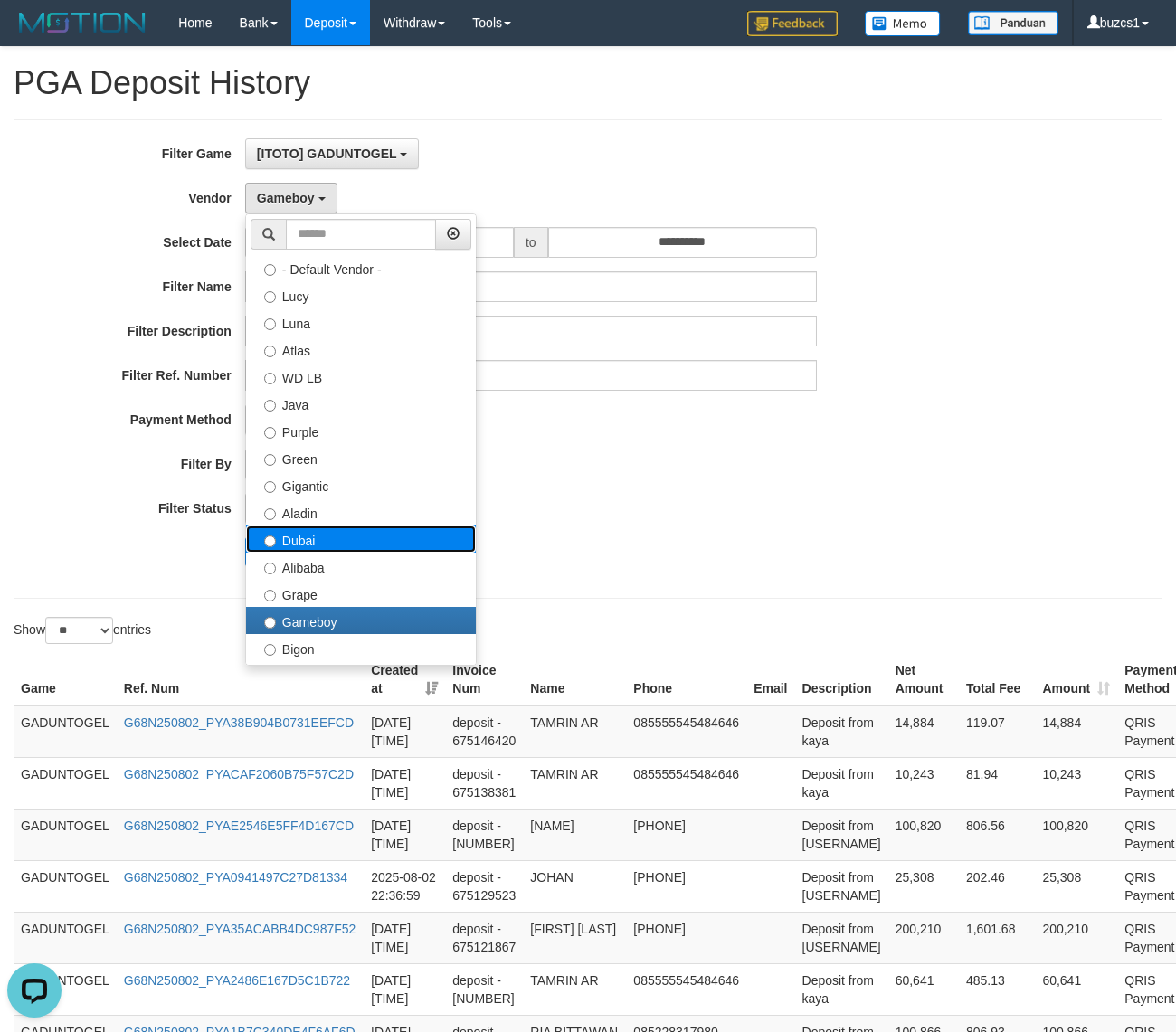 click on "Dubai" at bounding box center (361, 539) 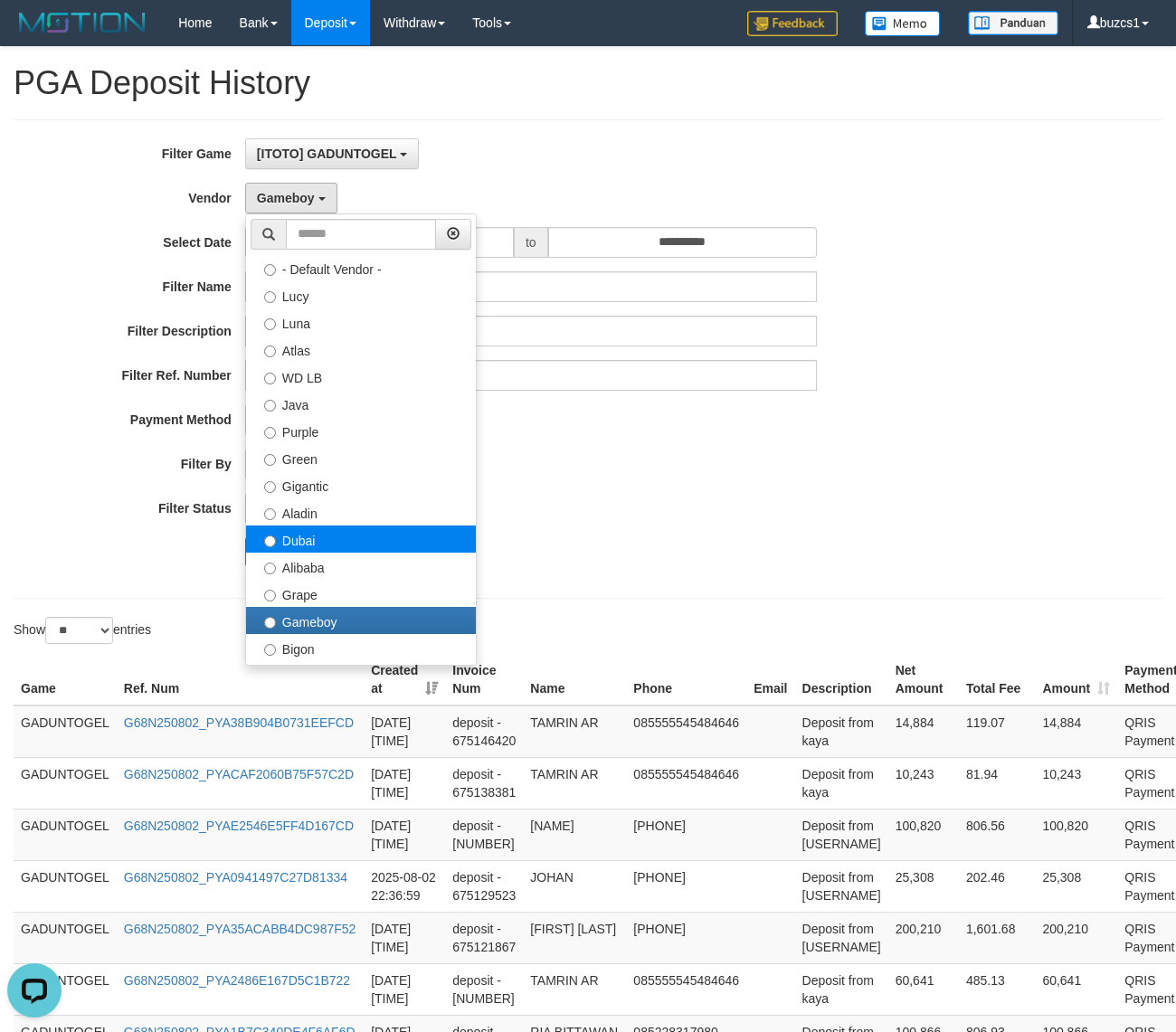 select on "**********" 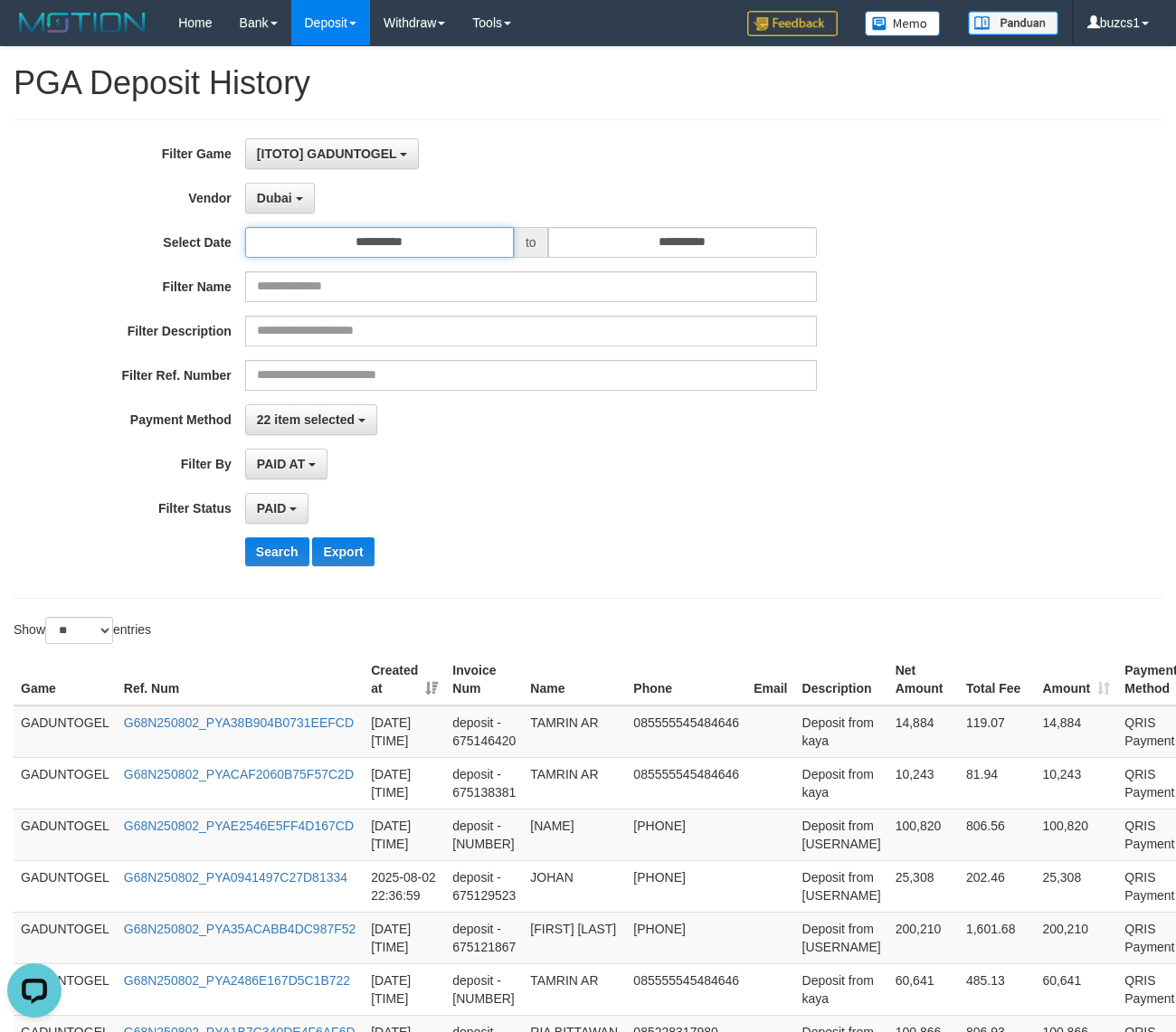 click on "**********" at bounding box center [379, 242] 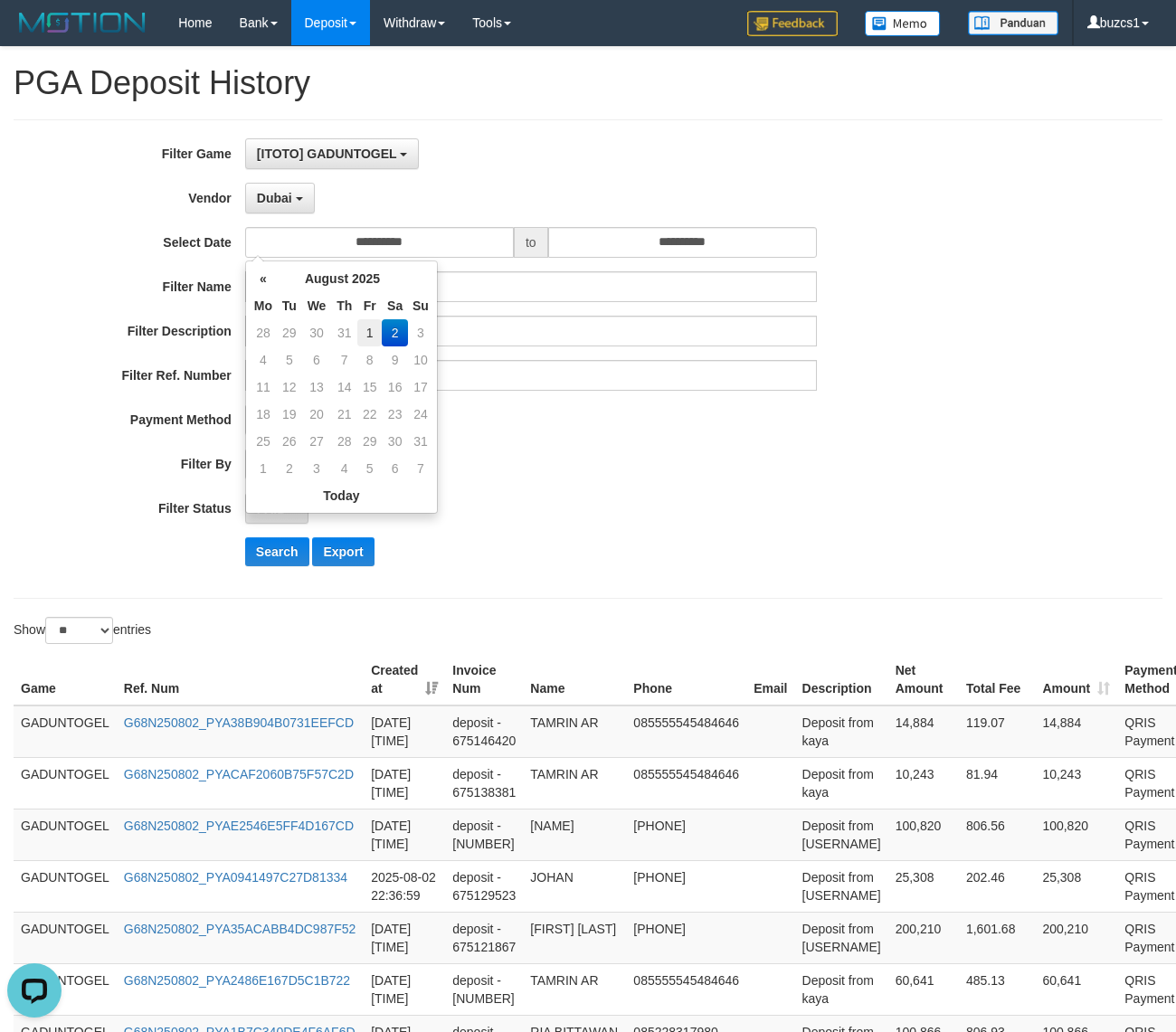 click on "1" at bounding box center (369, 333) 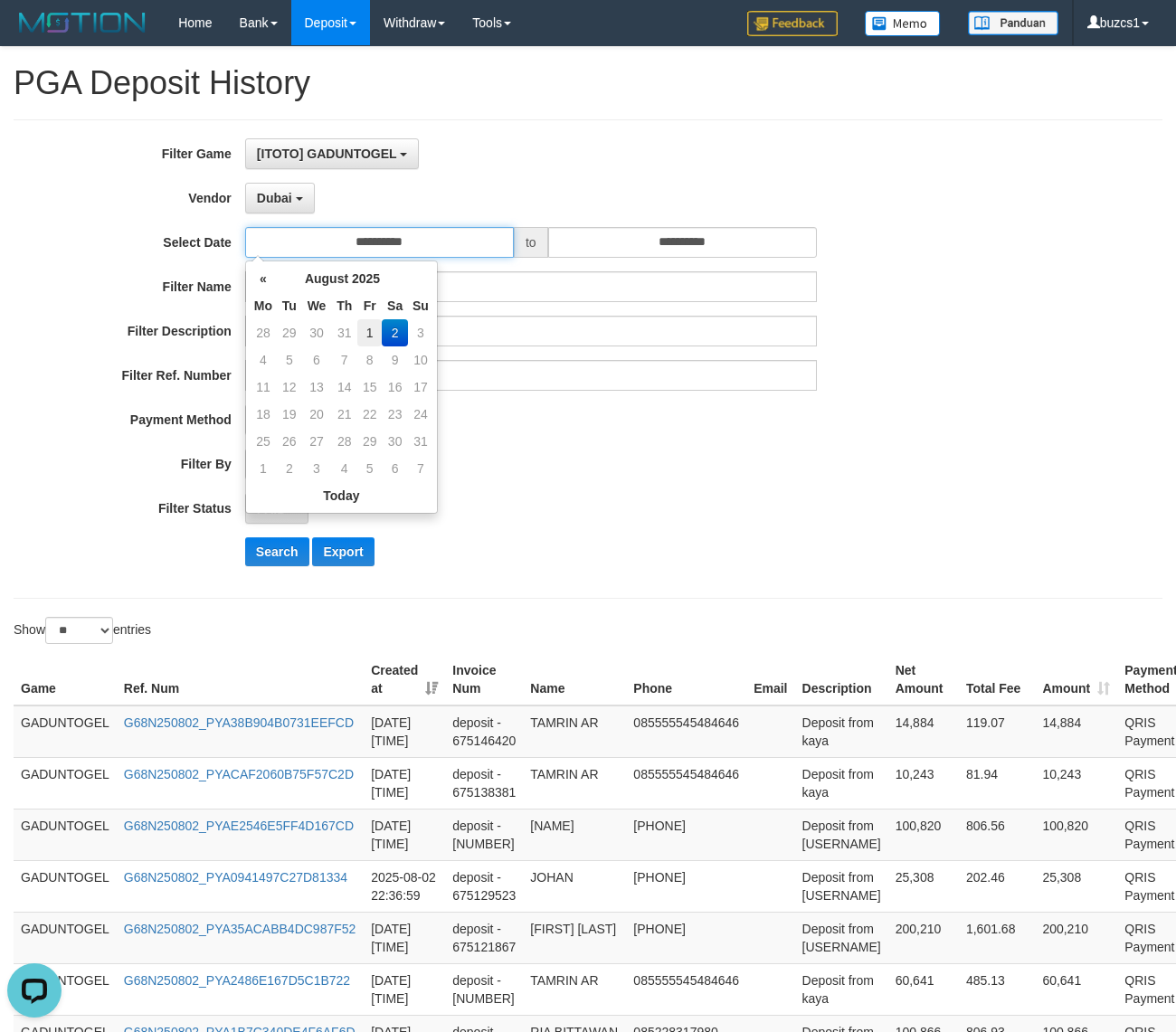 type on "**********" 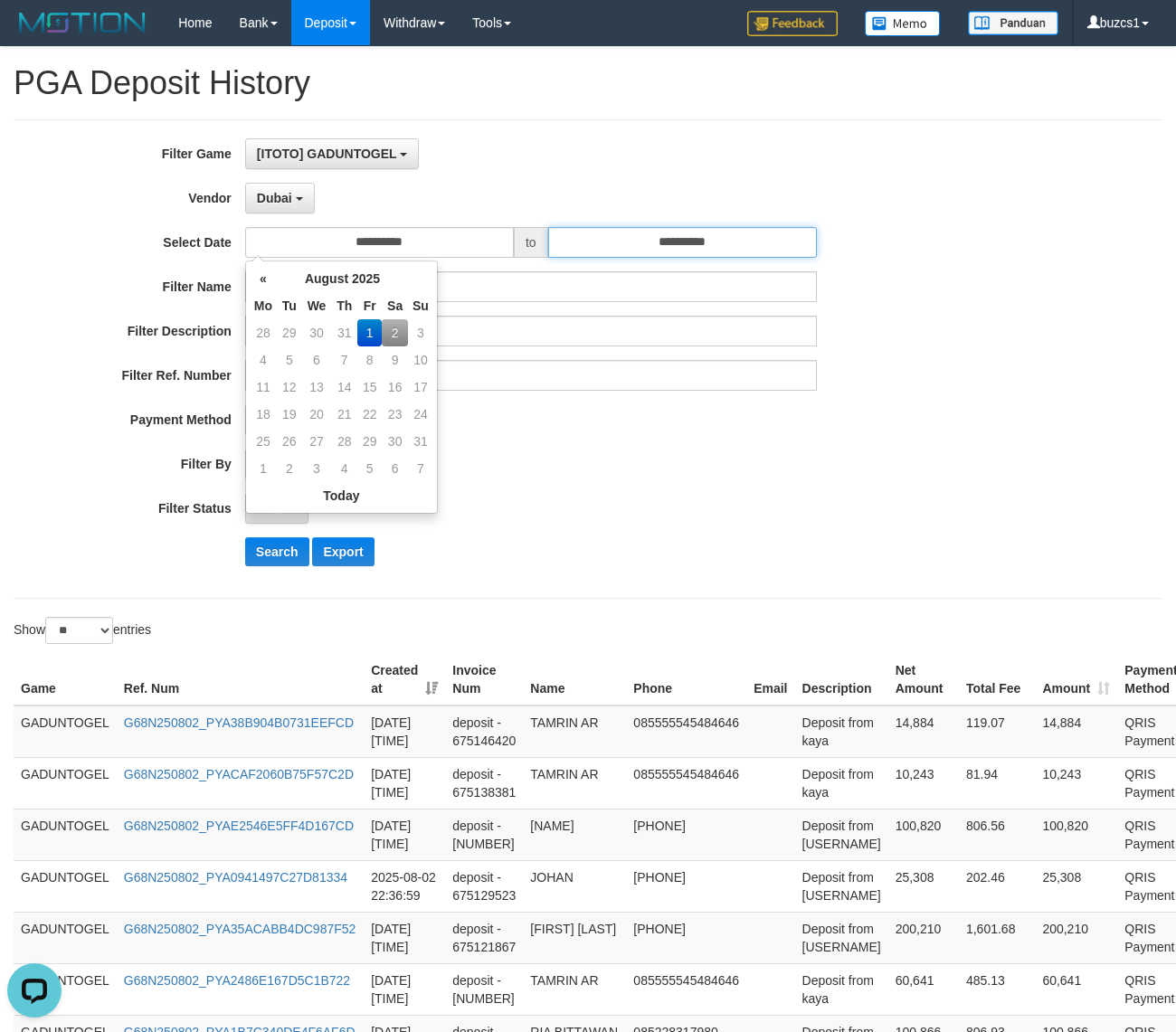 click on "**********" at bounding box center [682, 242] 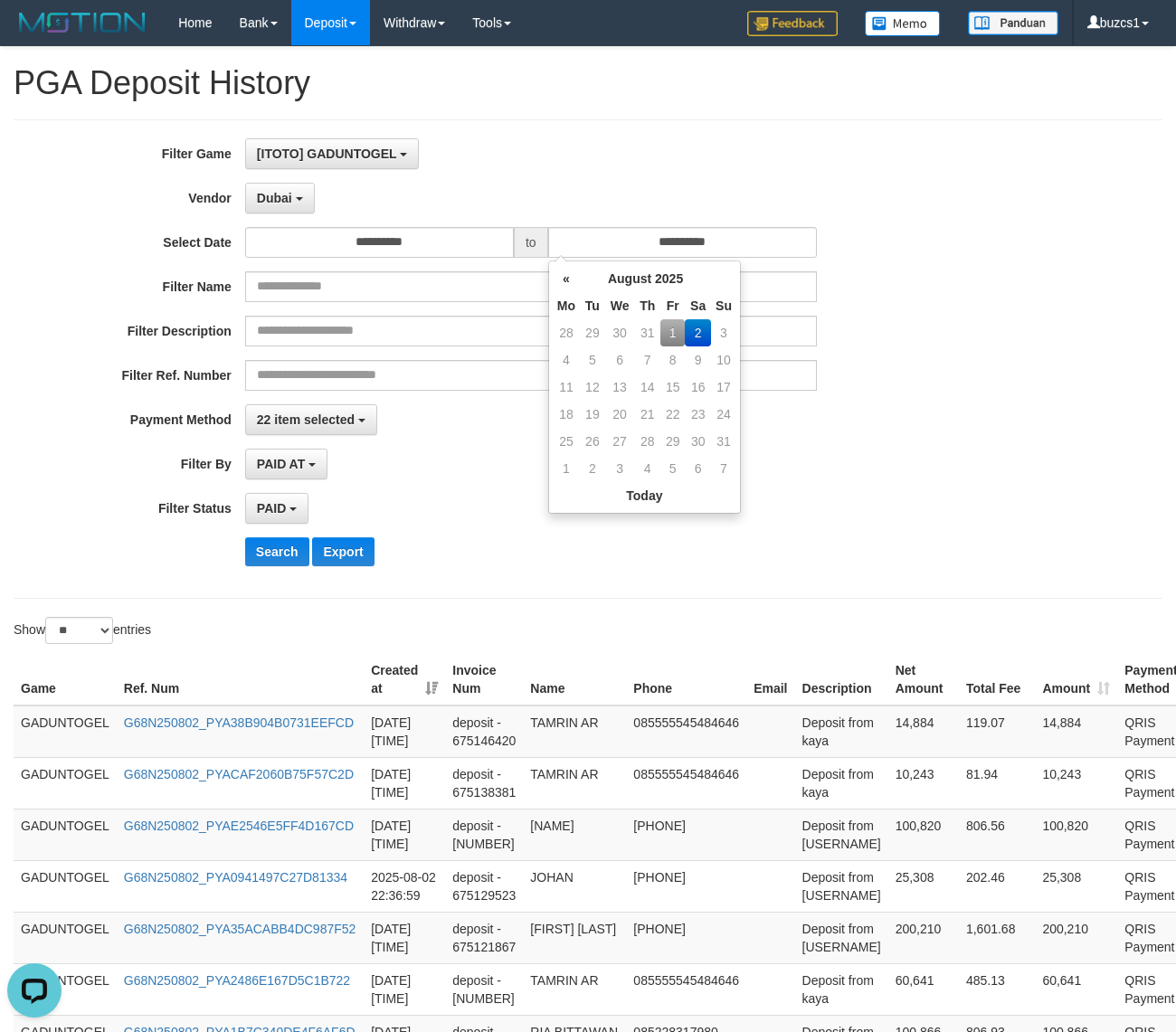 click on "1" at bounding box center (672, 333) 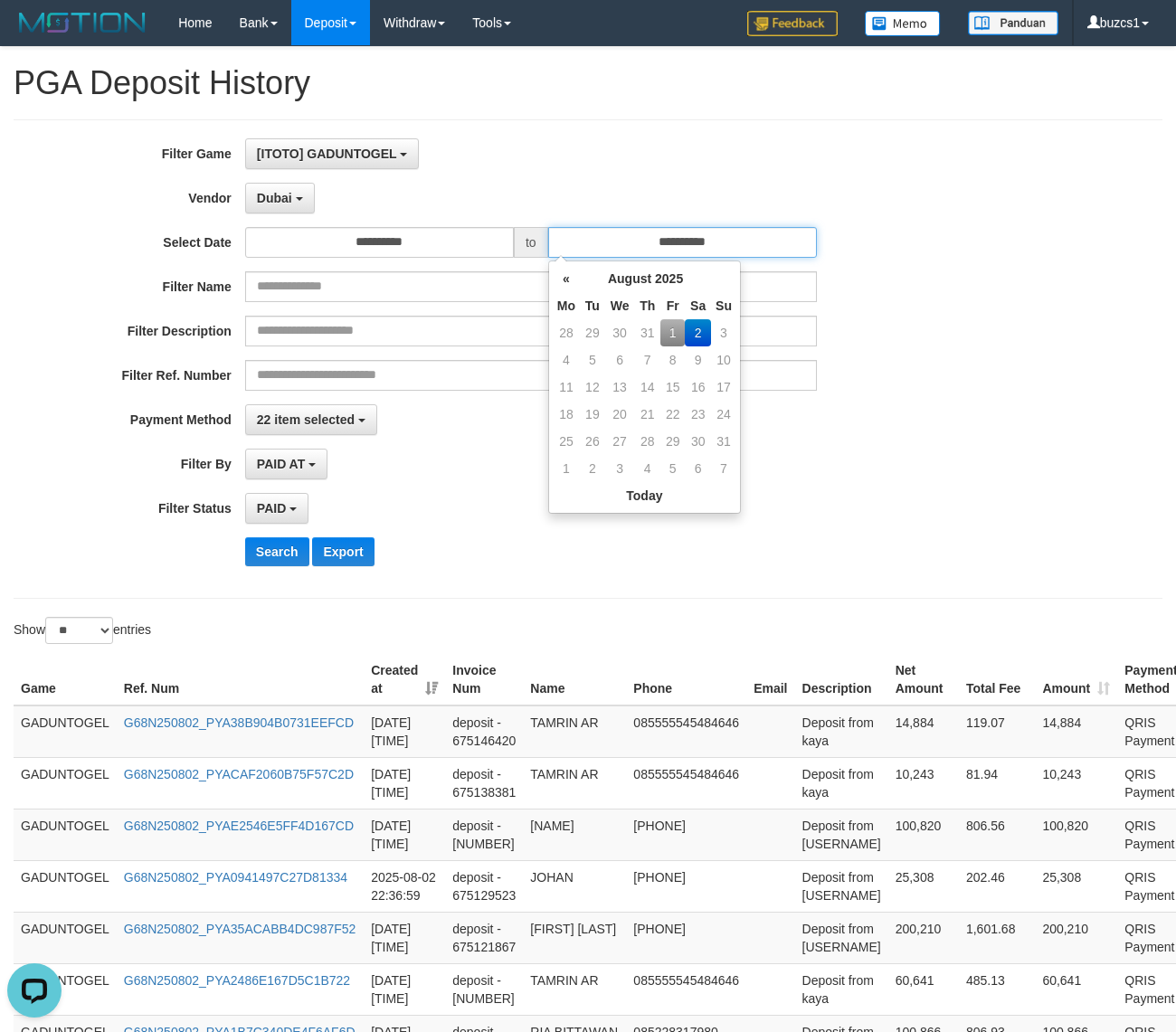 type on "**********" 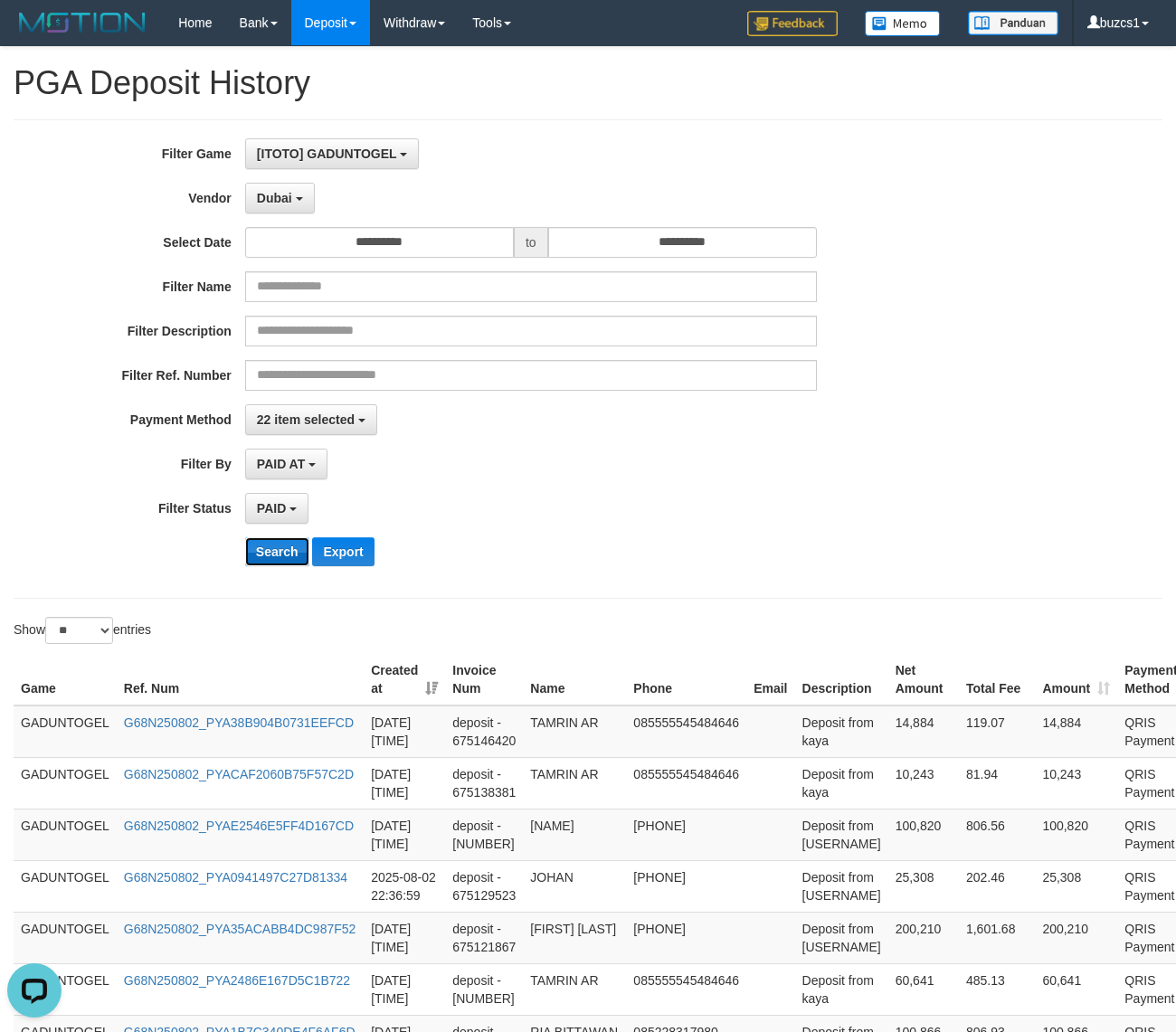 click on "Search" at bounding box center (277, 552) 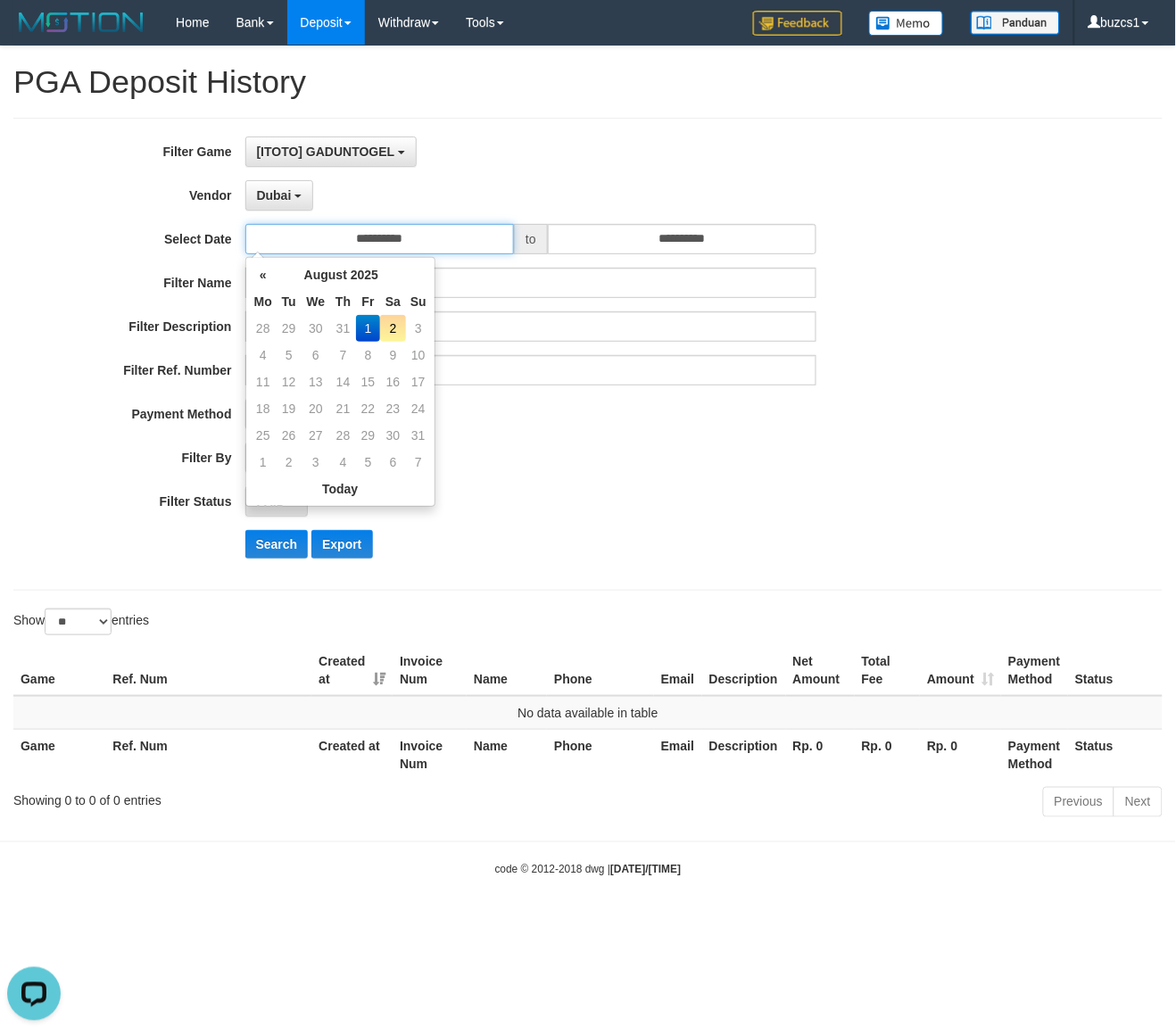click on "**********" at bounding box center (380, 239) 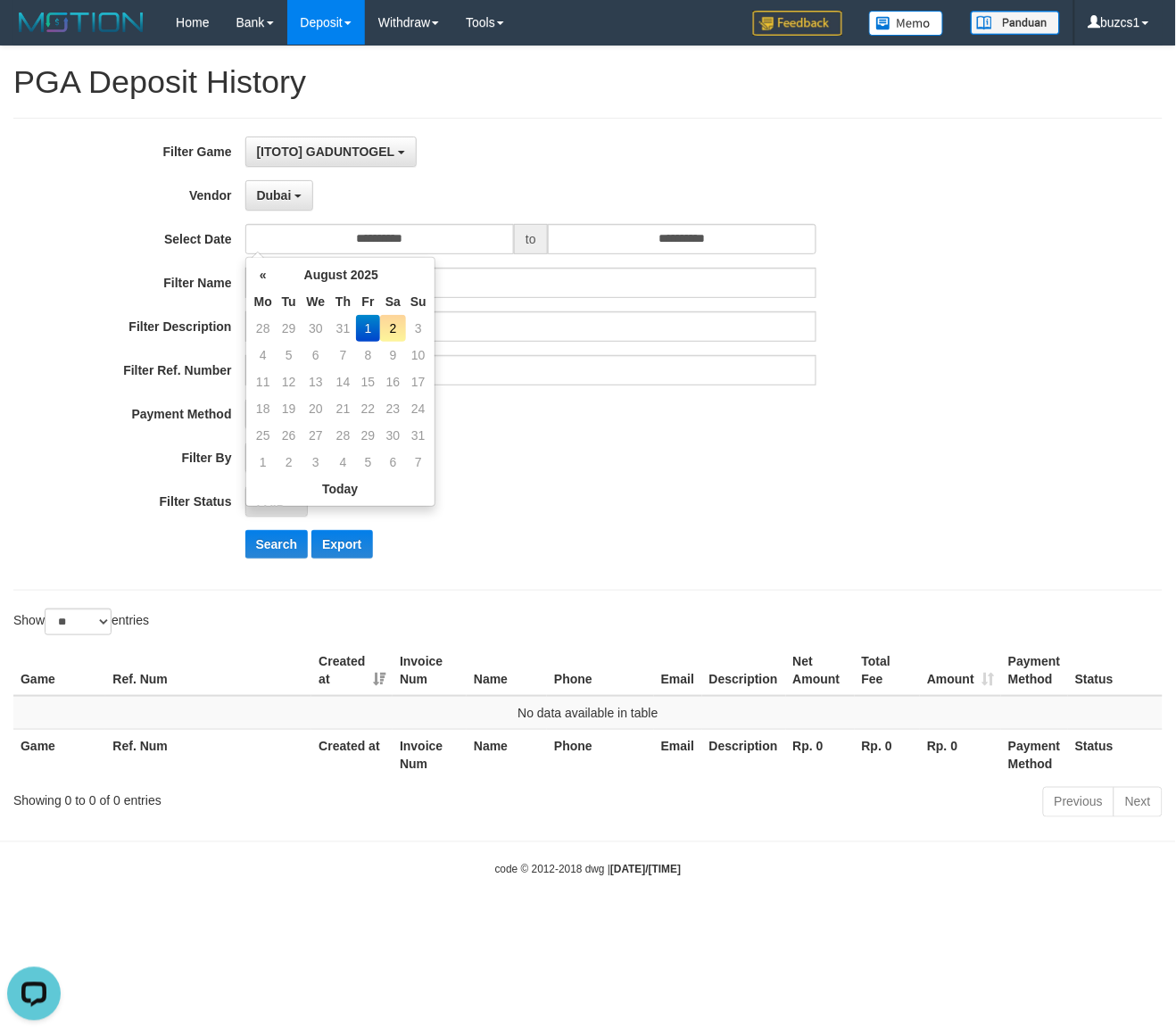 click on "1" at bounding box center (368, 328) 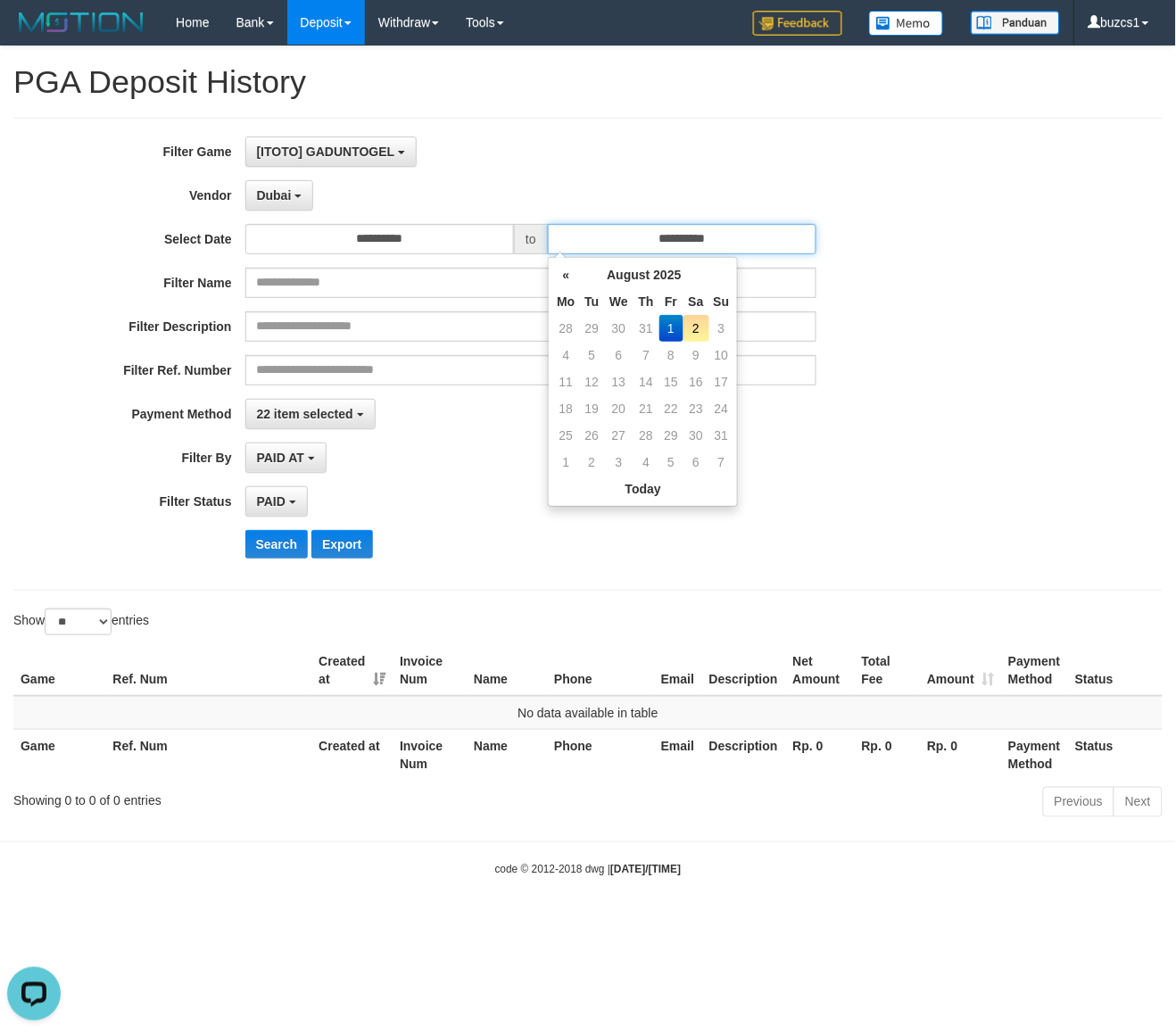 click on "**********" at bounding box center (683, 239) 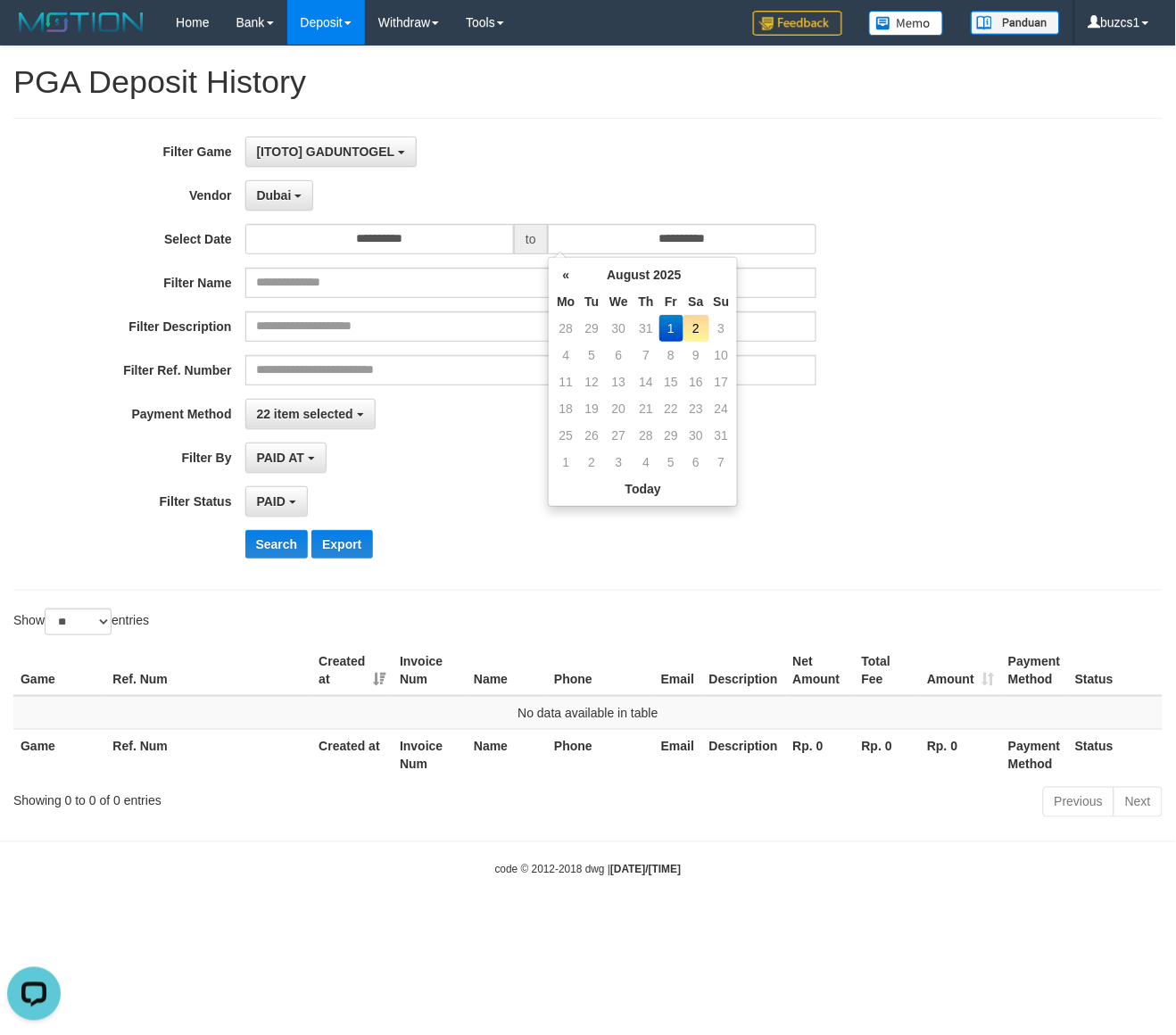 click on "1" at bounding box center [671, 328] 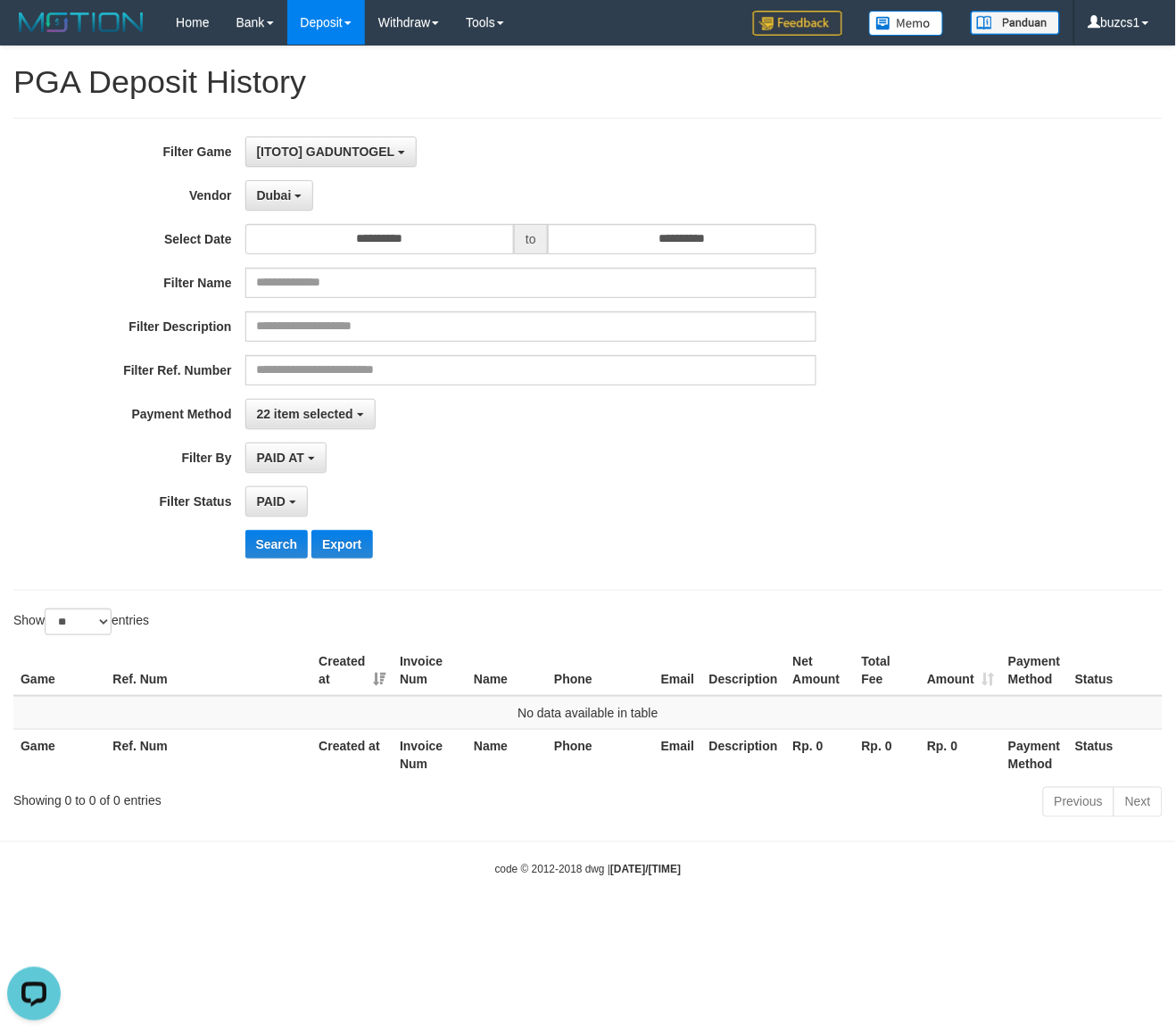 click on "**********" at bounding box center [490, 354] 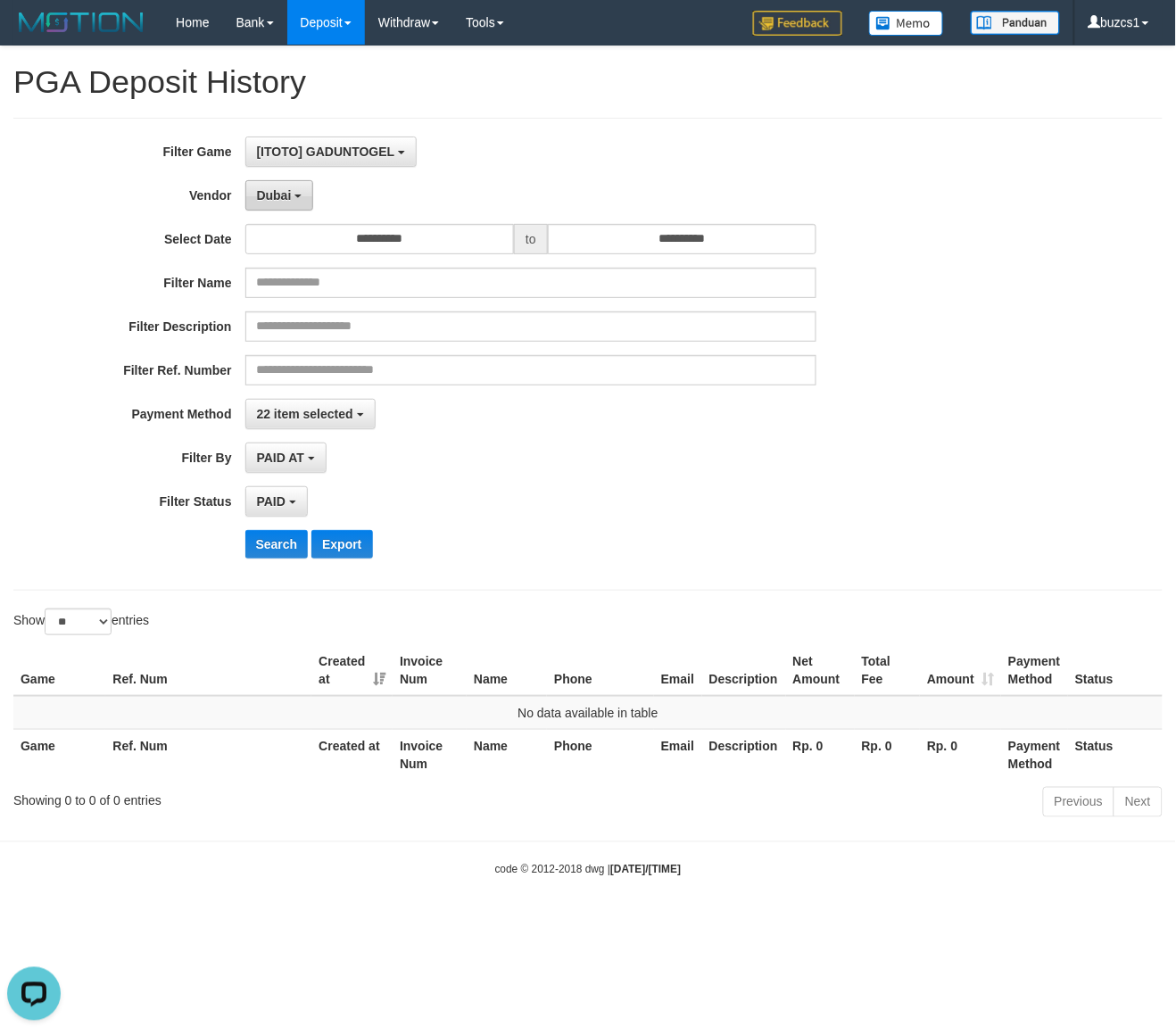 click on "Dubai" at bounding box center [274, 195] 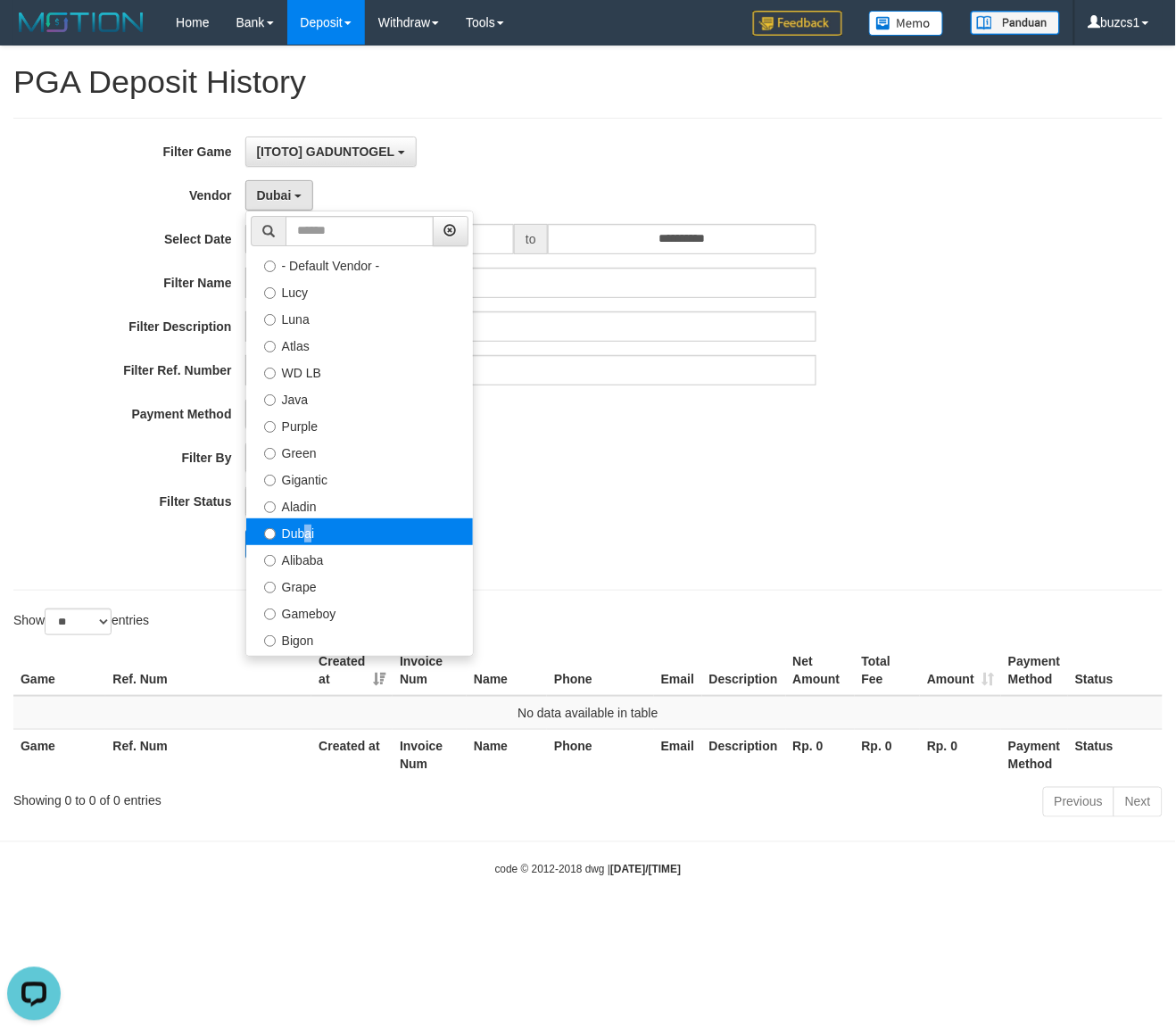 click on "Dubai" at bounding box center [360, 532] 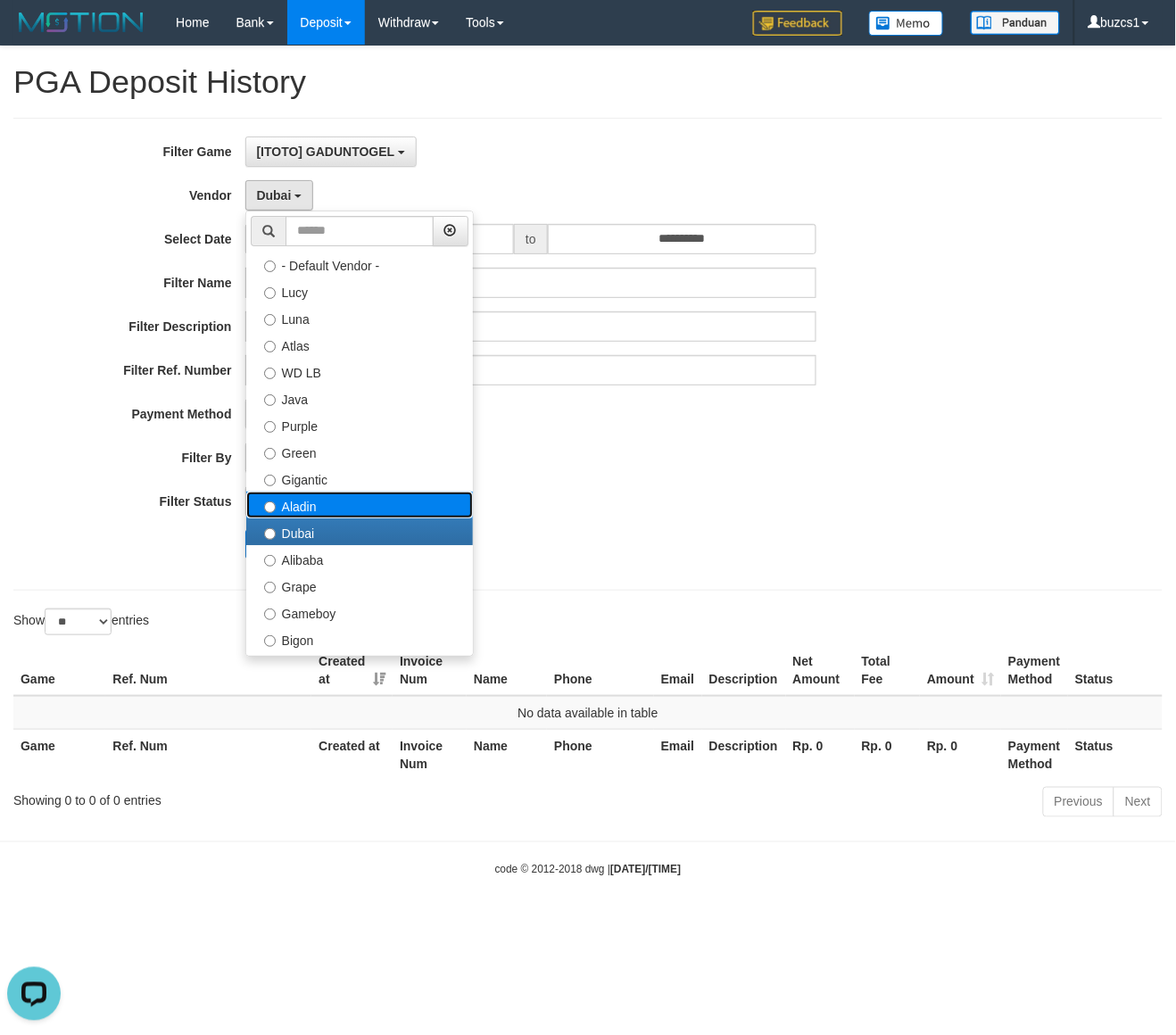 click on "Aladin" at bounding box center (360, 505) 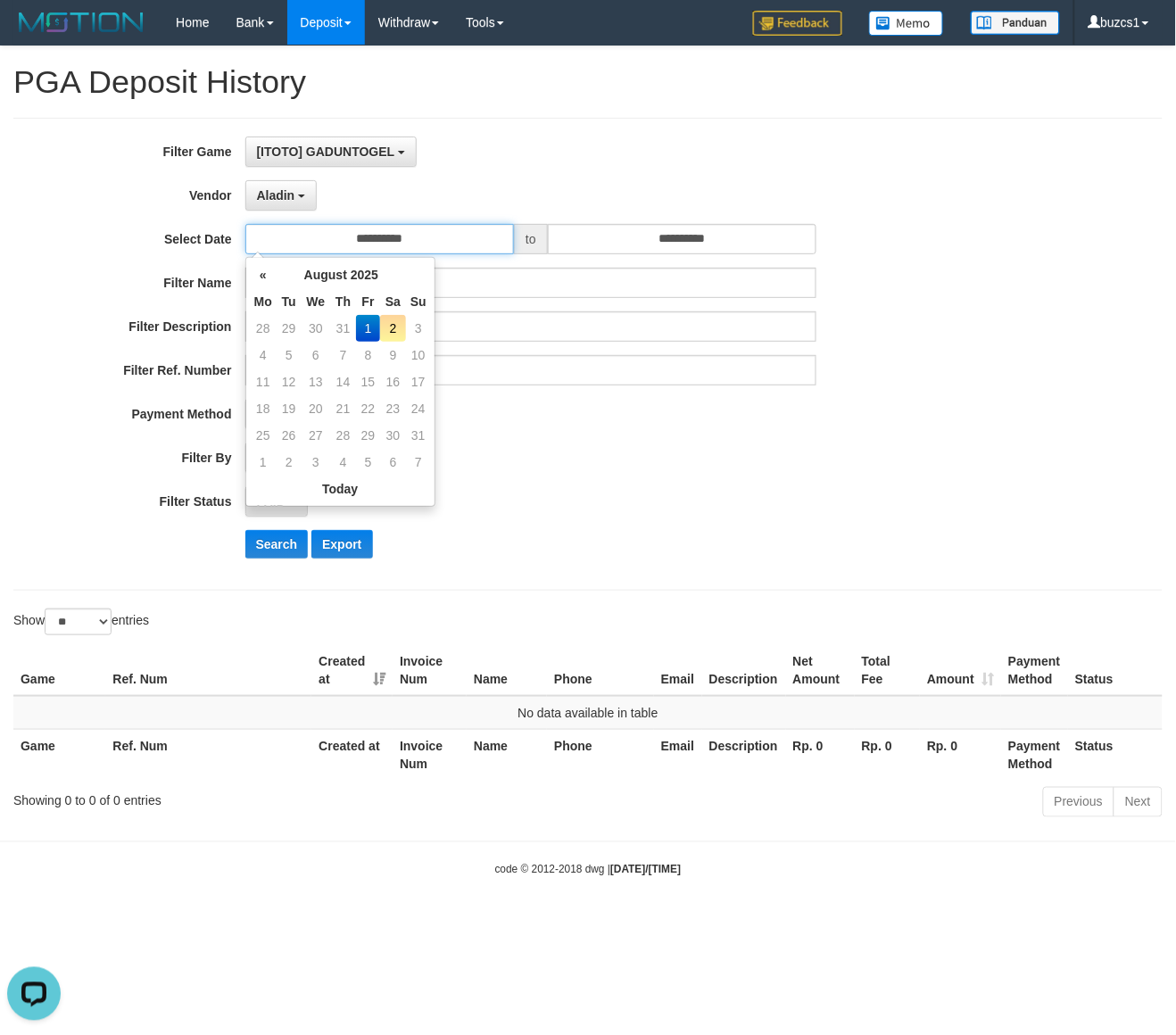 click on "**********" at bounding box center (380, 239) 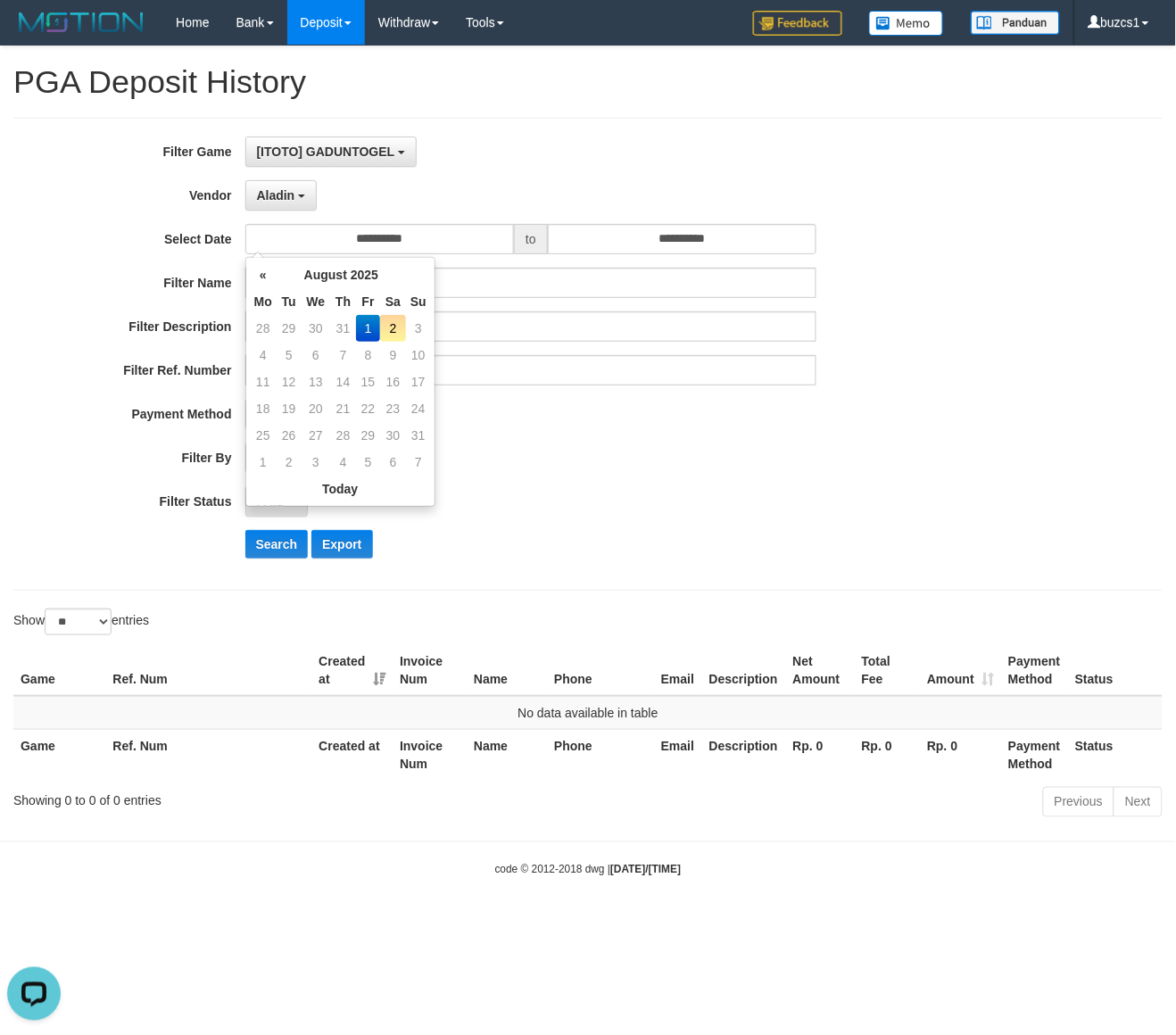 click on "1" at bounding box center (368, 328) 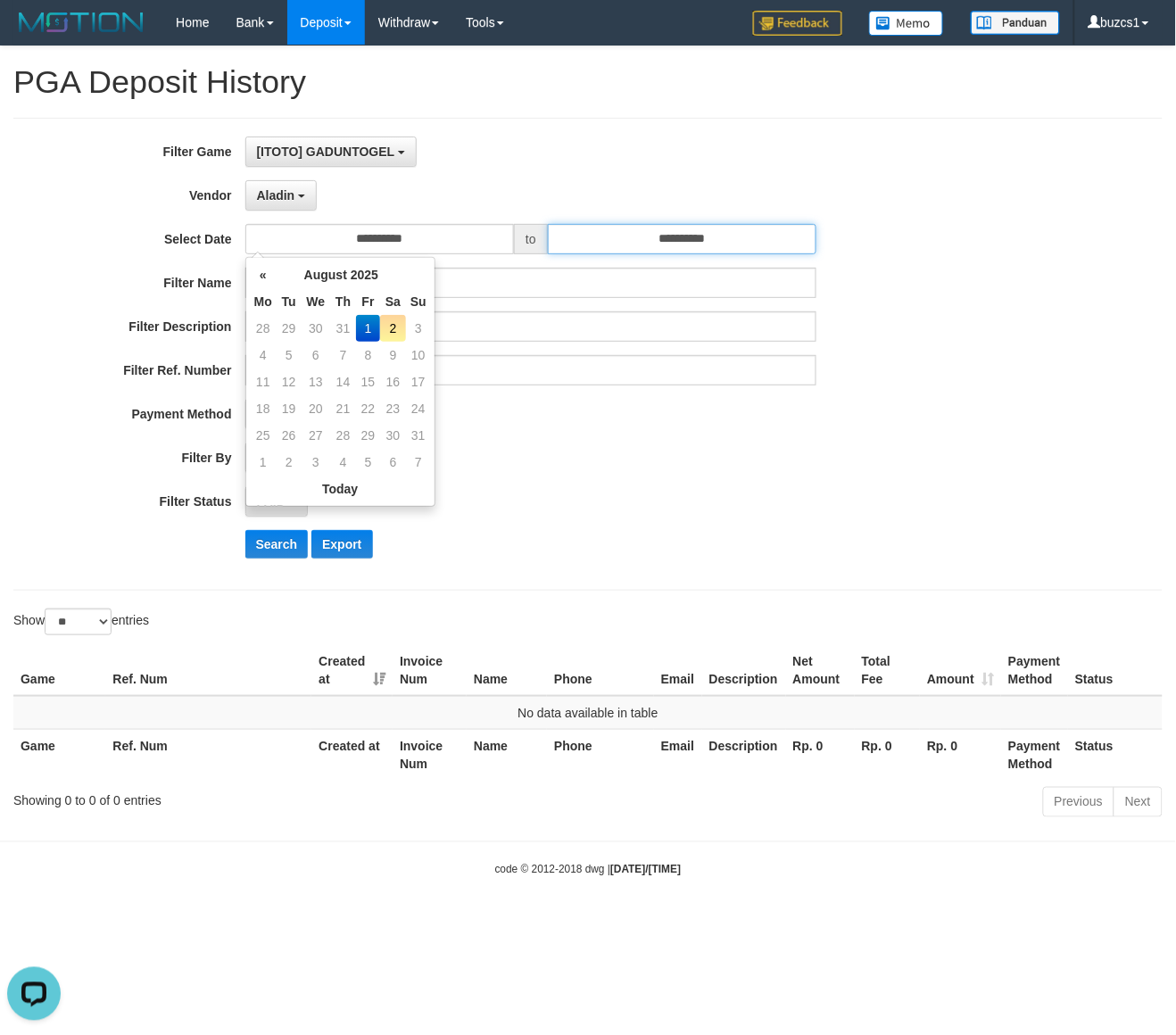 click on "**********" at bounding box center [683, 239] 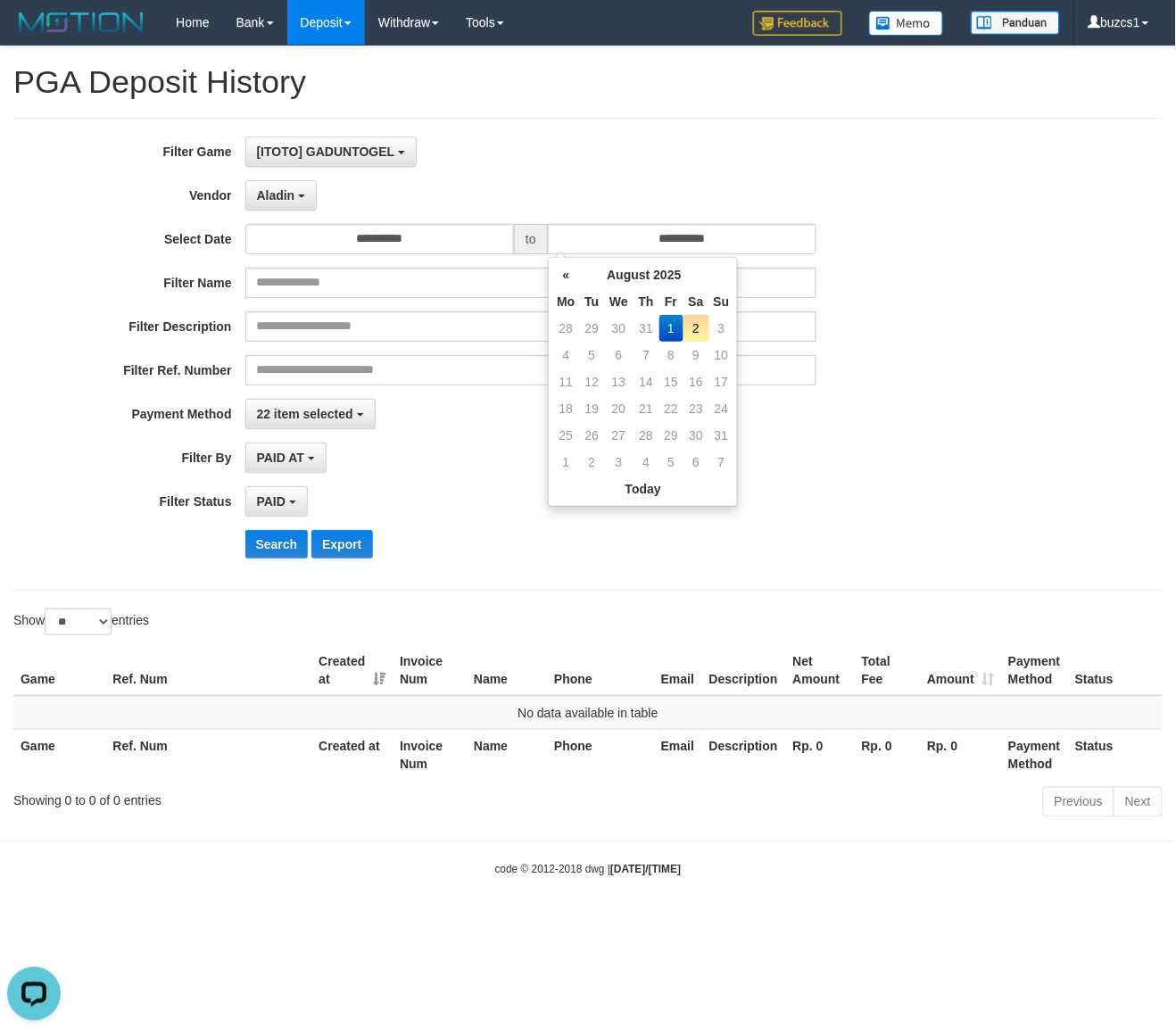 click on "**********" at bounding box center [588, 354] 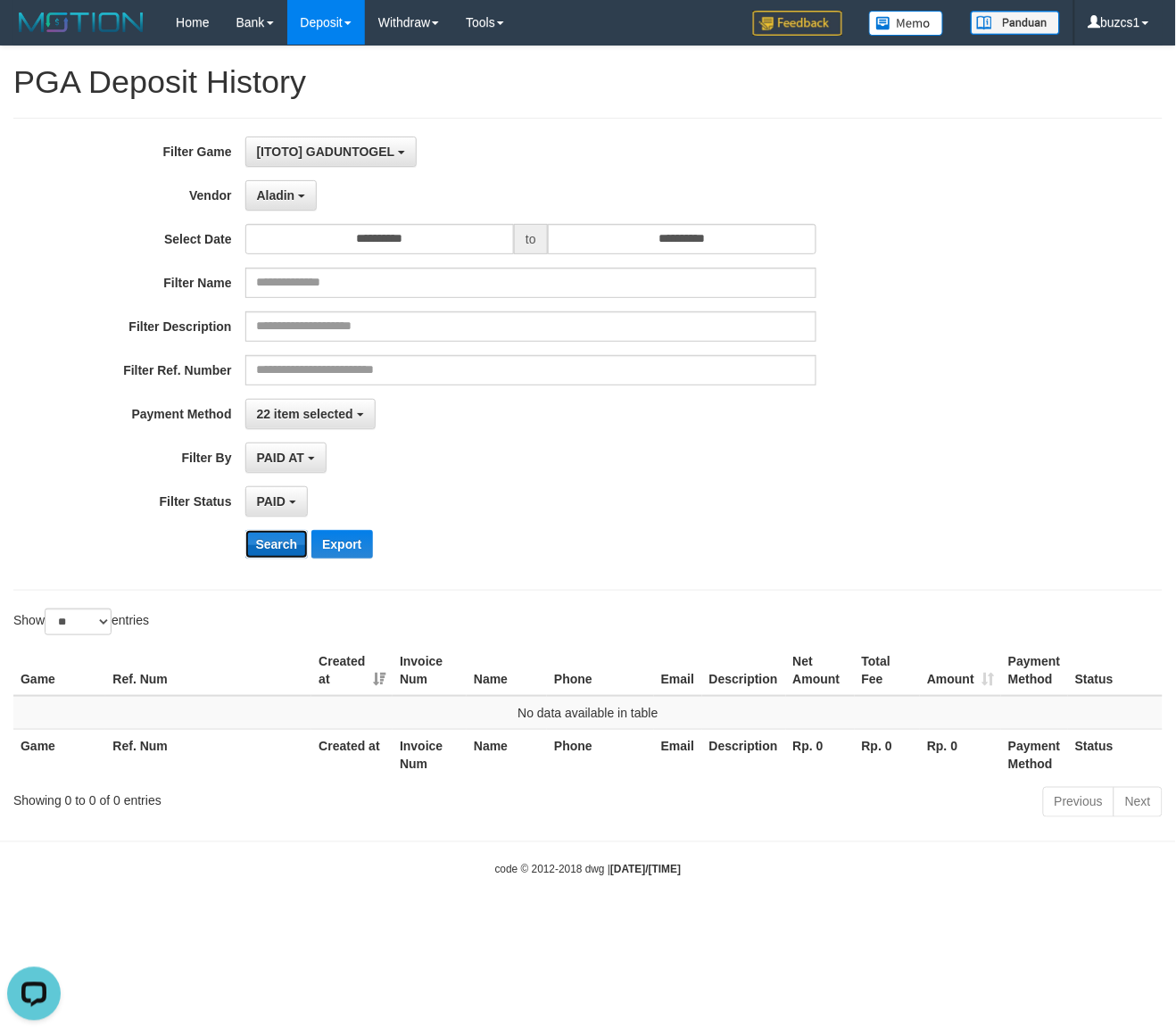 click on "Search" at bounding box center (277, 544) 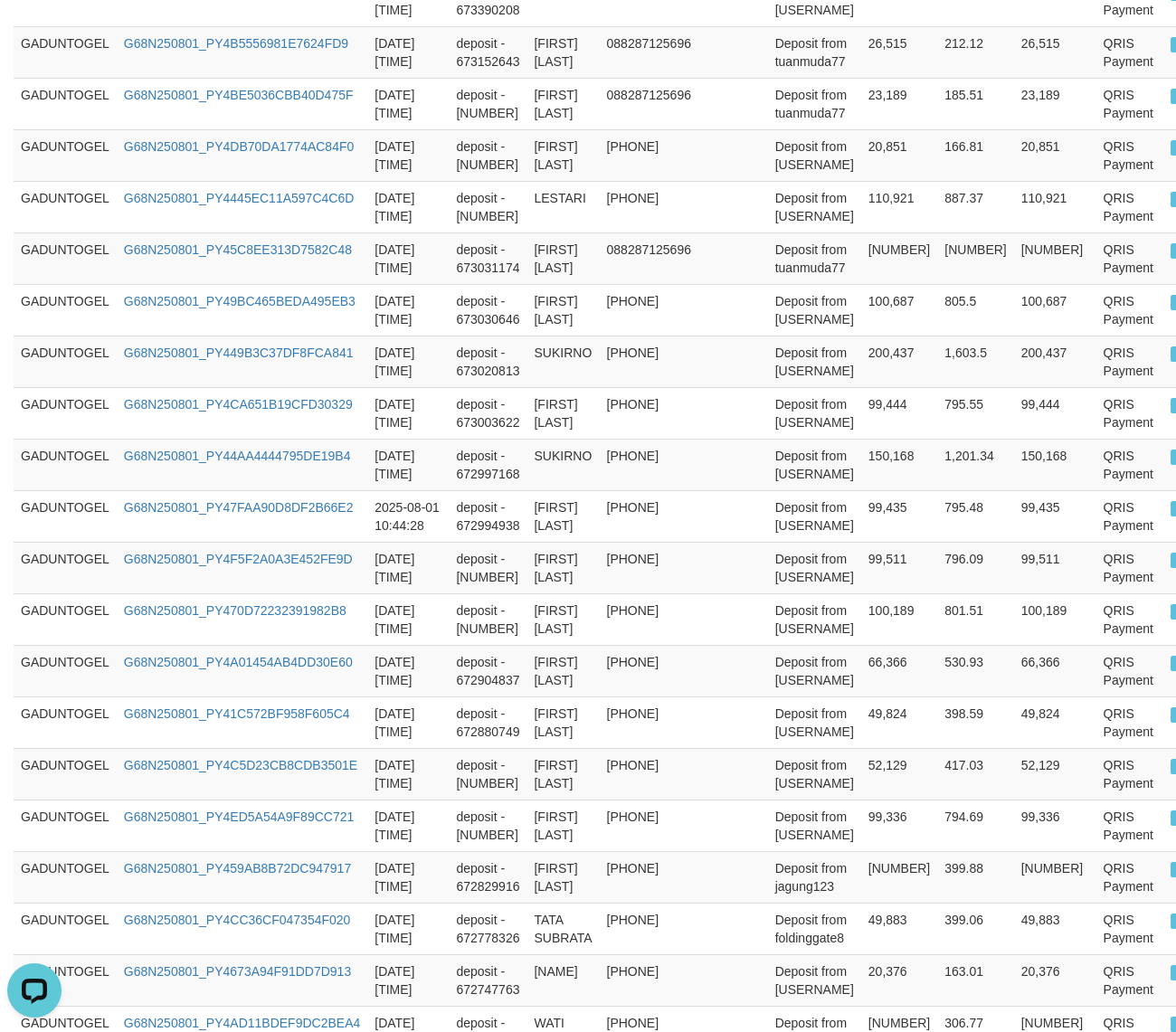 scroll, scrollTop: 1276, scrollLeft: 0, axis: vertical 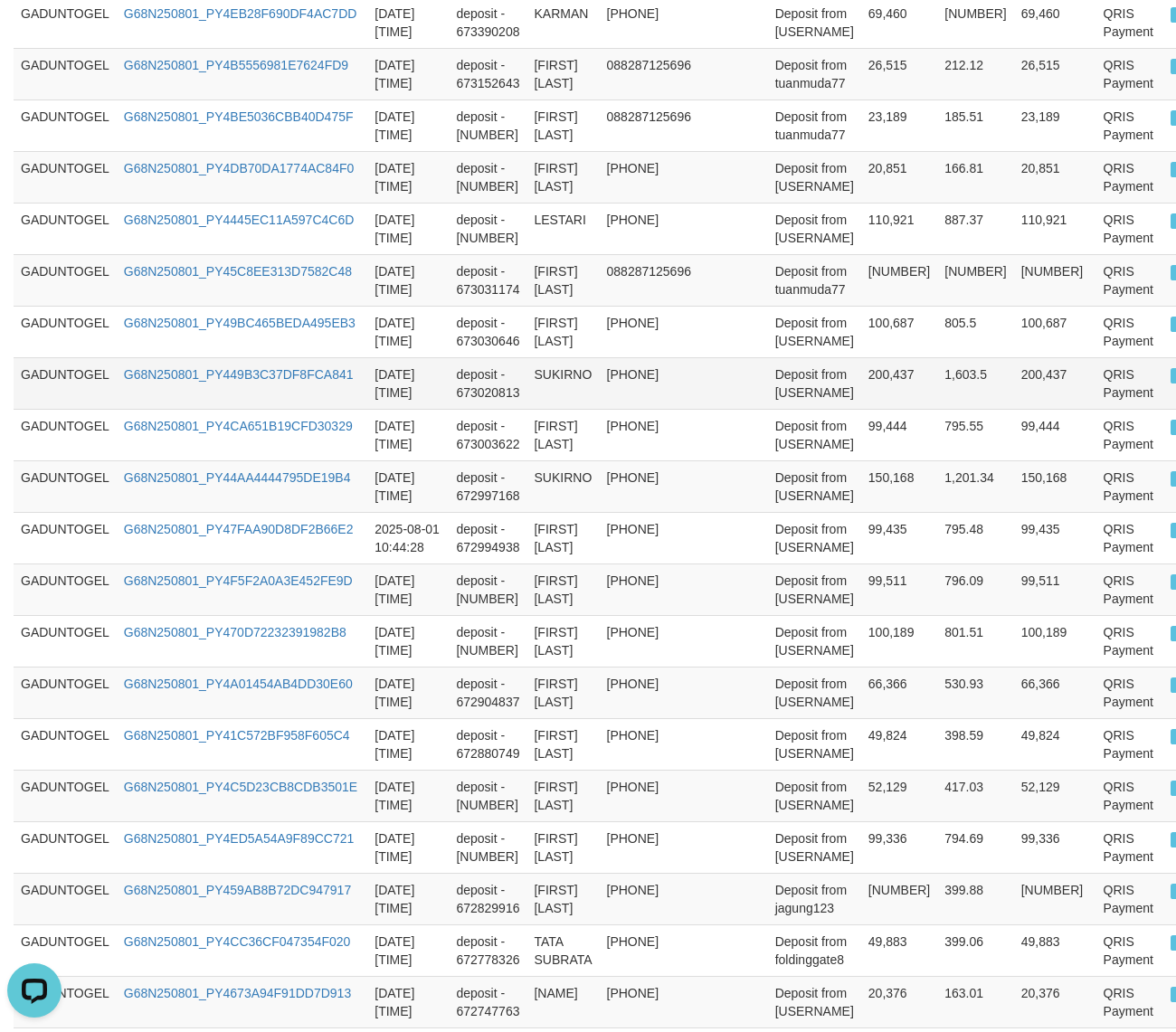 click on "[DATE] [TIME]" at bounding box center [408, 383] 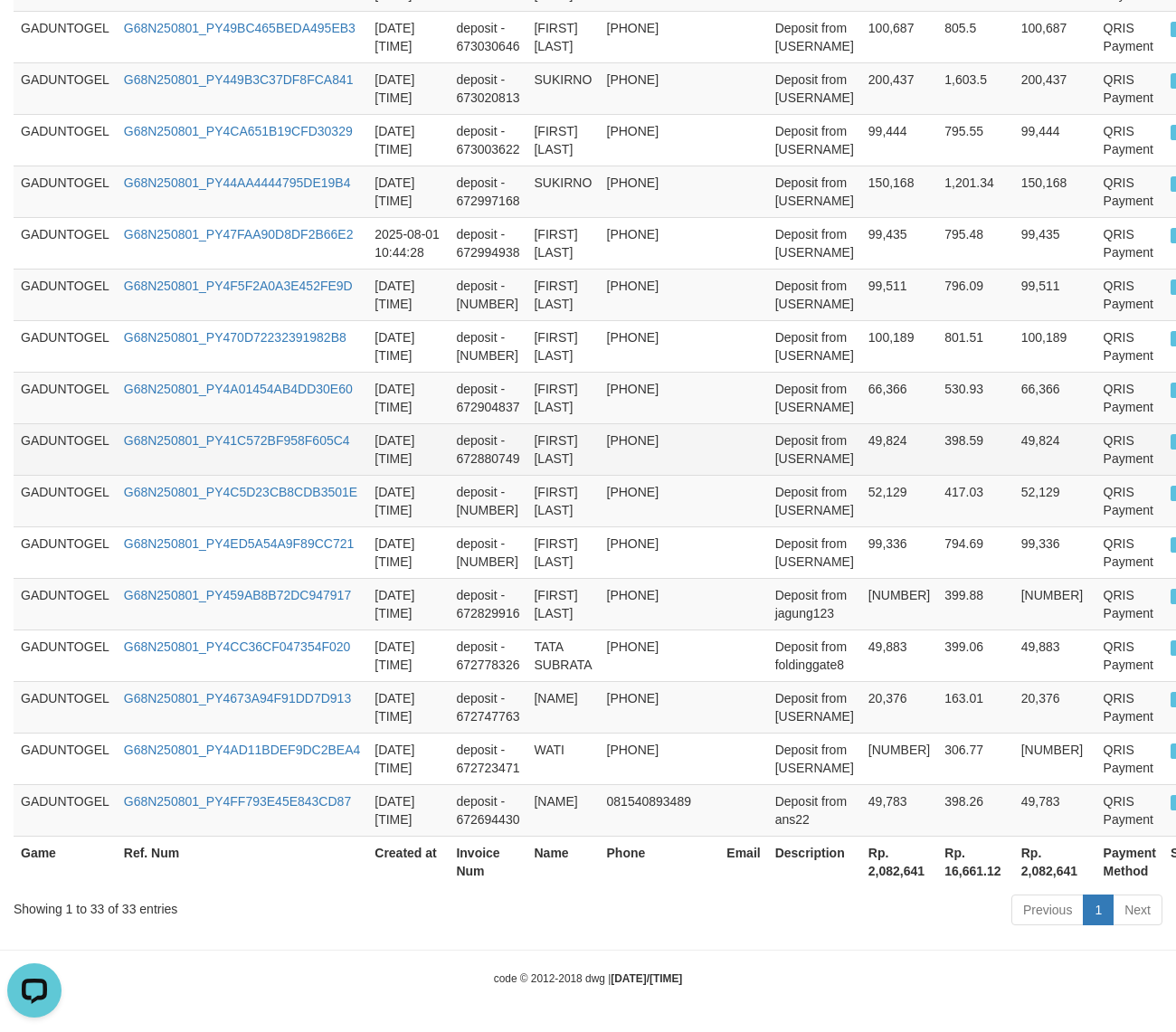 scroll, scrollTop: 1652, scrollLeft: 0, axis: vertical 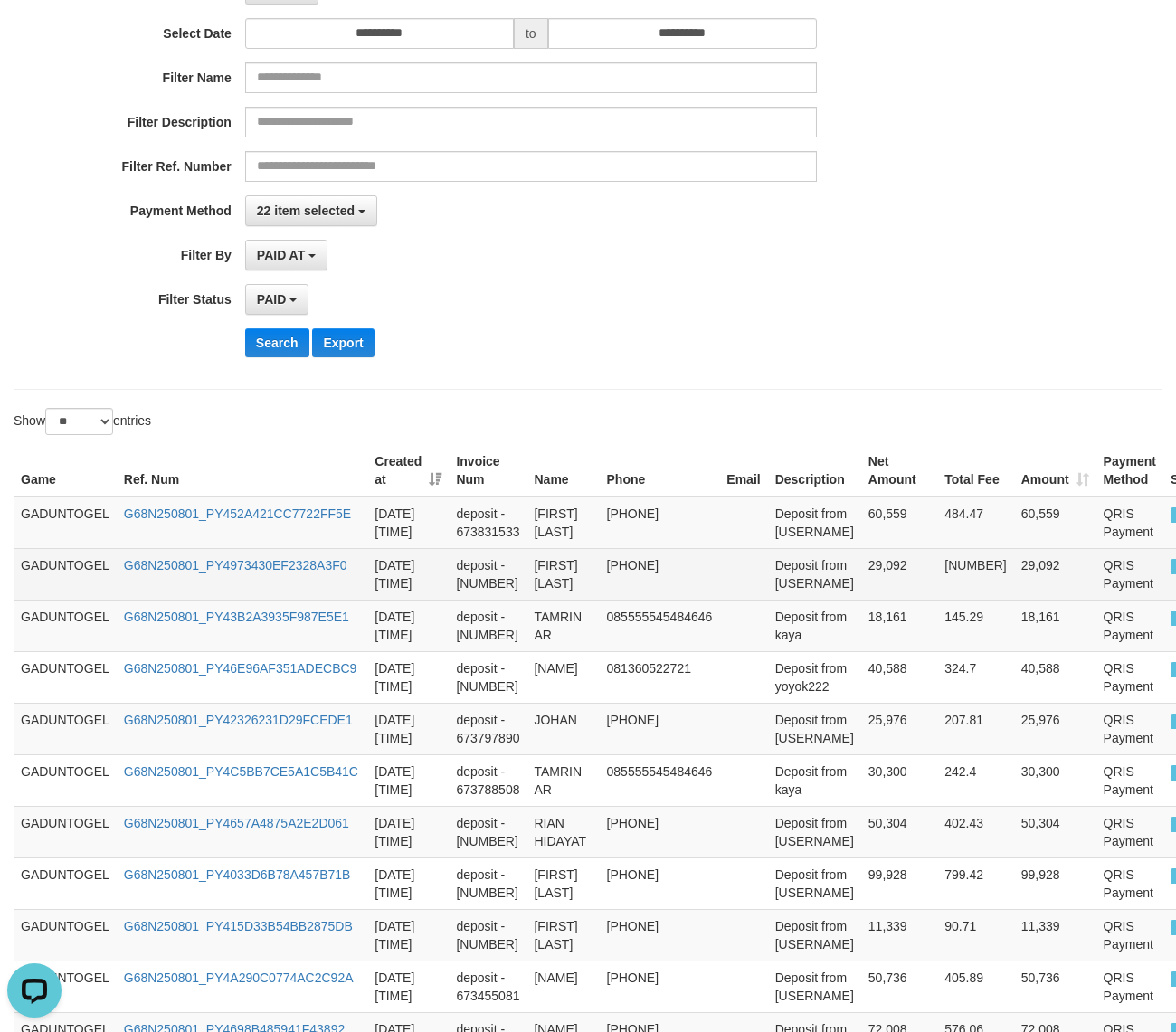 click on "deposit - [NUMBER]" at bounding box center [488, 573] 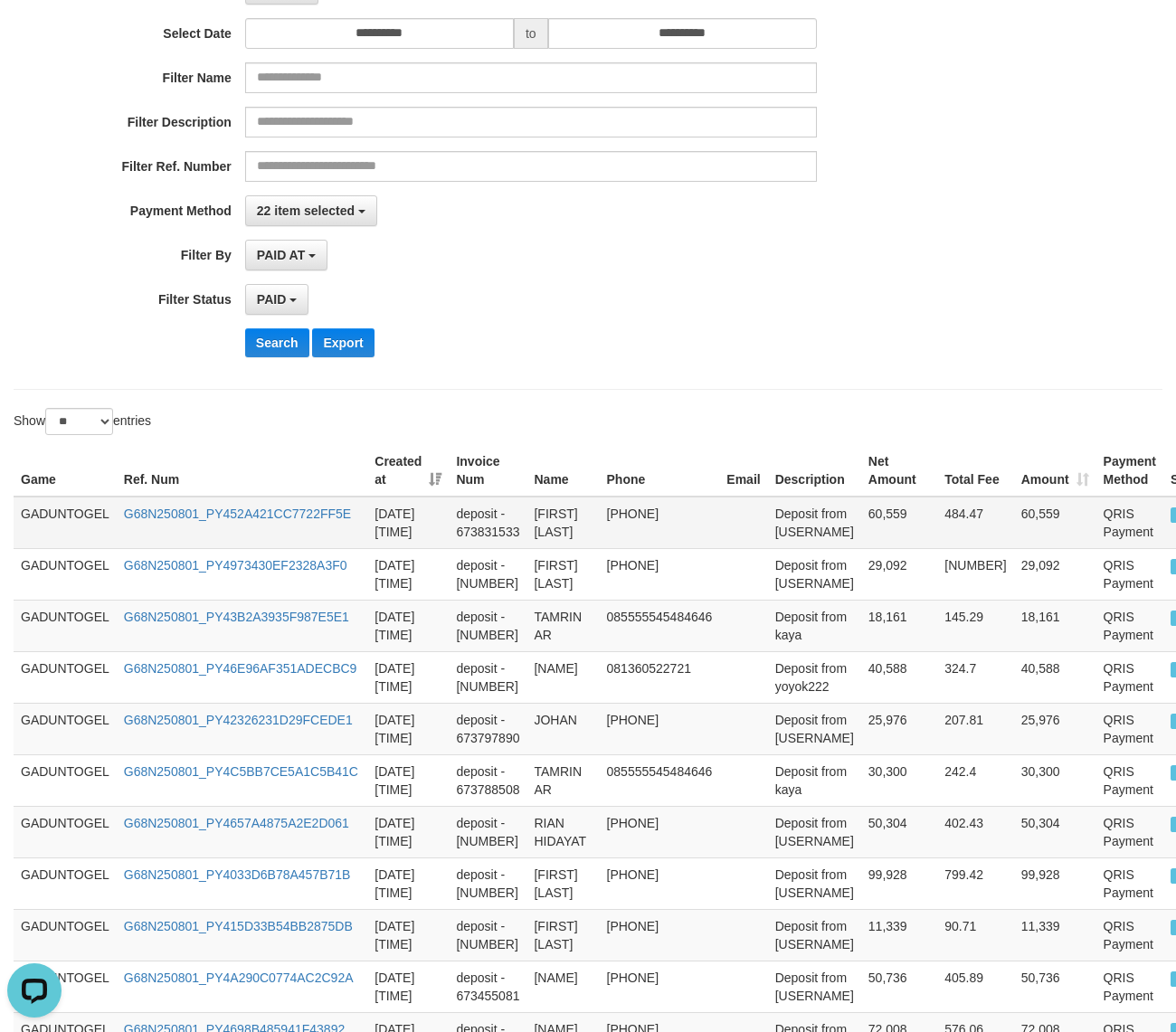 click on "[PHONE]" at bounding box center (659, 523) 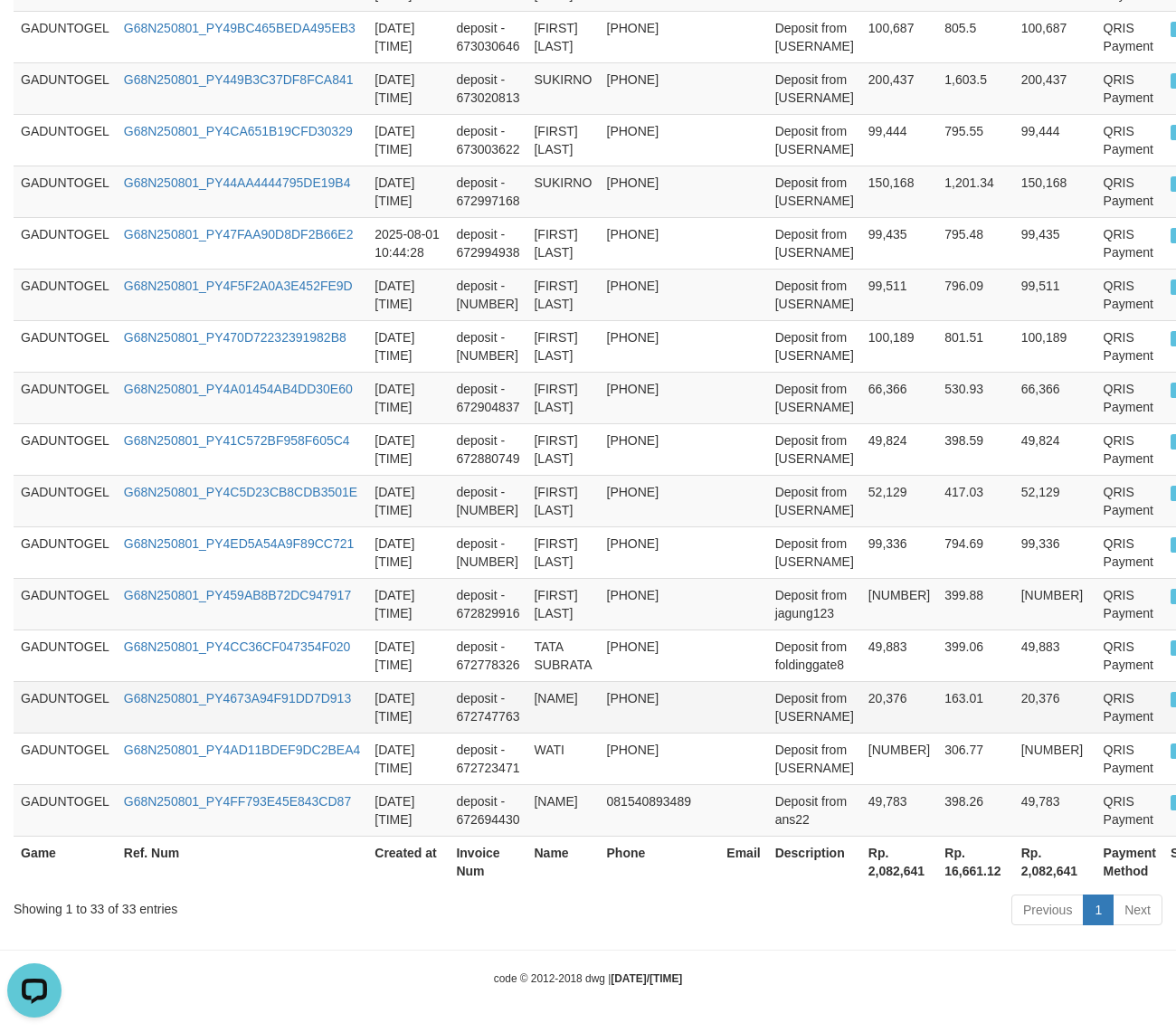 scroll, scrollTop: 1652, scrollLeft: 0, axis: vertical 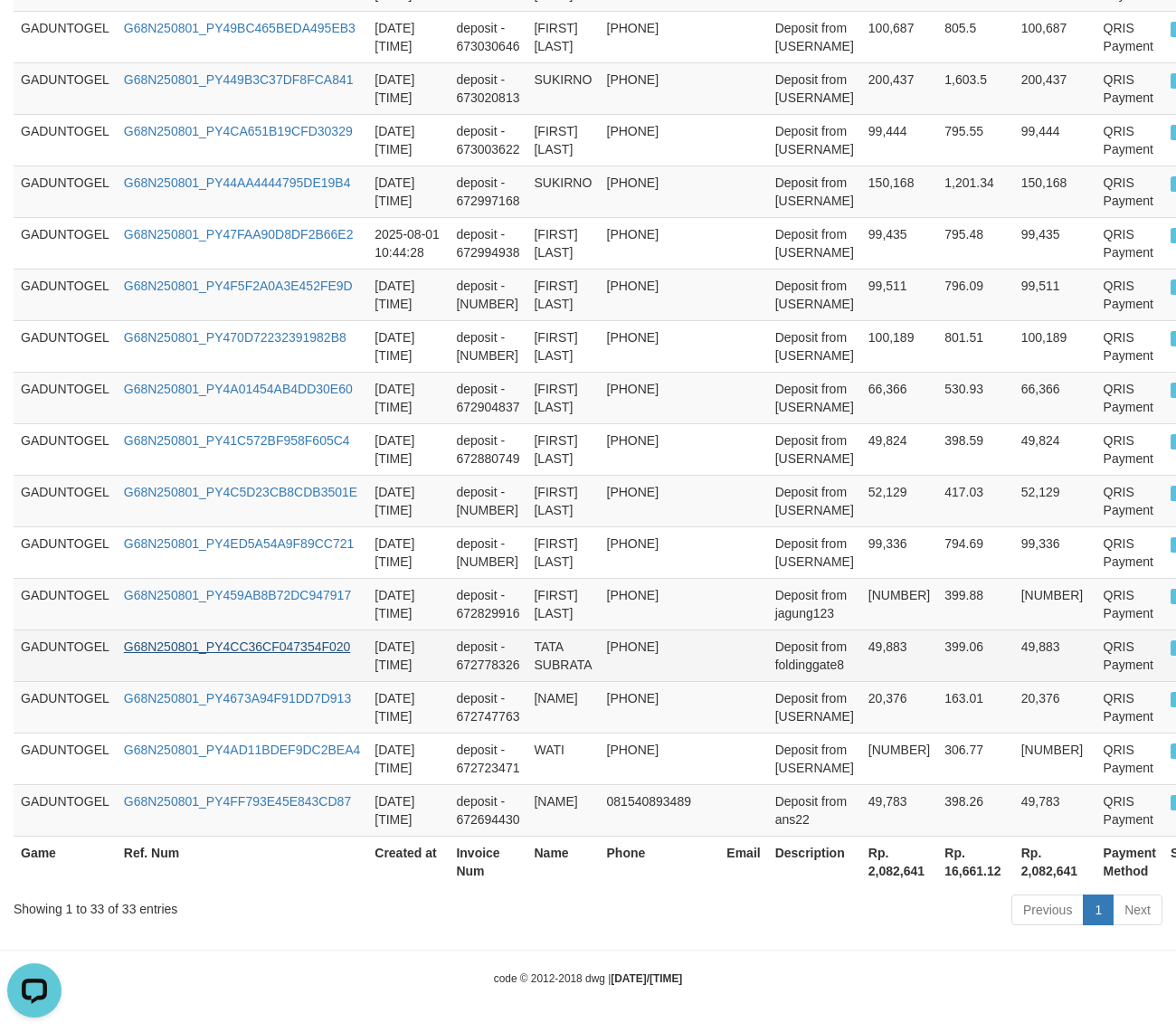 click on "G68N250801_PY4CC36CF047354F020" at bounding box center (242, 655) 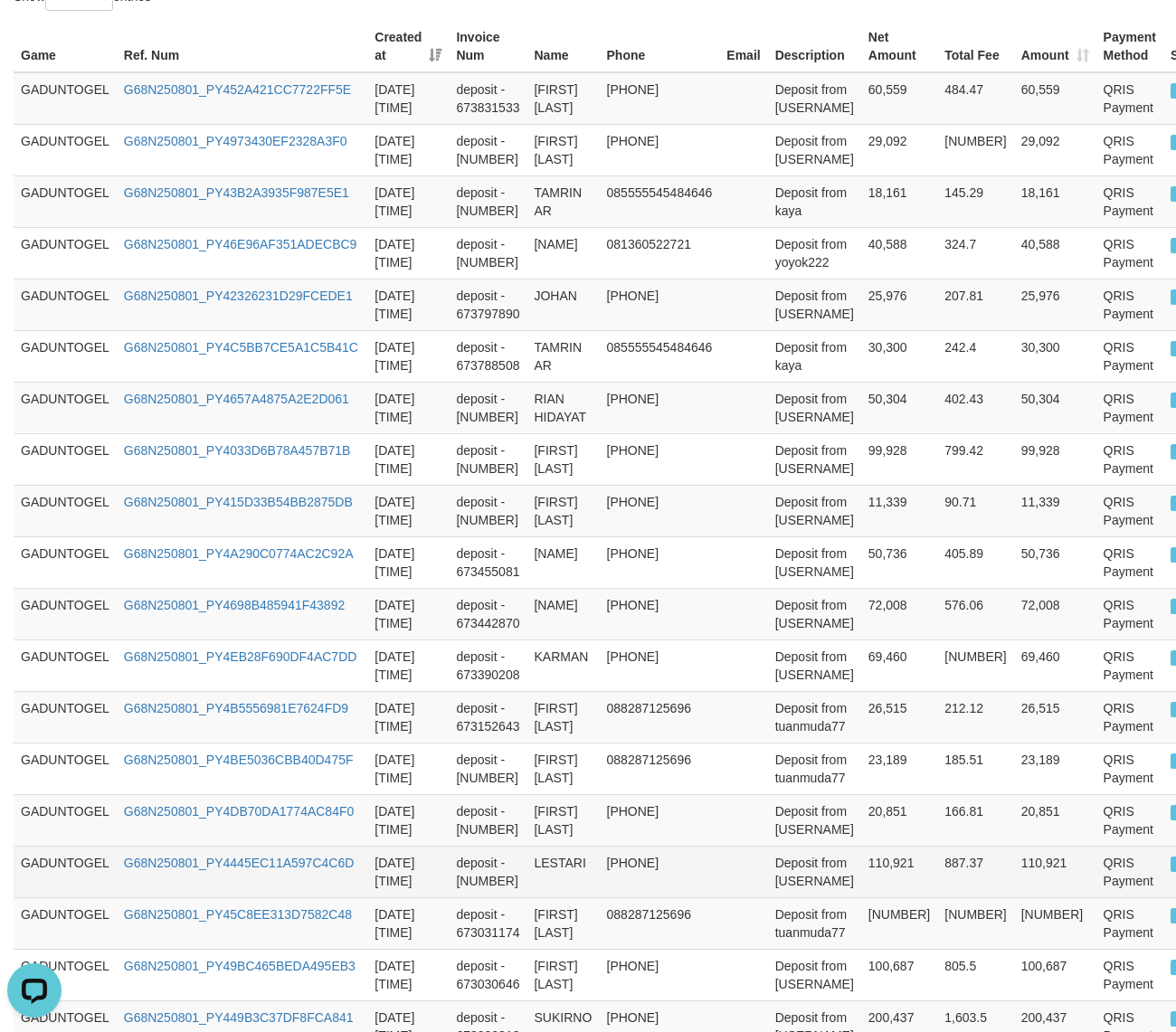 scroll, scrollTop: 522, scrollLeft: 0, axis: vertical 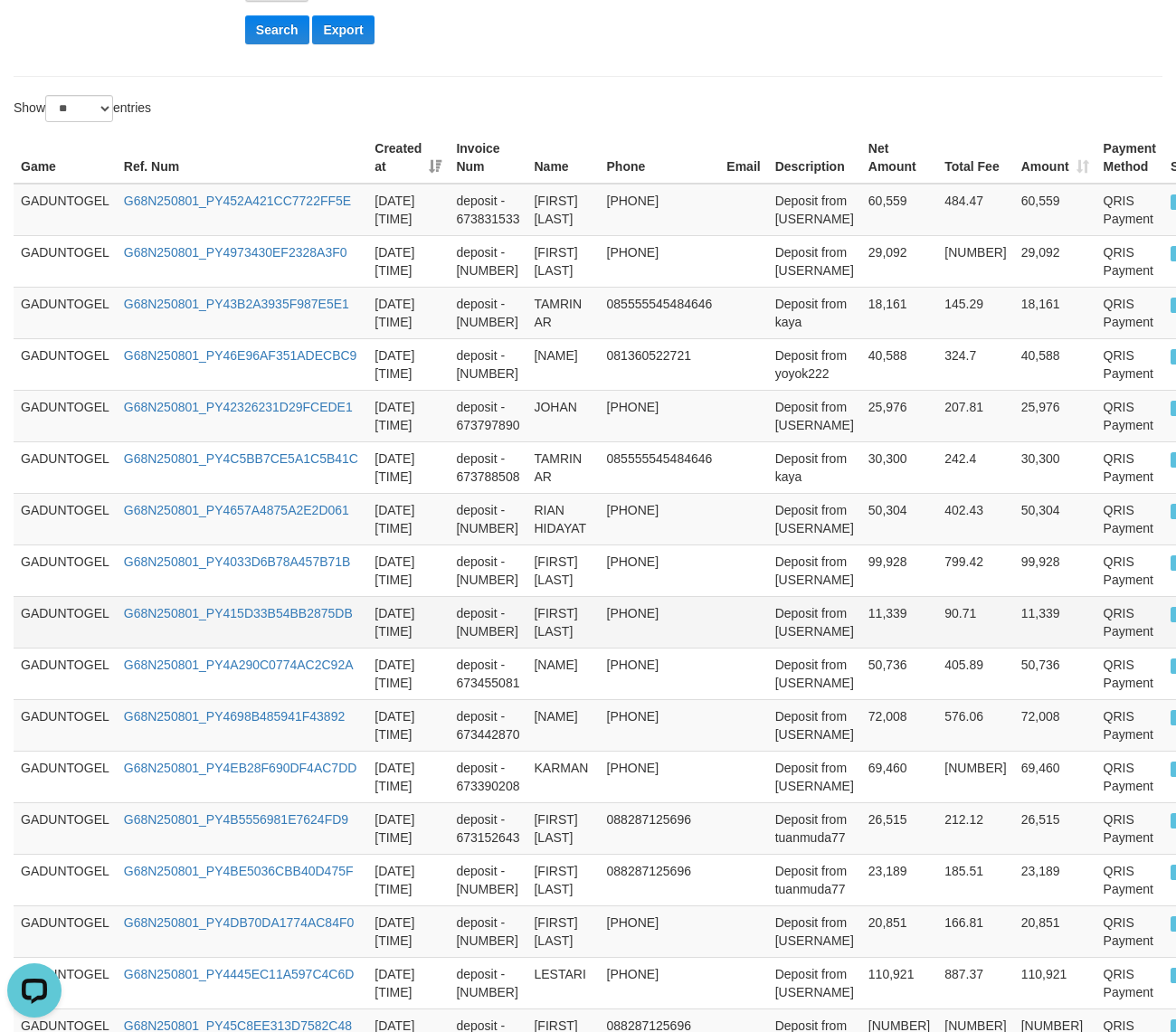click on "deposit - [NUMBER]" at bounding box center (488, 621) 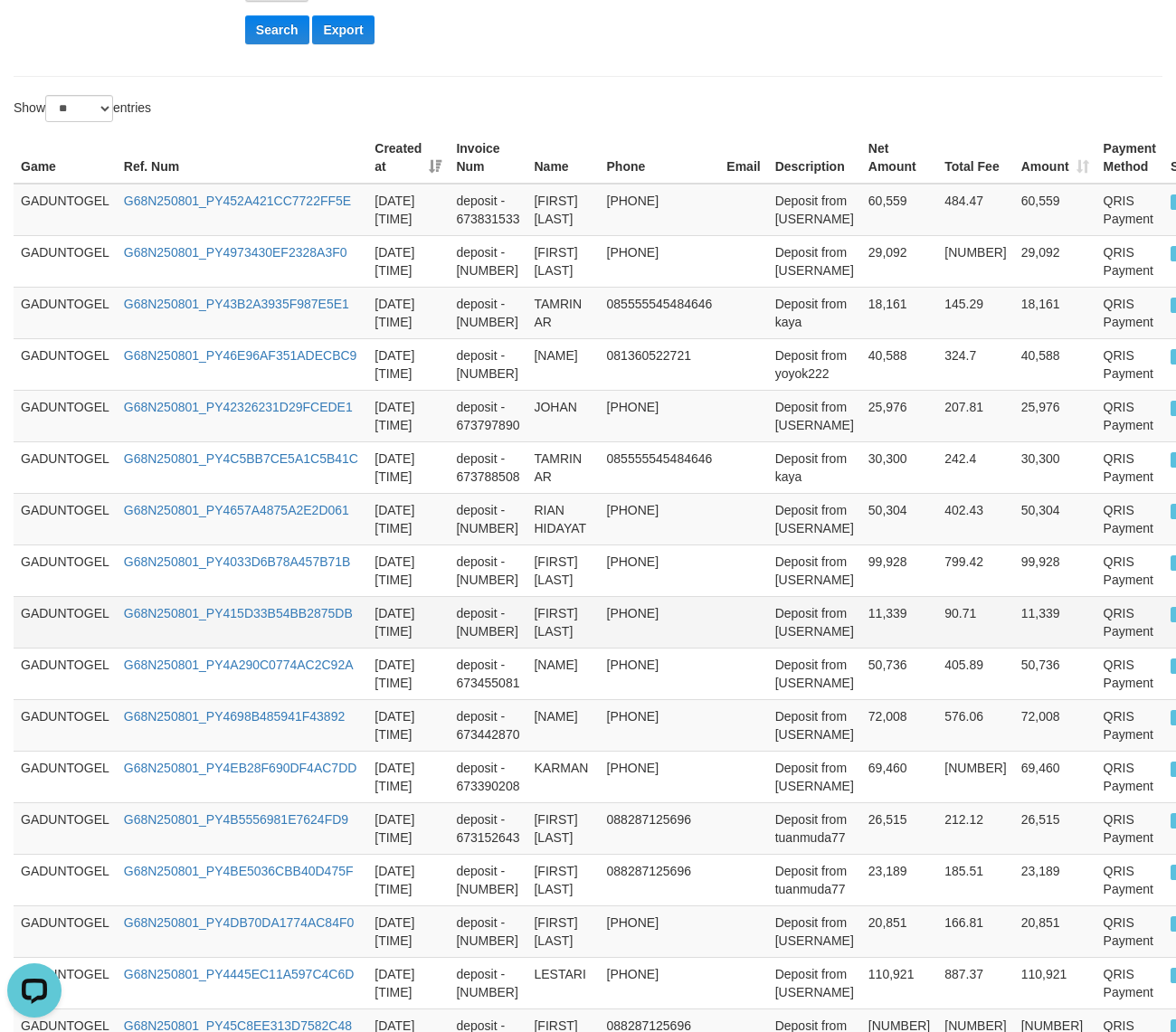 scroll, scrollTop: 1652, scrollLeft: 0, axis: vertical 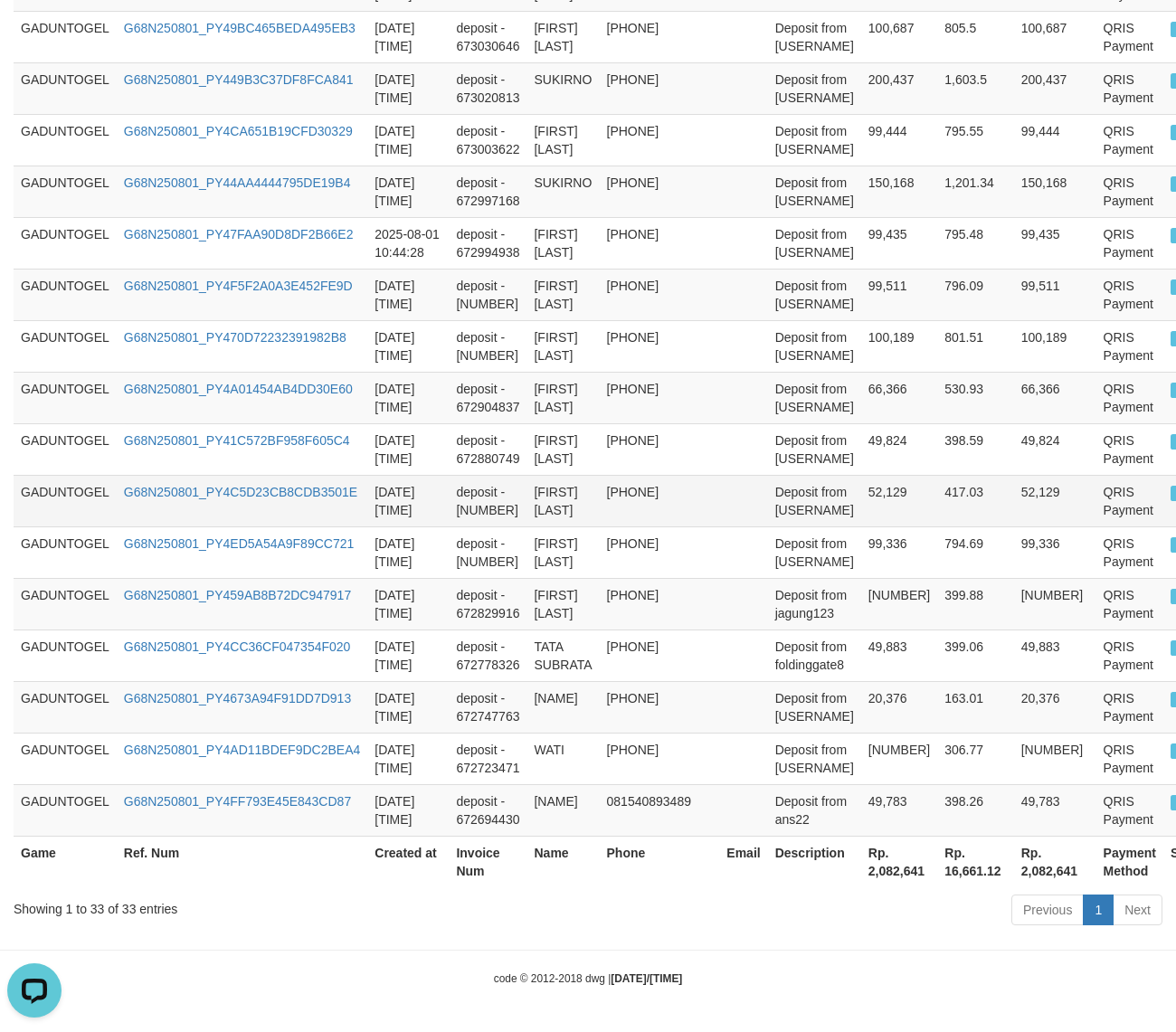click on "[PHONE]" at bounding box center (659, 500) 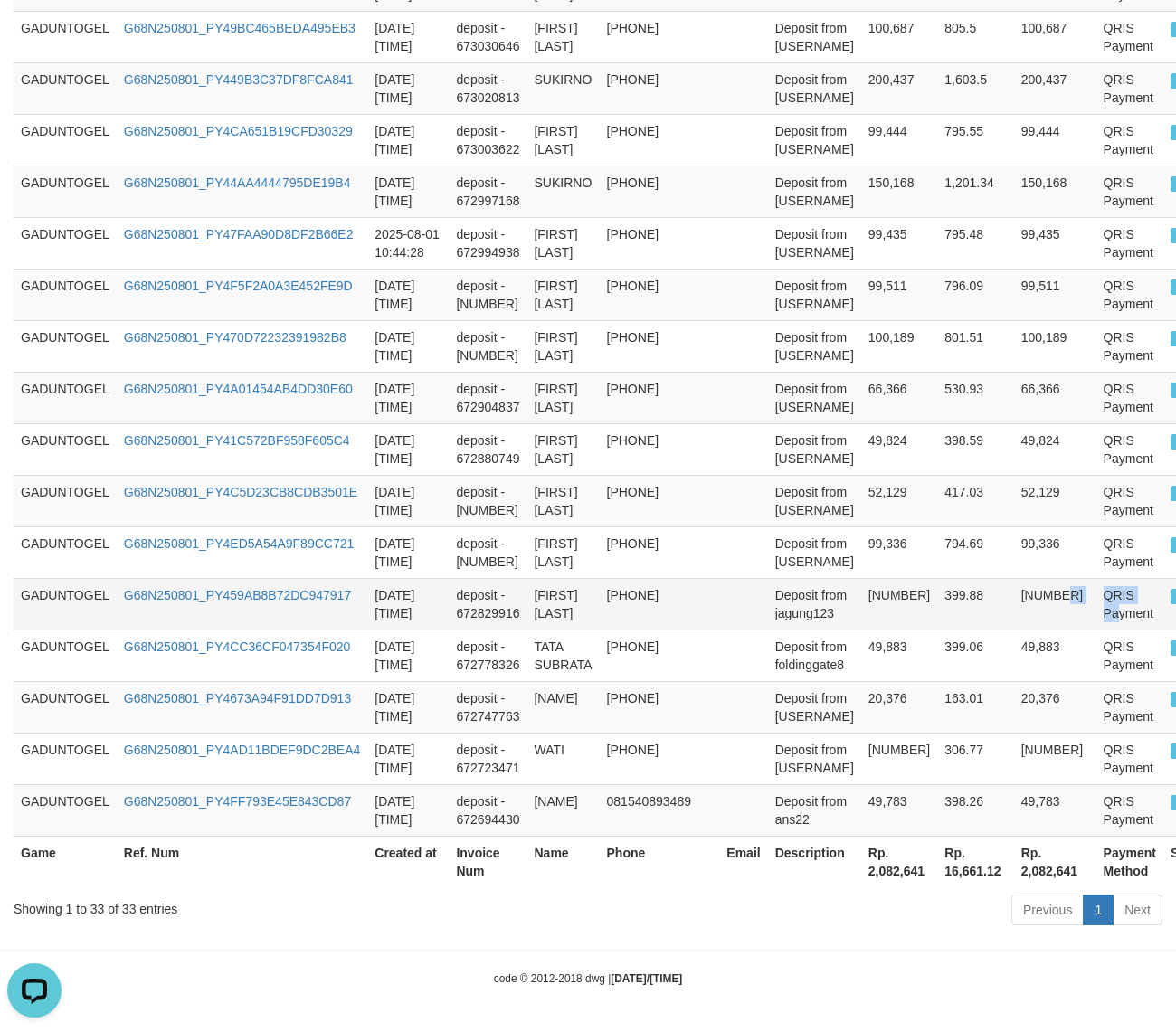 drag, startPoint x: 1093, startPoint y: 624, endPoint x: 1079, endPoint y: 624, distance: 14 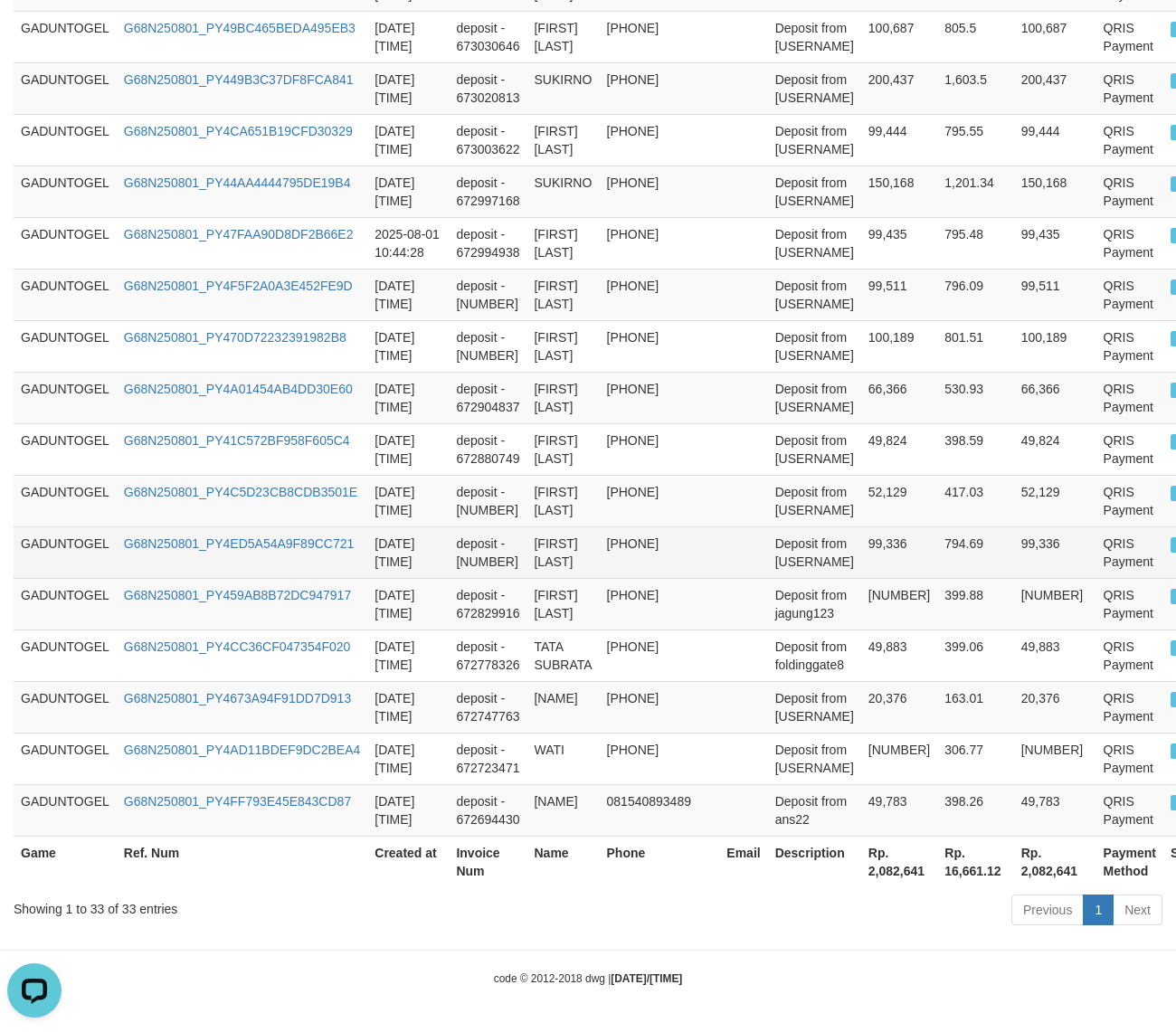 click on "794.69" at bounding box center [975, 552] 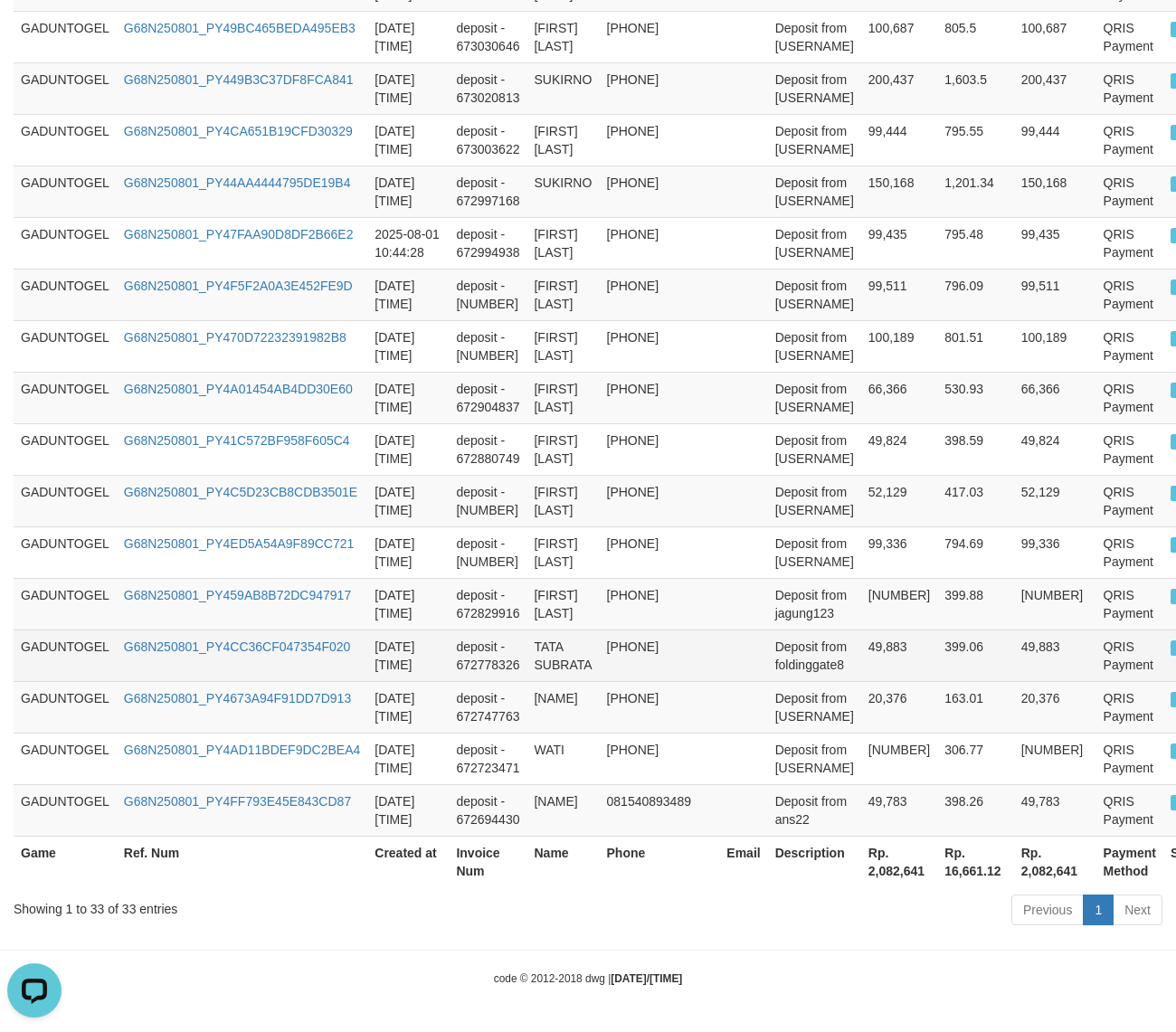 click on "399.06" at bounding box center [975, 655] 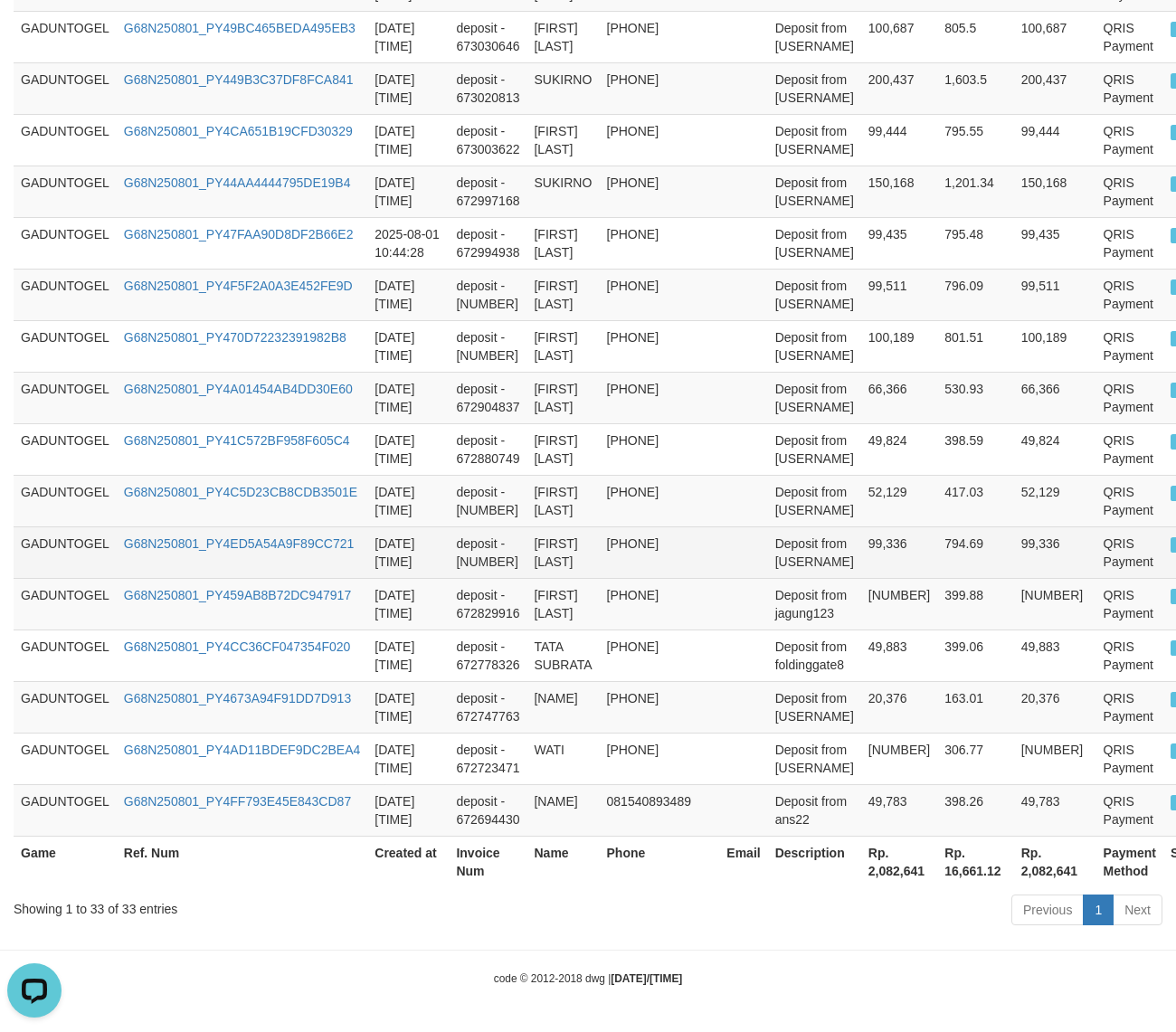 click on "[PHONE]" at bounding box center [659, 552] 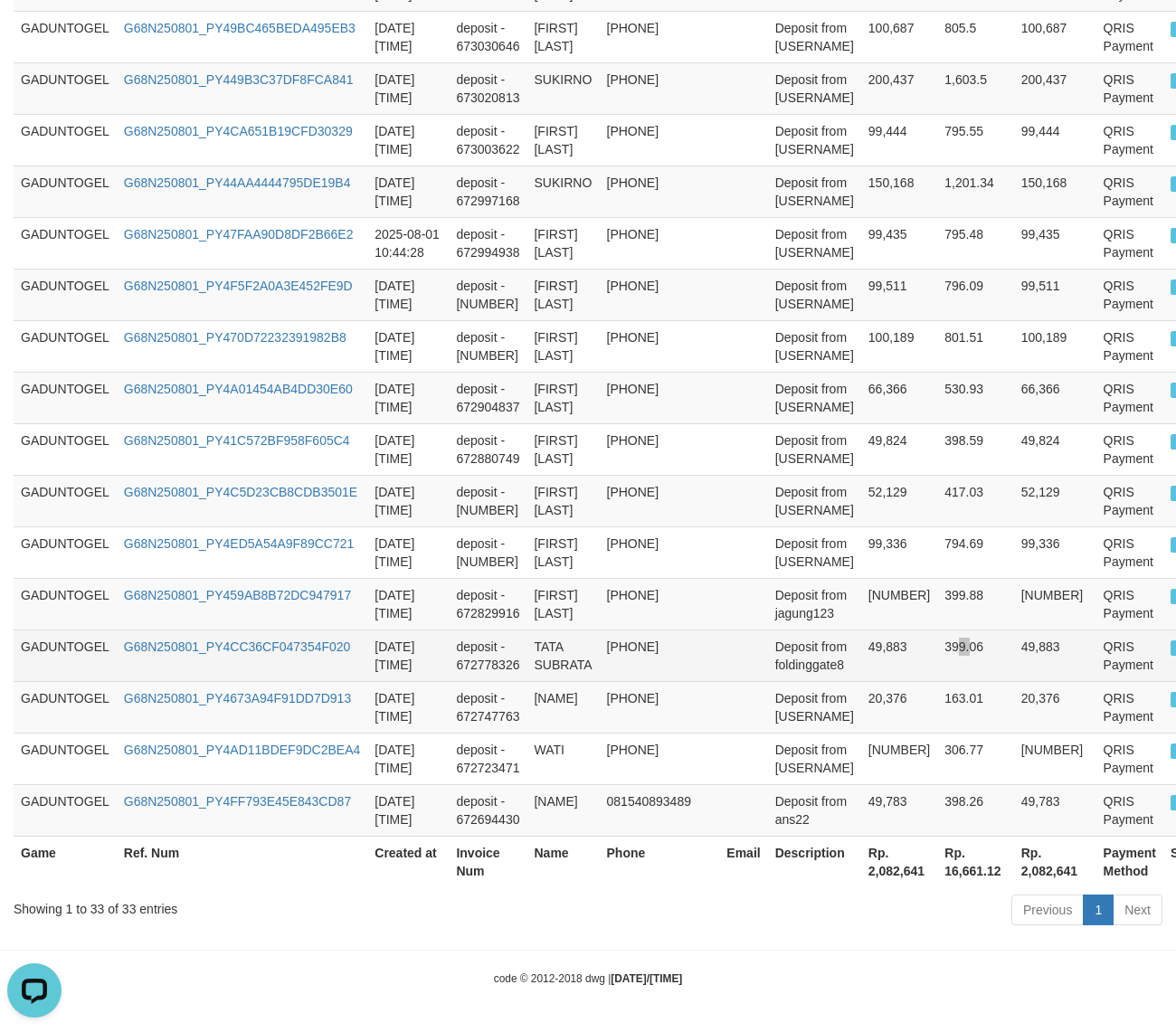 drag, startPoint x: 961, startPoint y: 670, endPoint x: 911, endPoint y: 651, distance: 53.488316 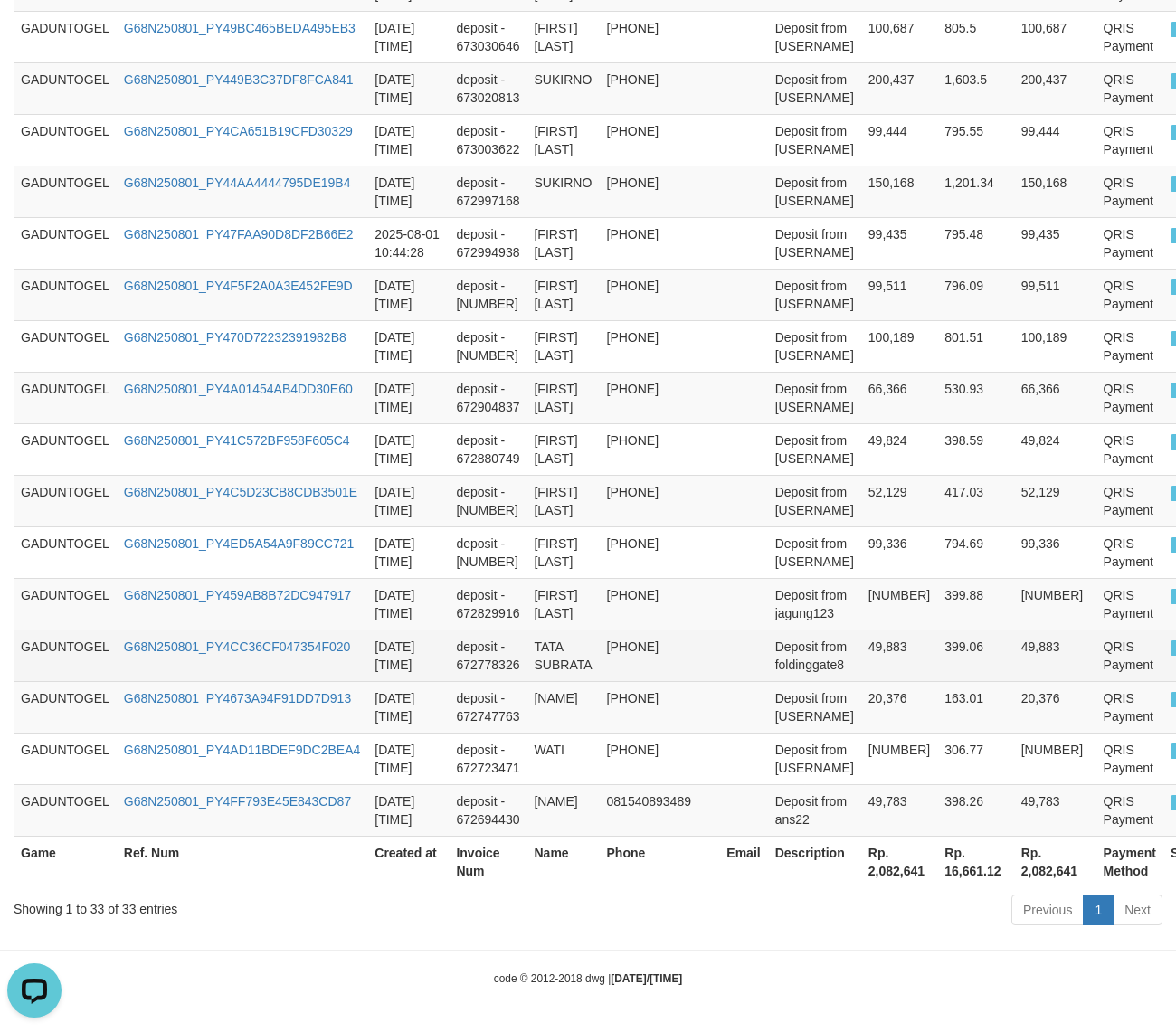 click on "399.06" at bounding box center (975, 655) 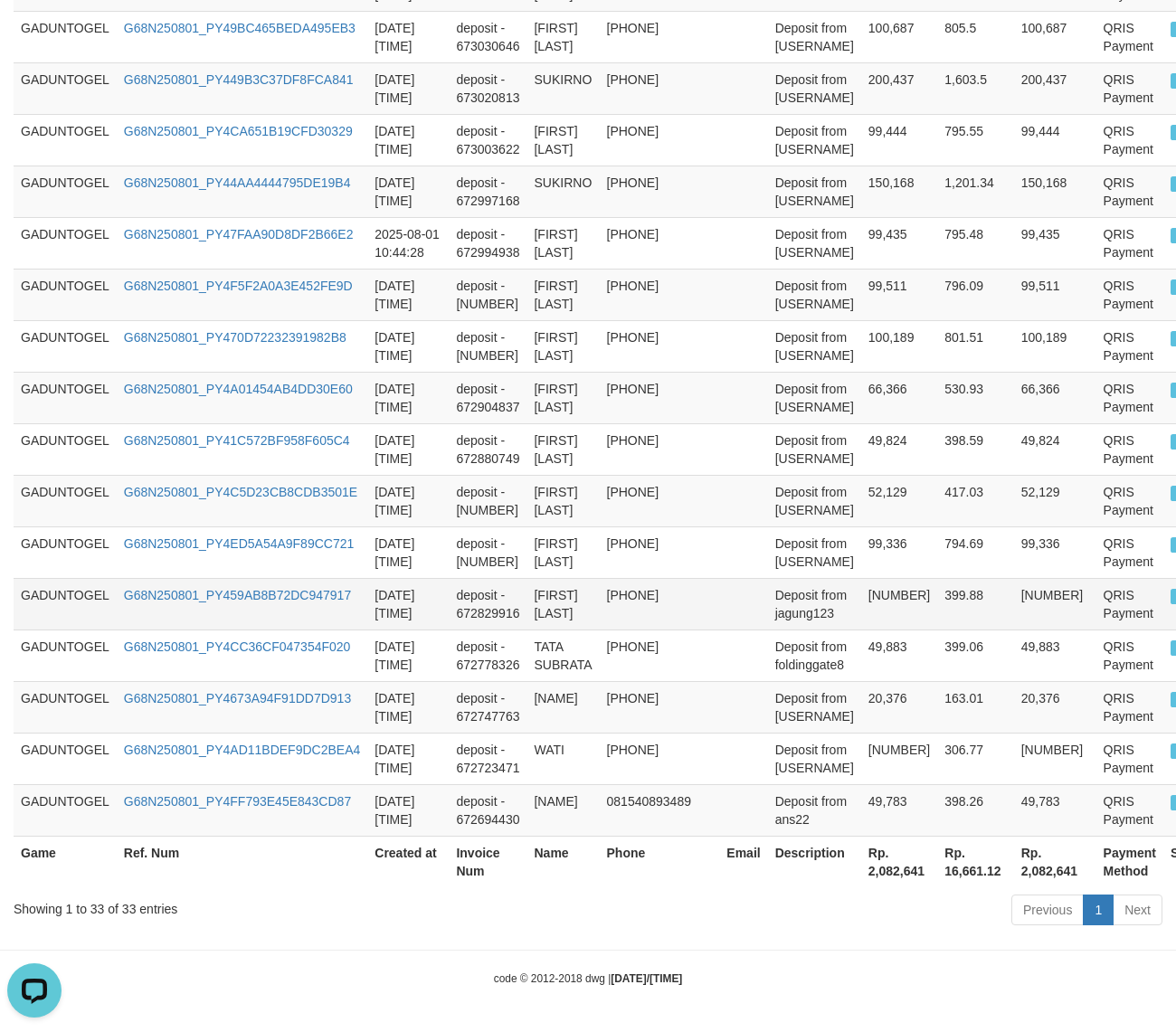 click at bounding box center [743, 603] 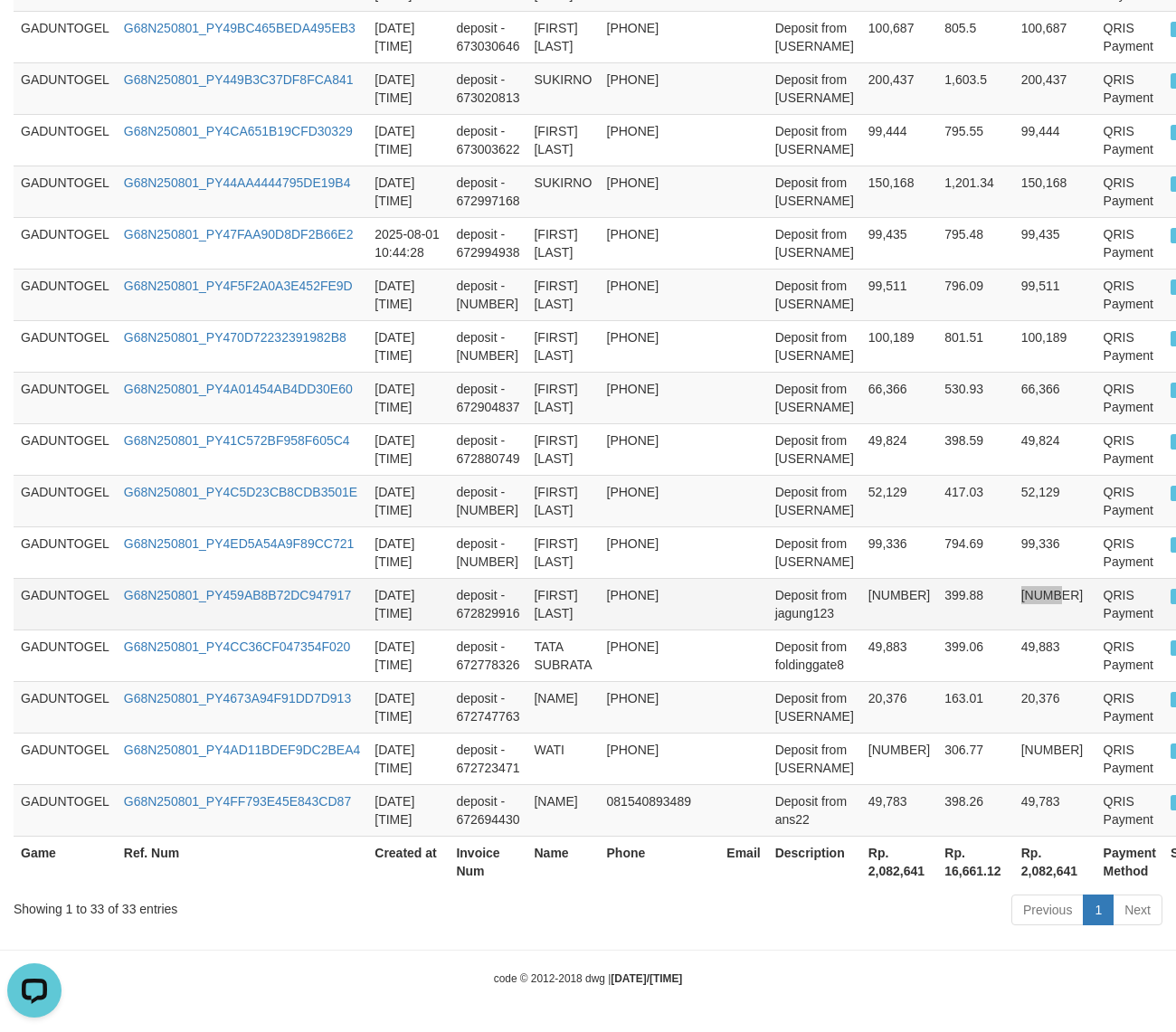 drag, startPoint x: 1022, startPoint y: 620, endPoint x: 997, endPoint y: 600, distance: 32.015621 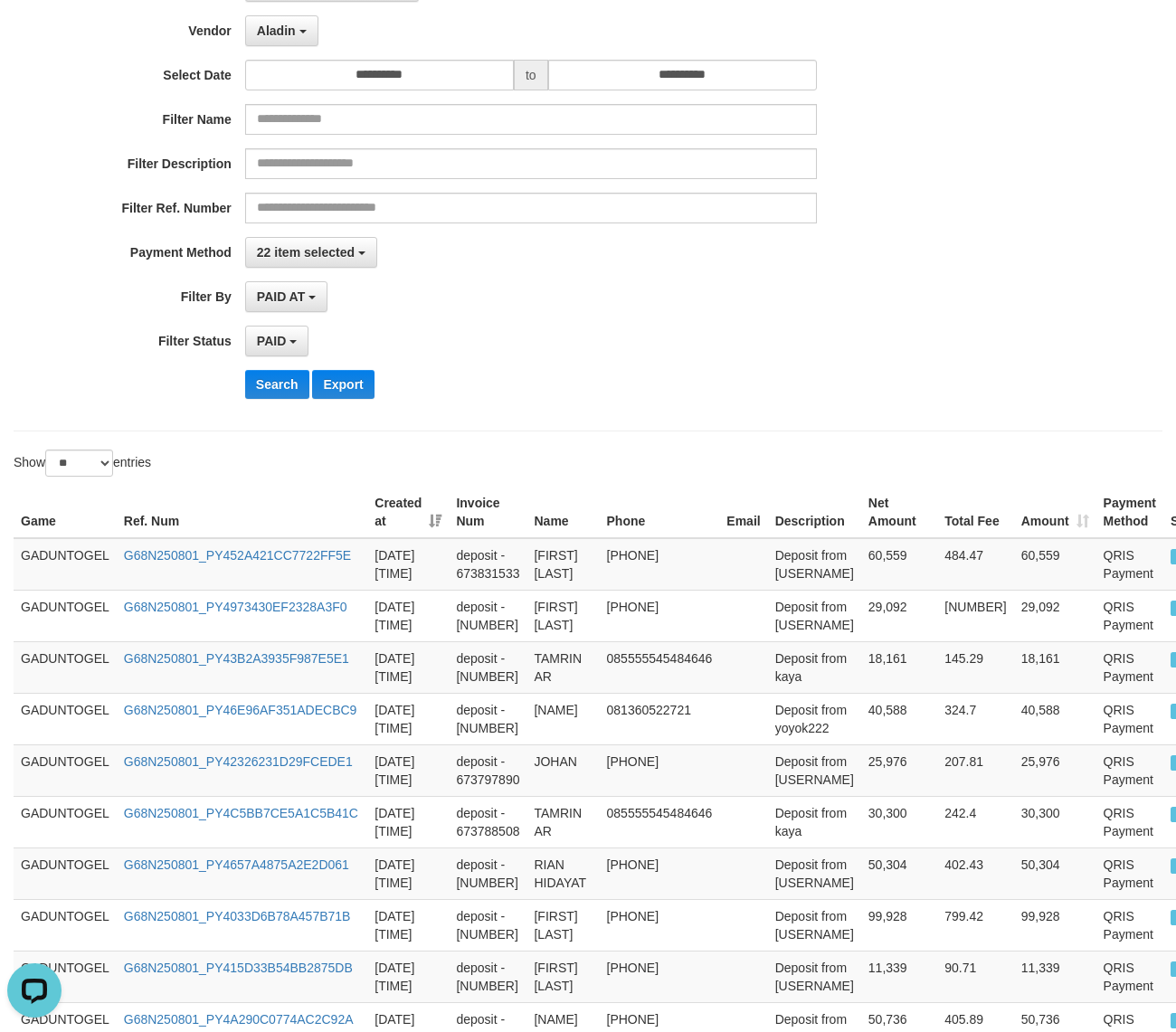 scroll, scrollTop: 146, scrollLeft: 0, axis: vertical 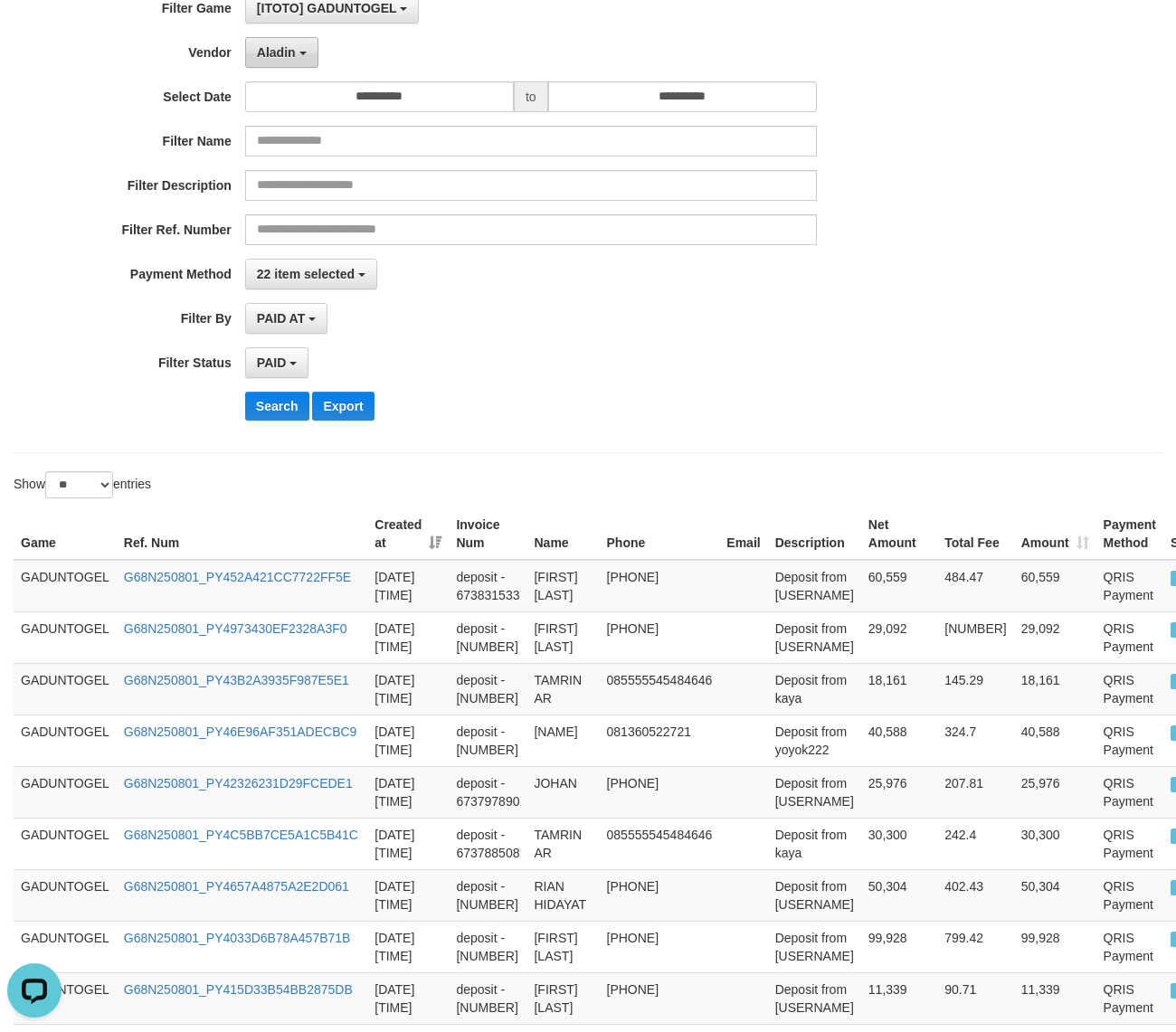 click on "Aladin" at bounding box center [281, 52] 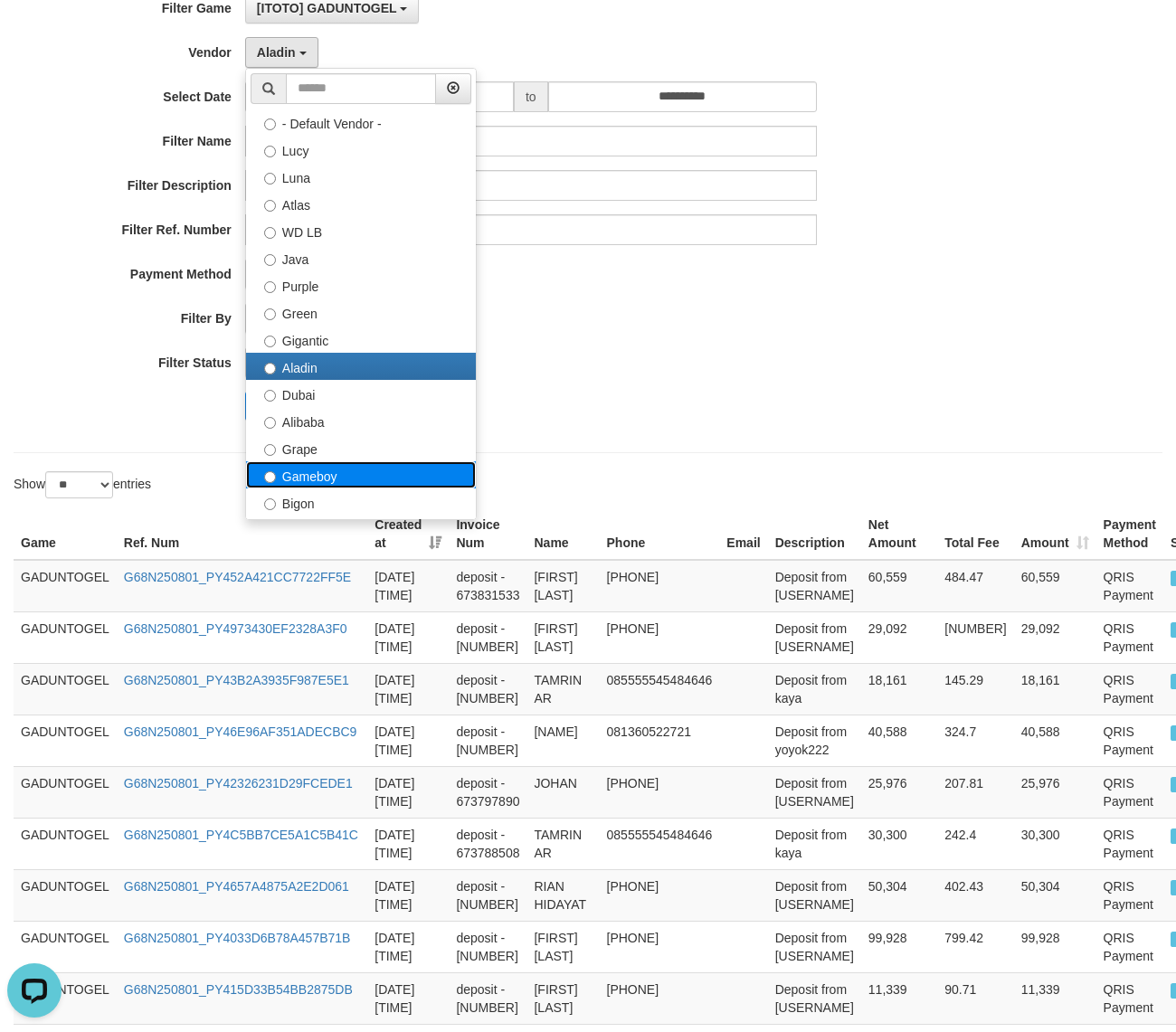 click on "Gameboy" at bounding box center (361, 475) 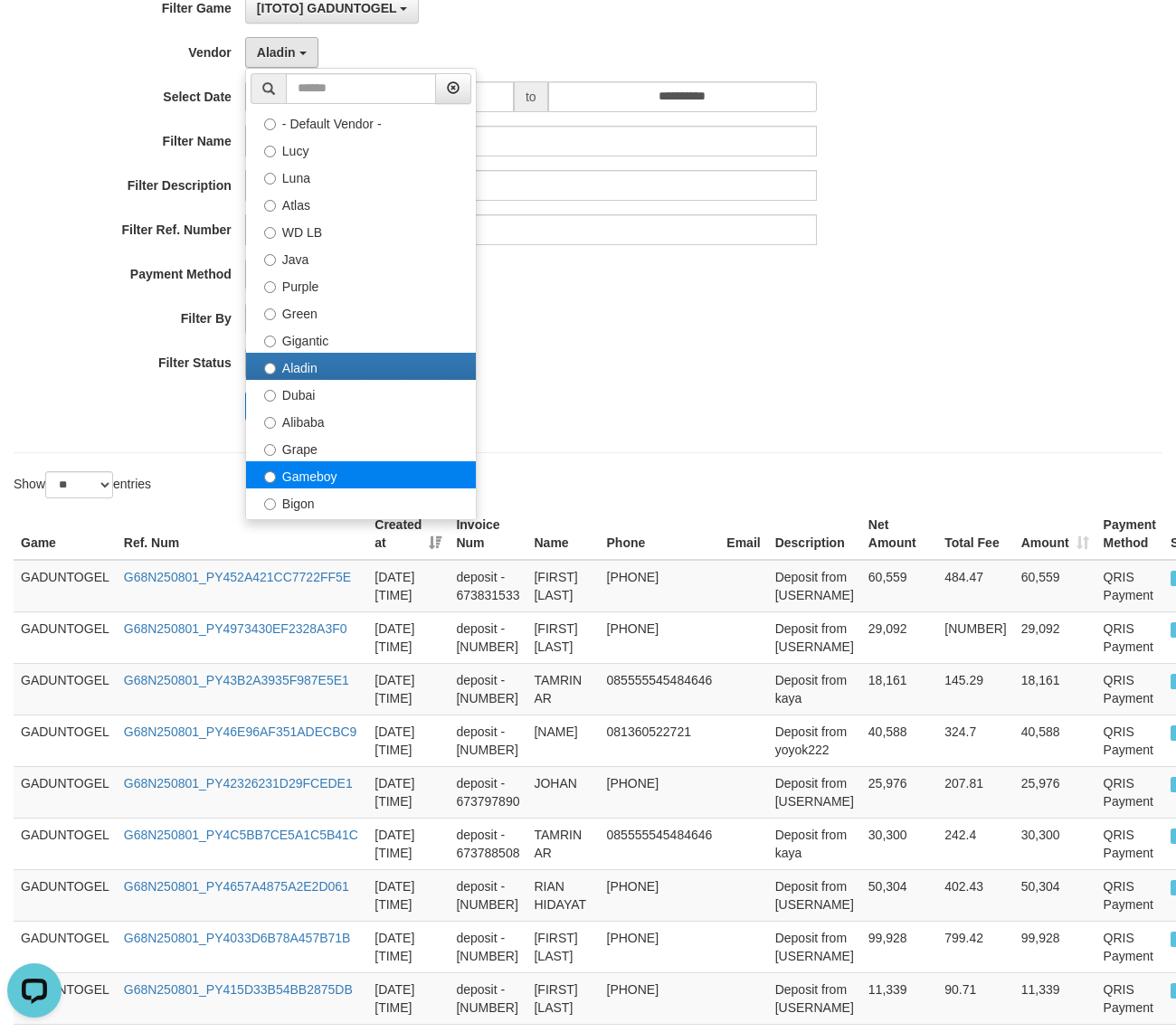 select on "**********" 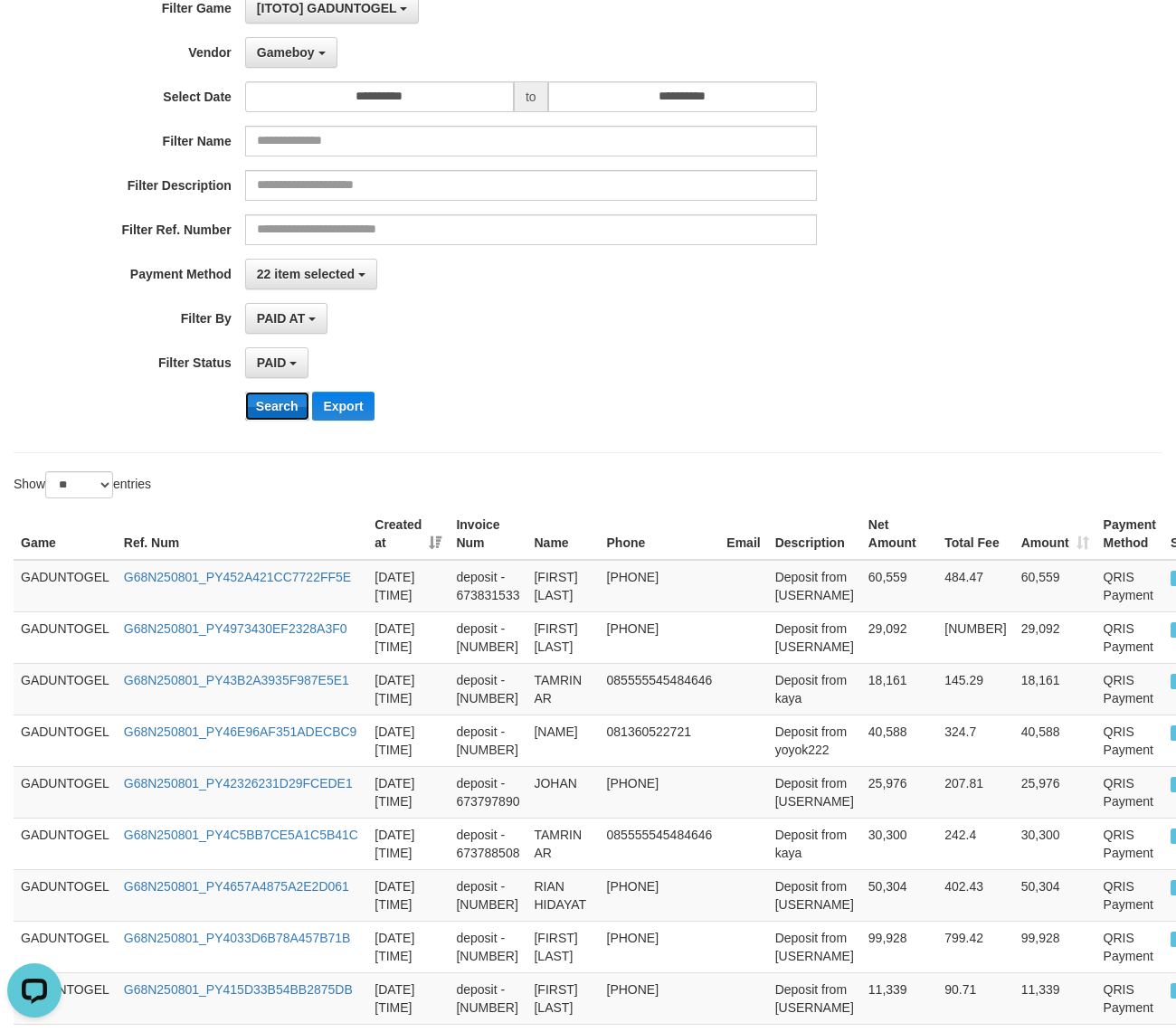 click on "Search" at bounding box center (277, 406) 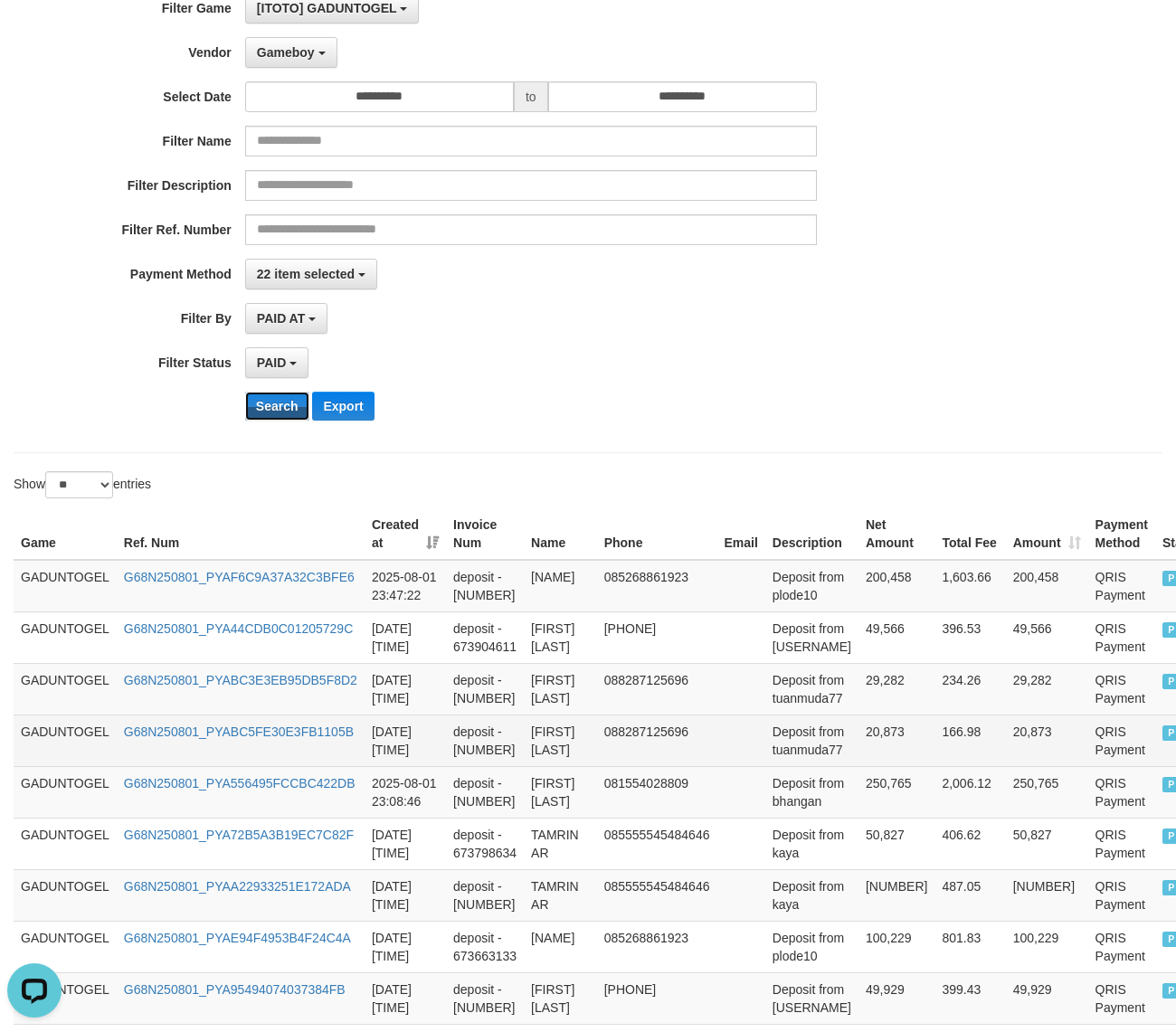 type 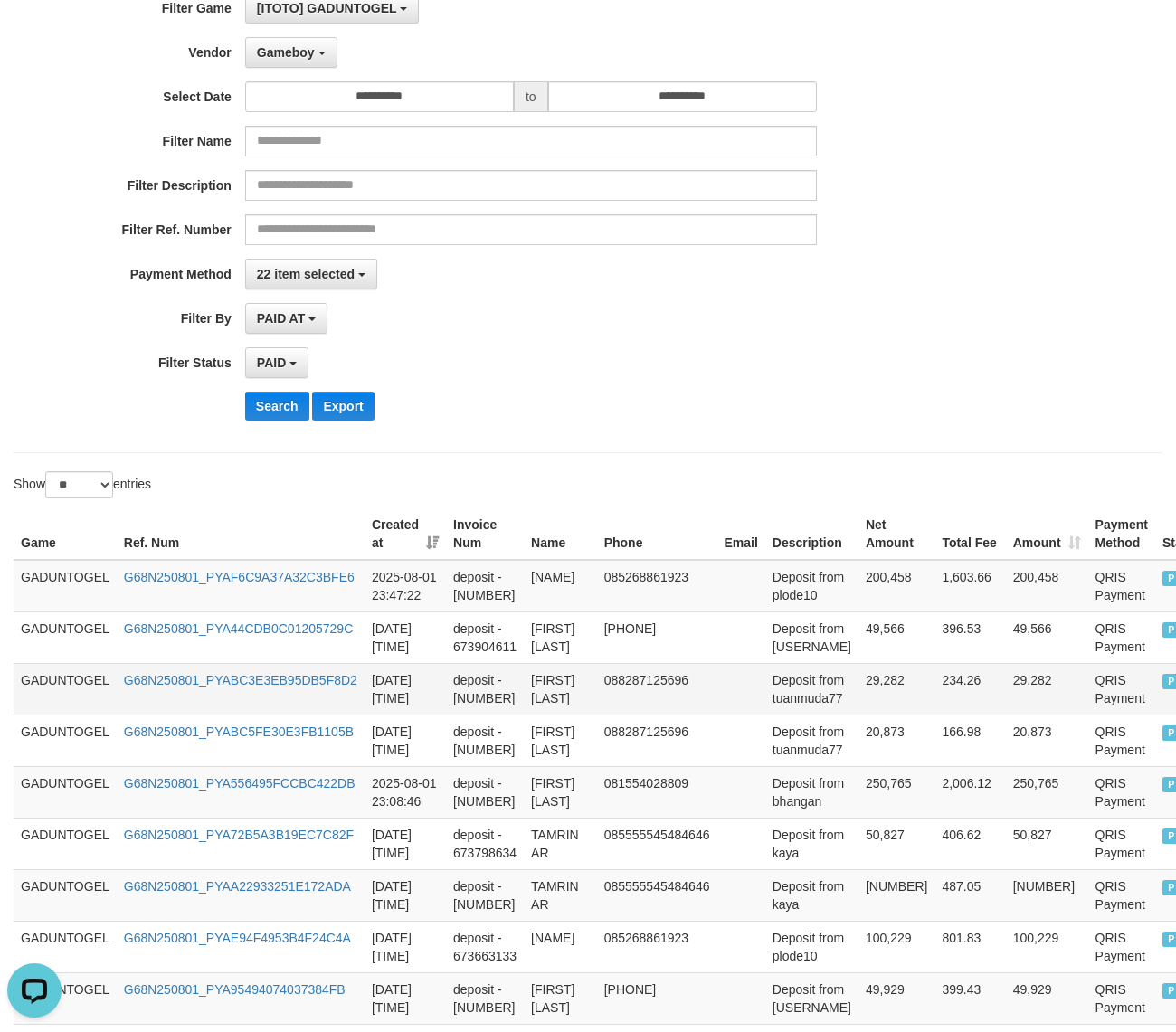 click at bounding box center [740, 688] 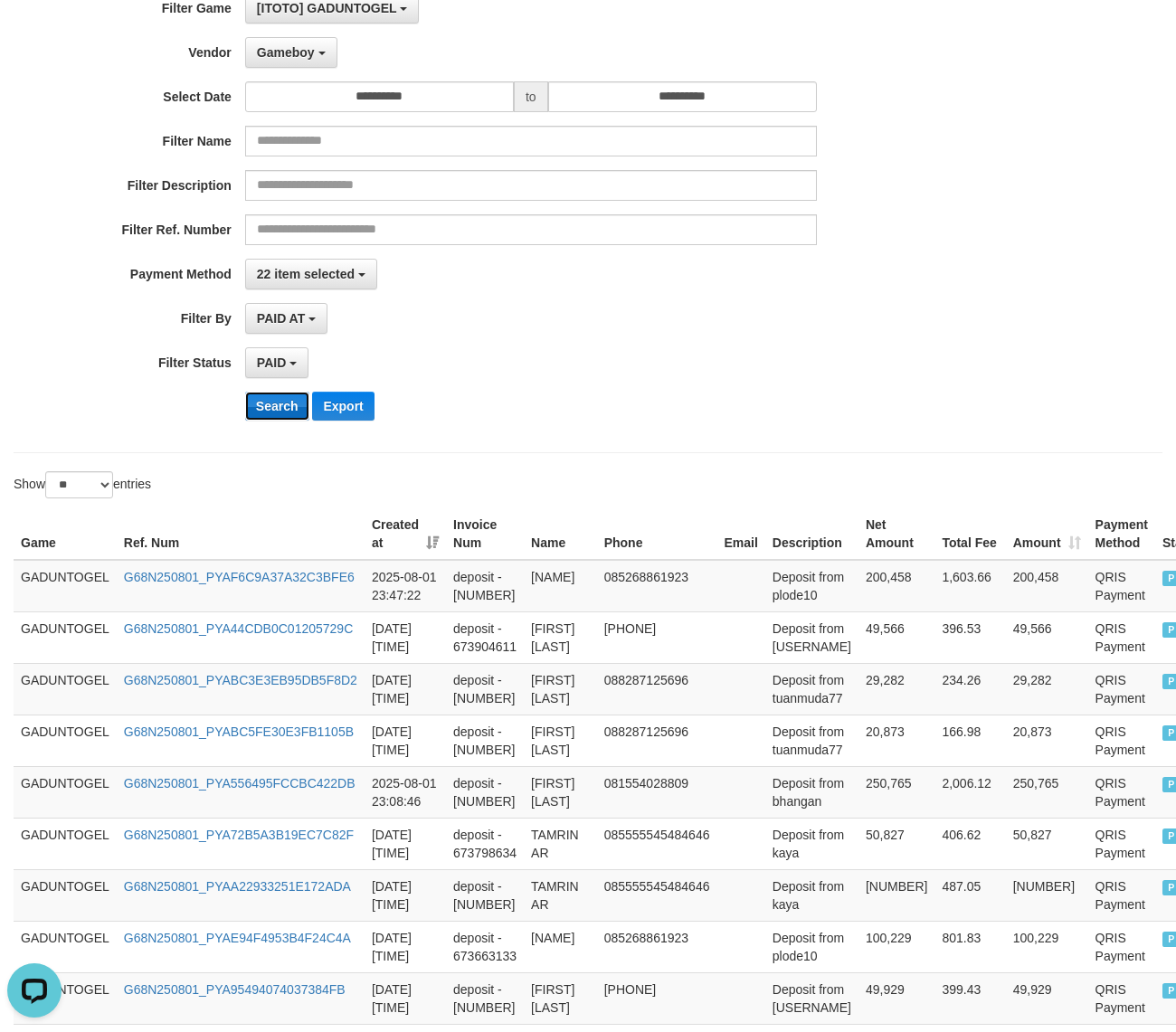 click on "Search" at bounding box center [277, 406] 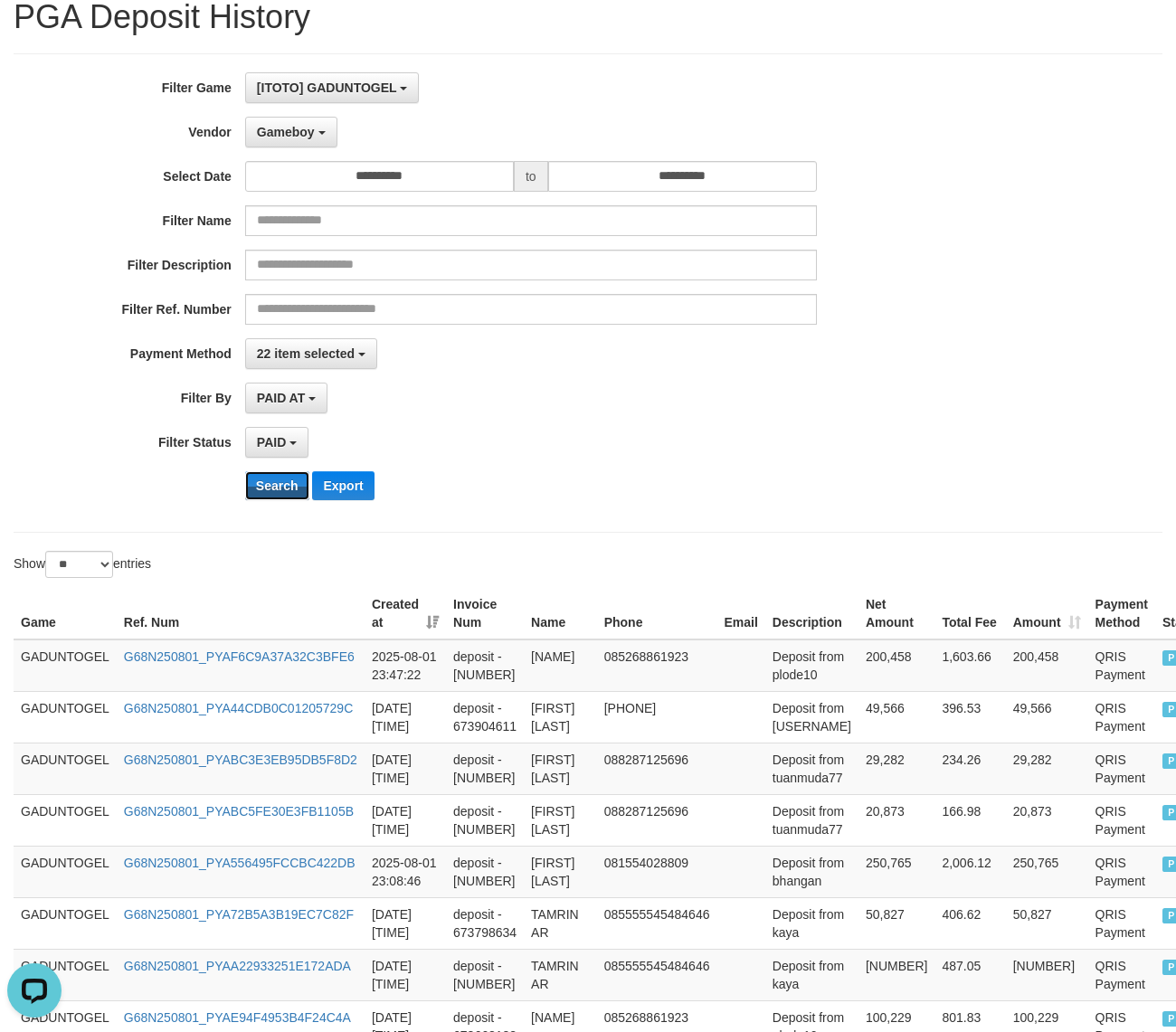 scroll, scrollTop: 0, scrollLeft: 0, axis: both 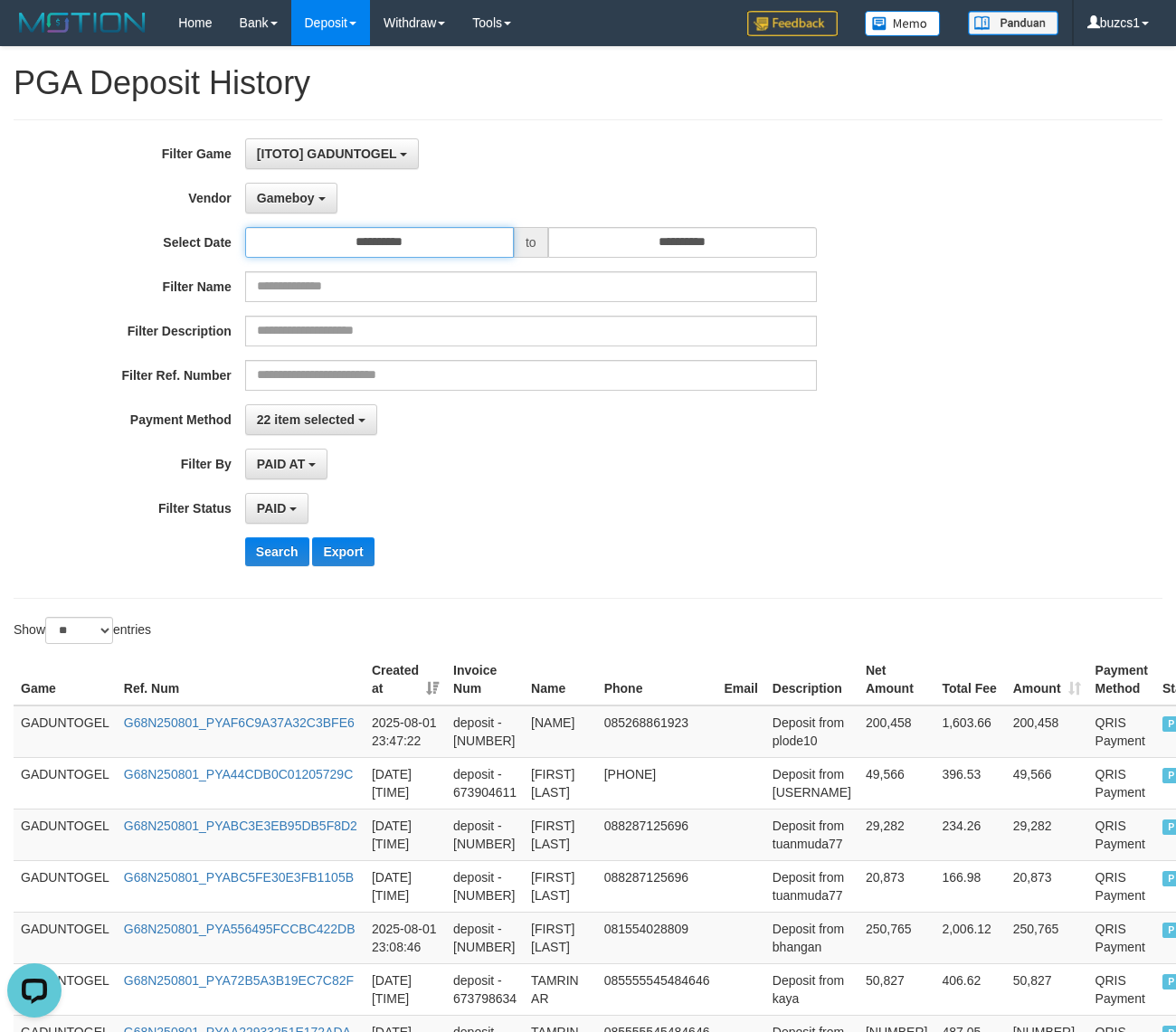click on "**********" at bounding box center [379, 242] 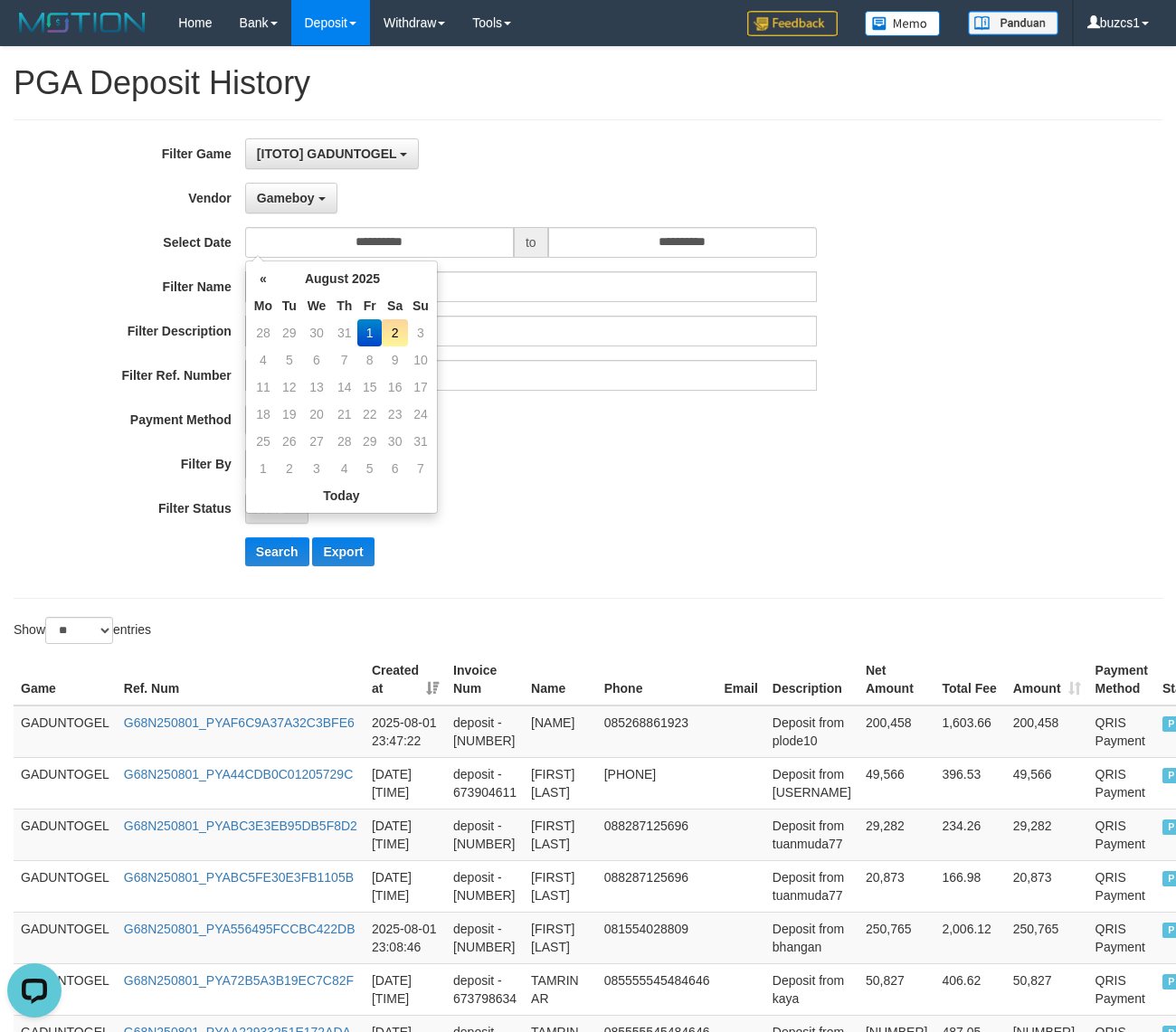 click on "2" at bounding box center [394, 333] 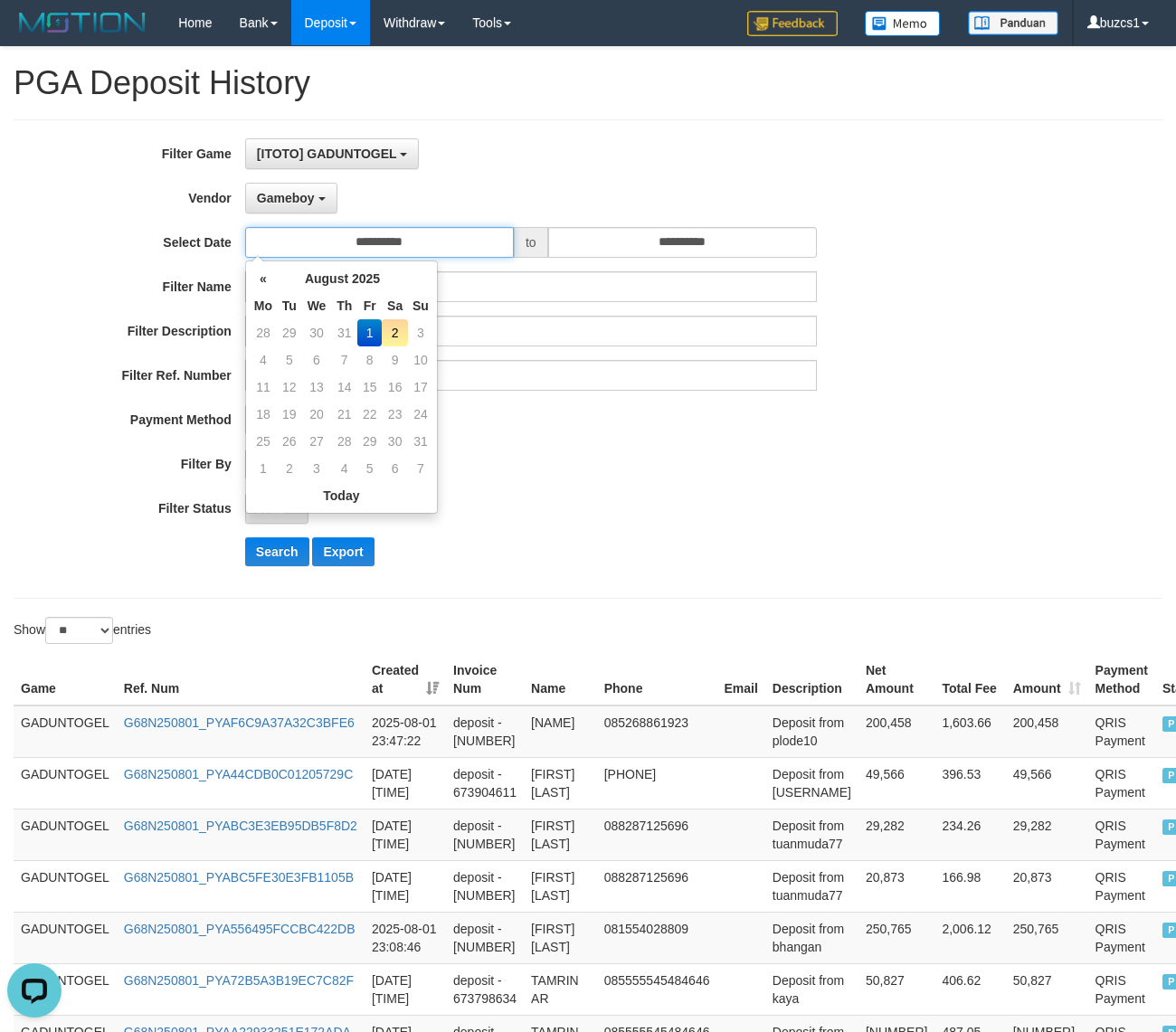 type on "**********" 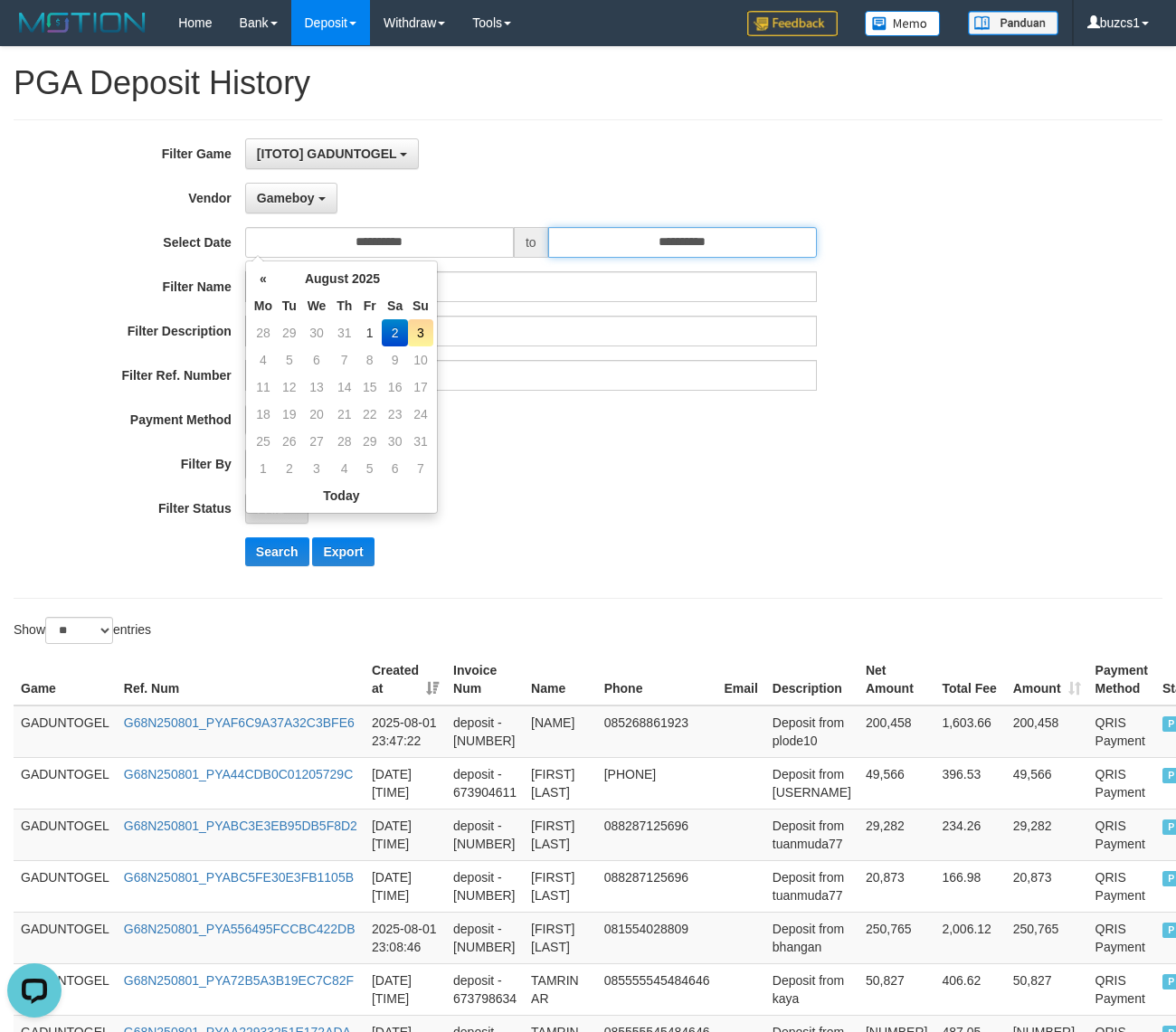 click on "**********" at bounding box center (682, 242) 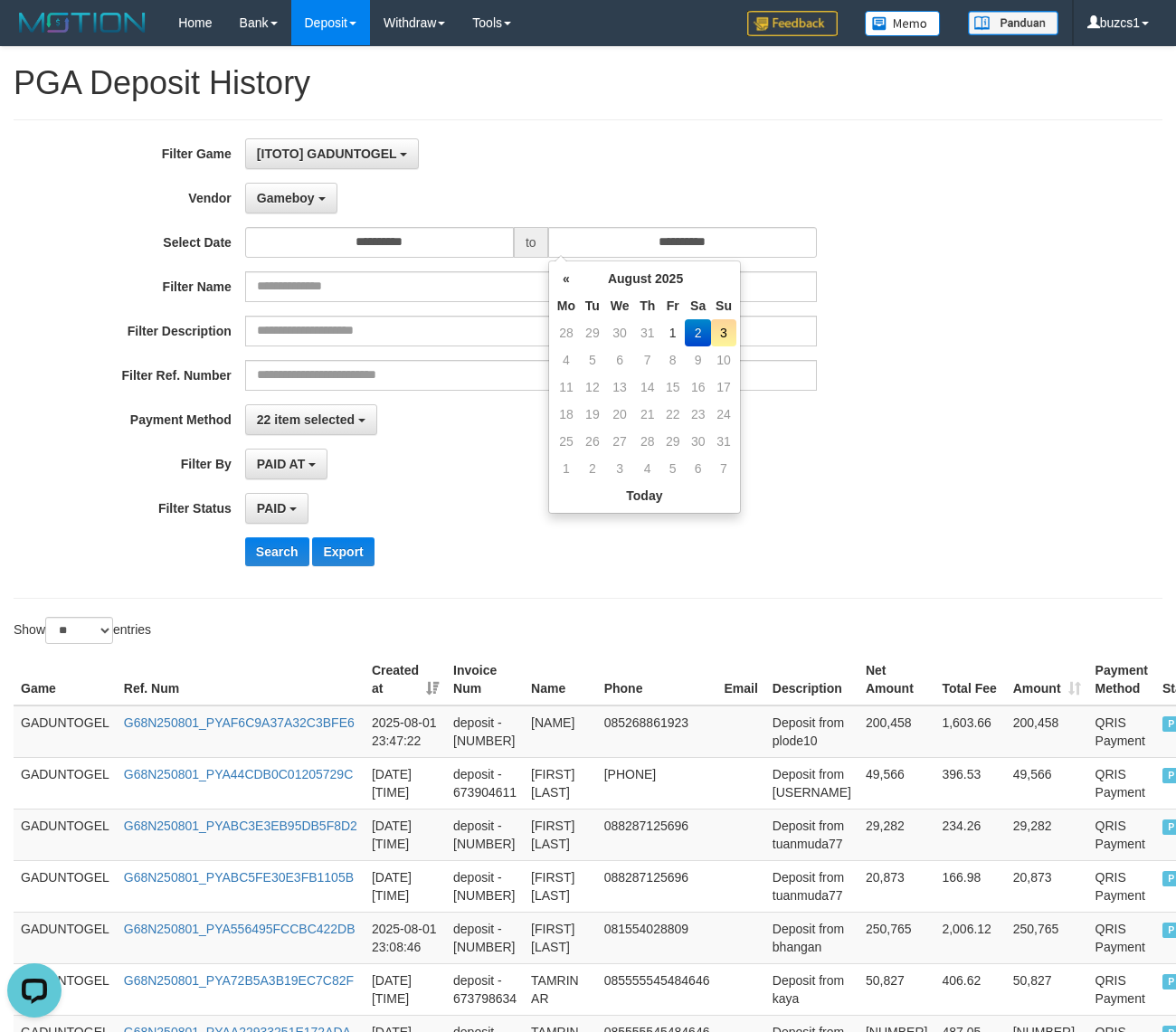 click on "2" at bounding box center [697, 333] 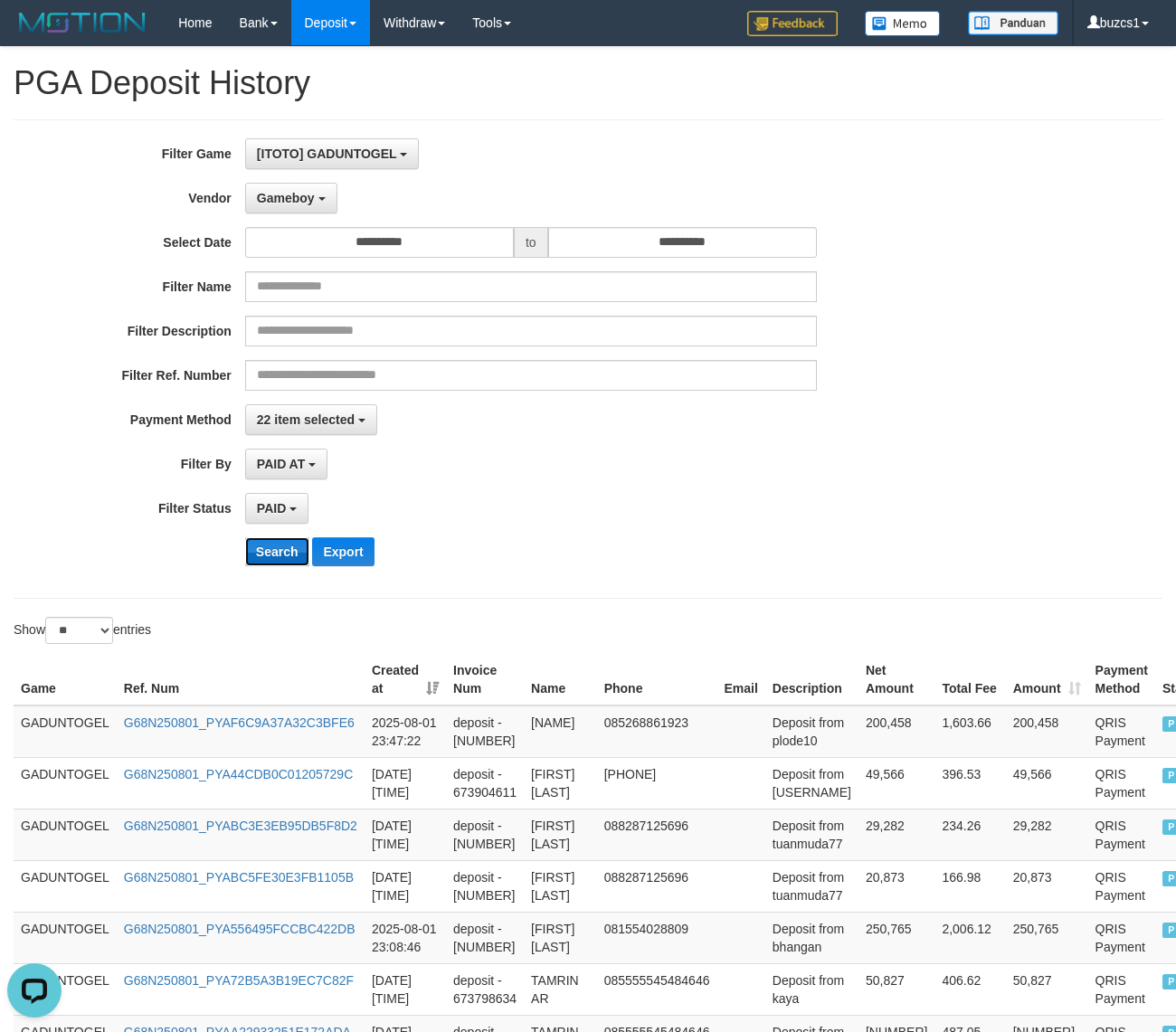 click on "Search" at bounding box center (277, 552) 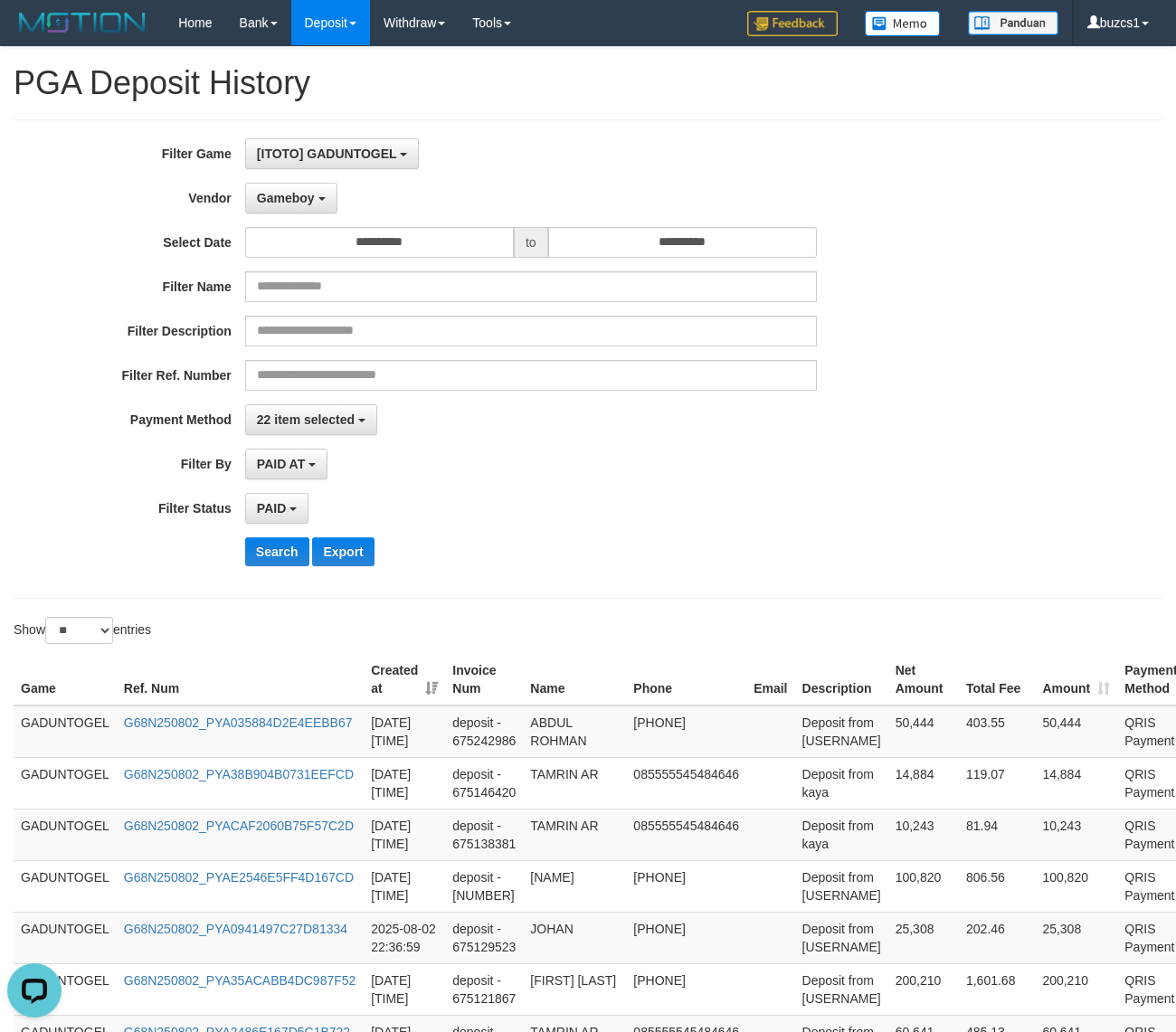 drag, startPoint x: 457, startPoint y: 599, endPoint x: 477, endPoint y: 599, distance: 20 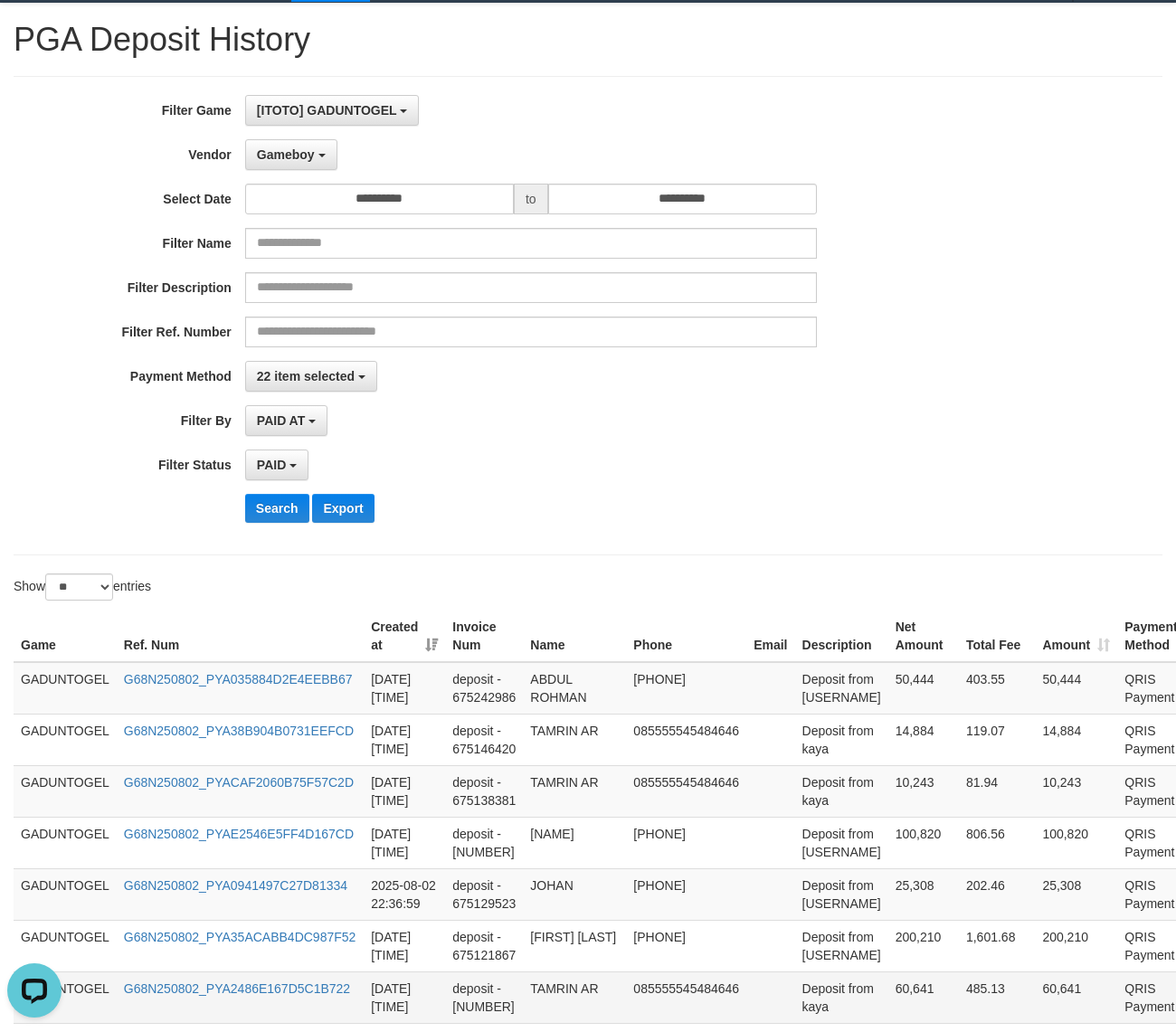 scroll, scrollTop: 376, scrollLeft: 0, axis: vertical 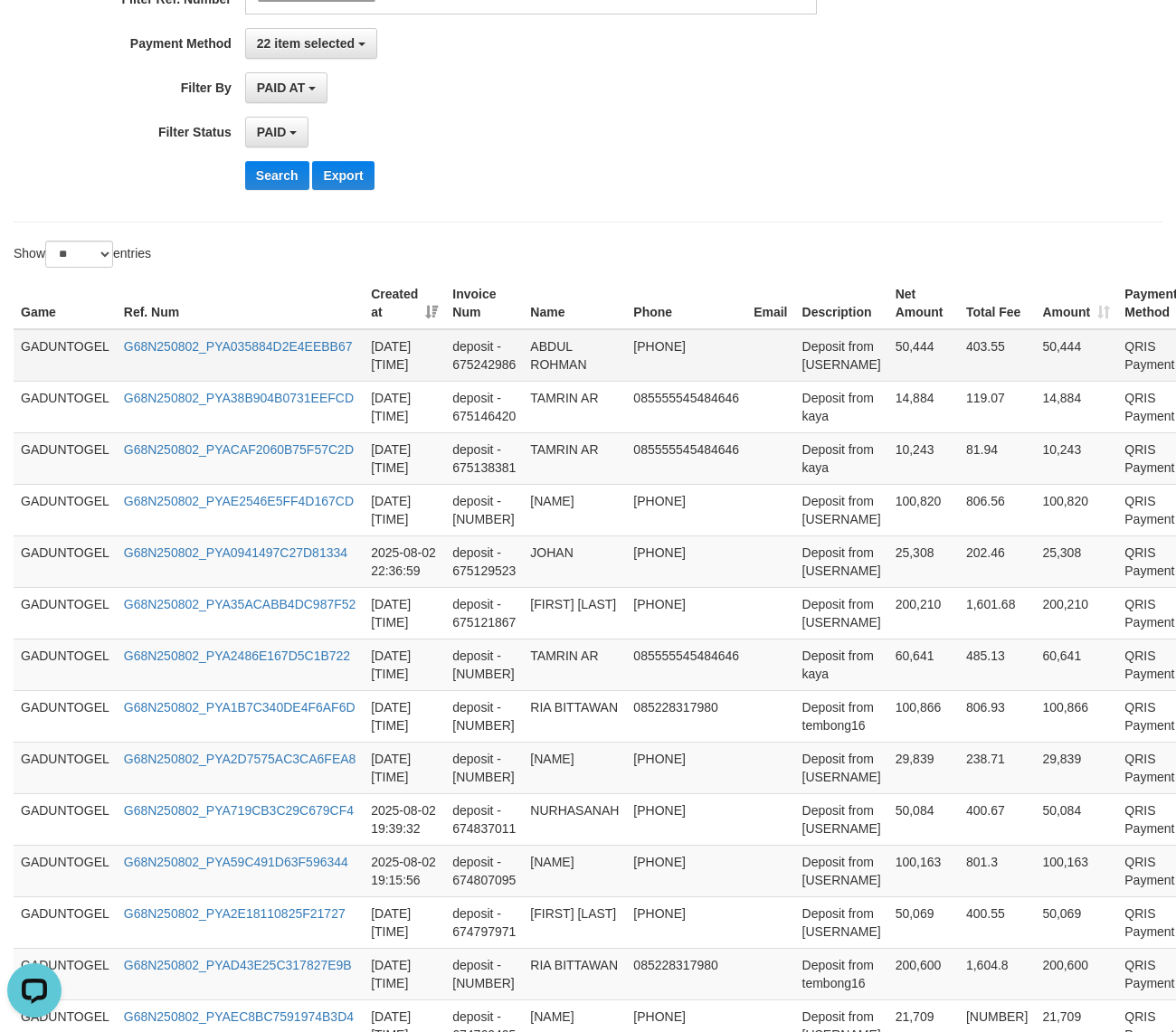 click on "50,444" at bounding box center [924, 355] 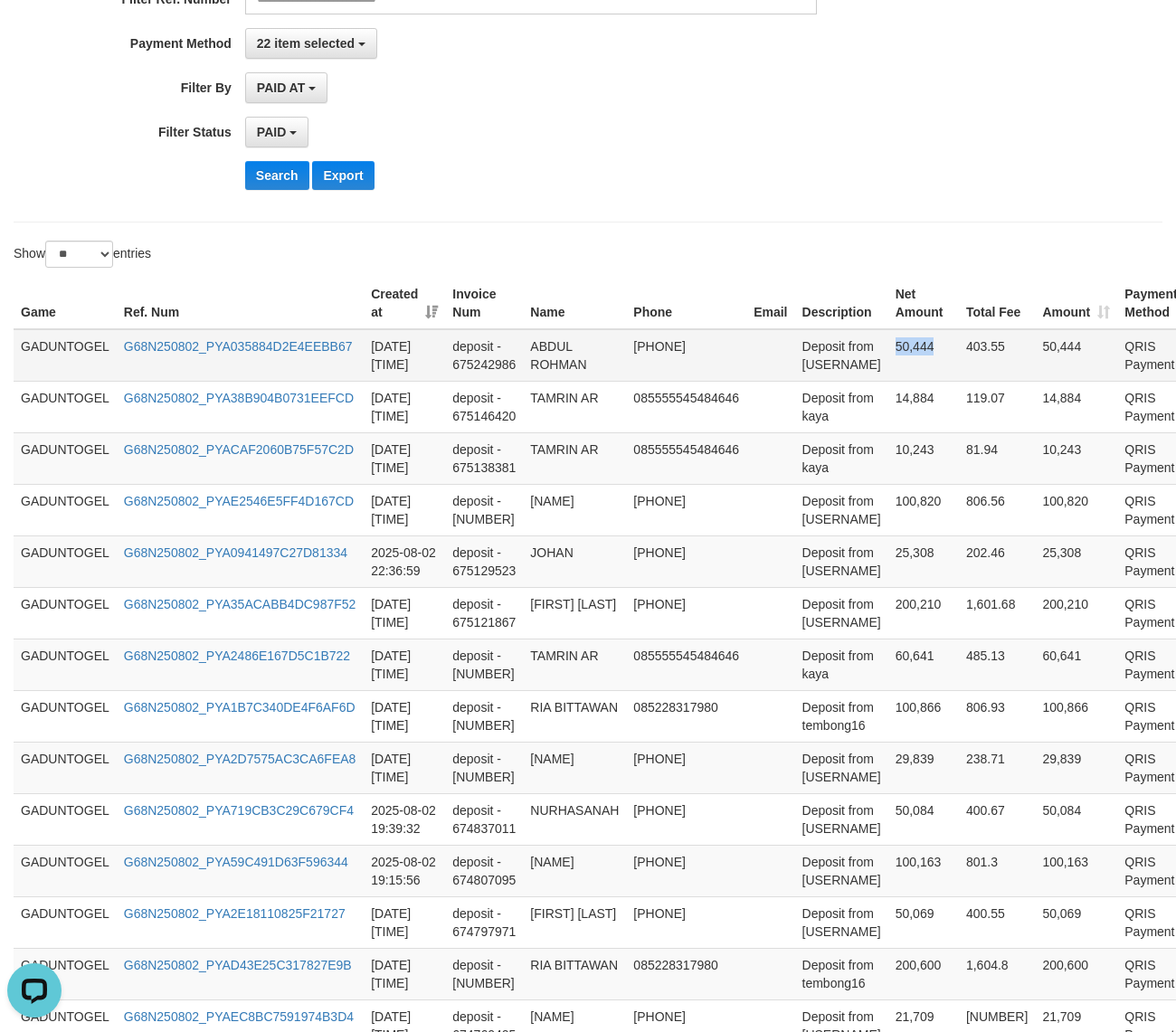 click on "50,444" at bounding box center [924, 355] 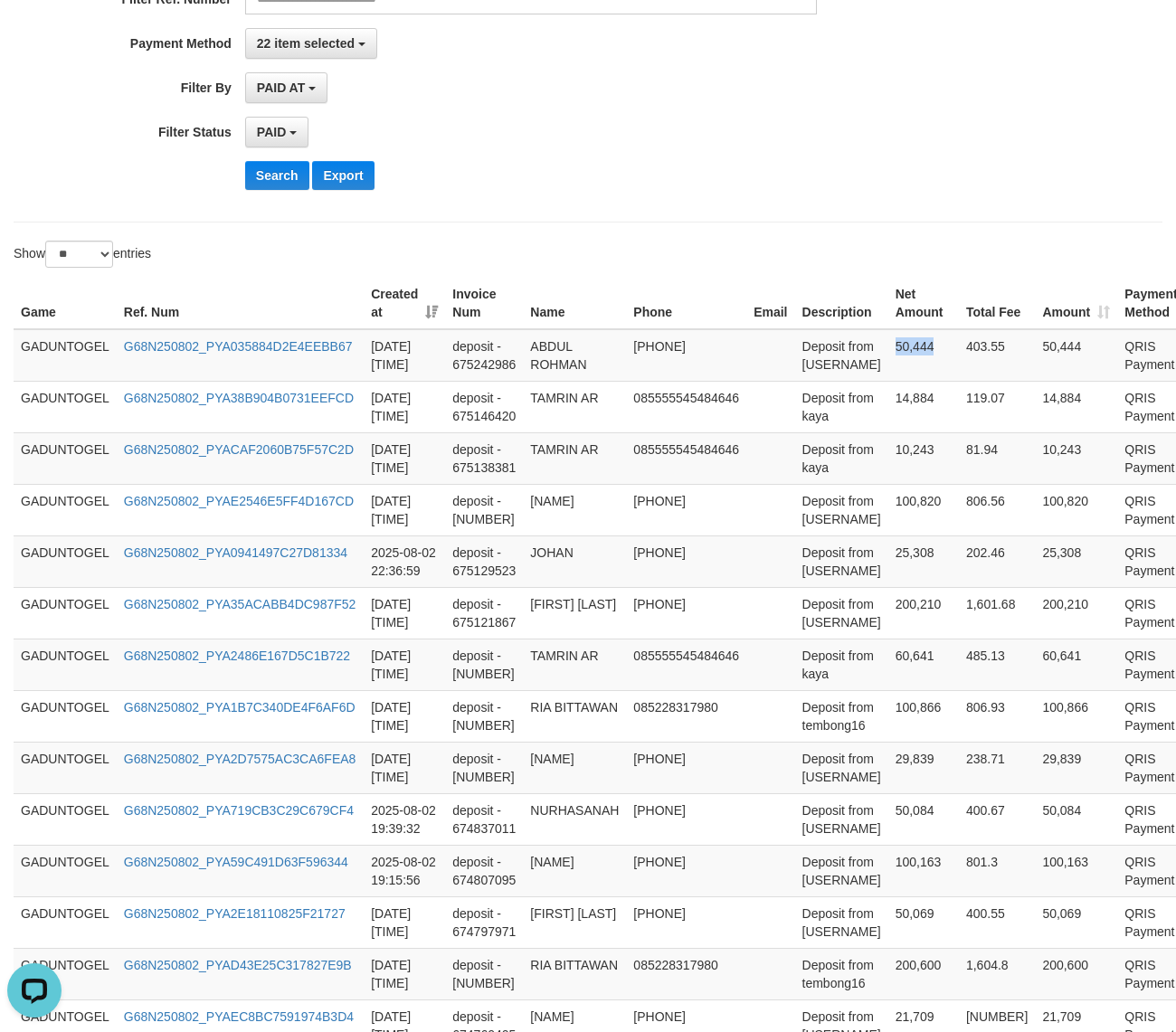 copy on "50,444" 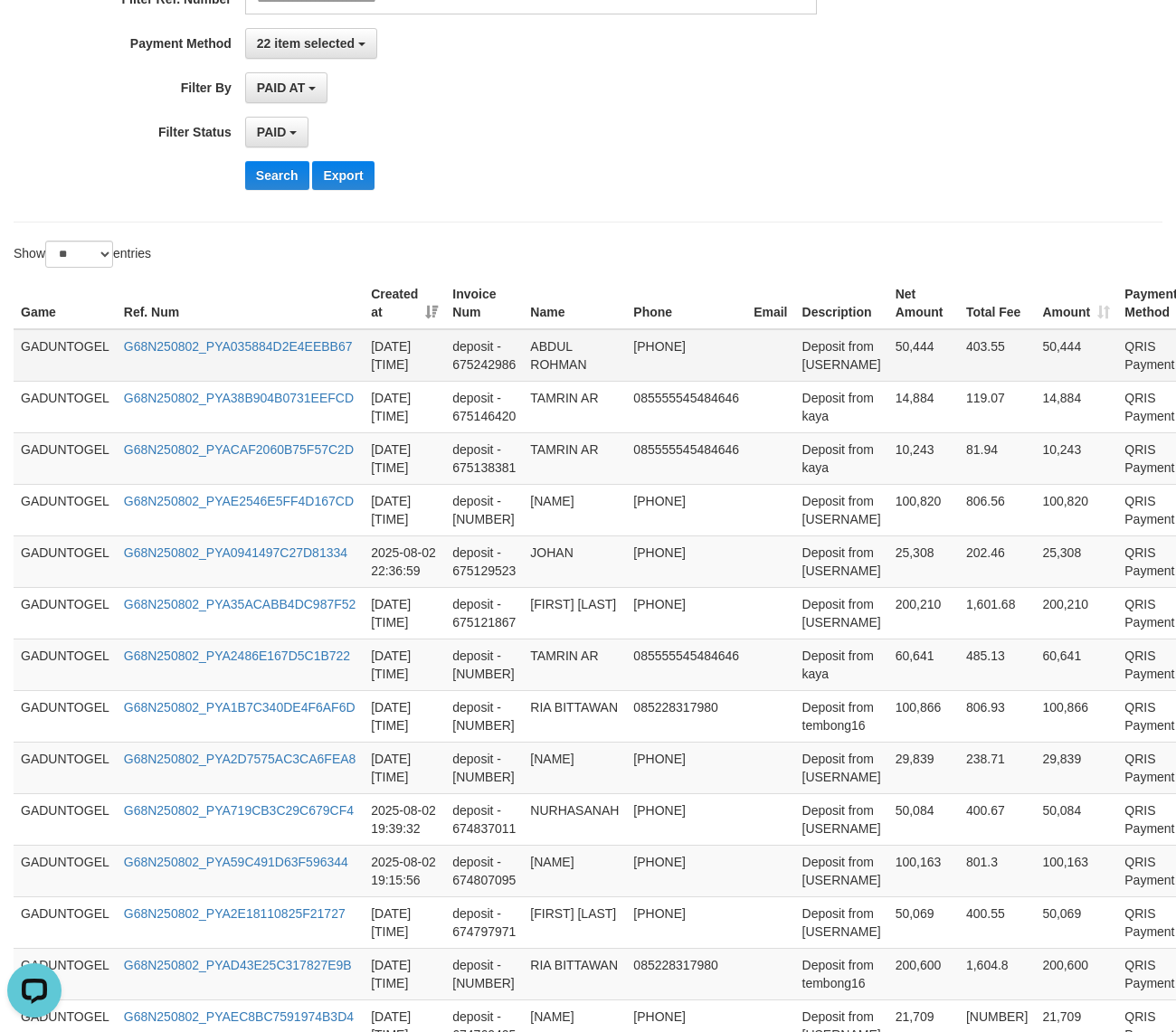 click on "ABDUL ROHMAN" at bounding box center (574, 355) 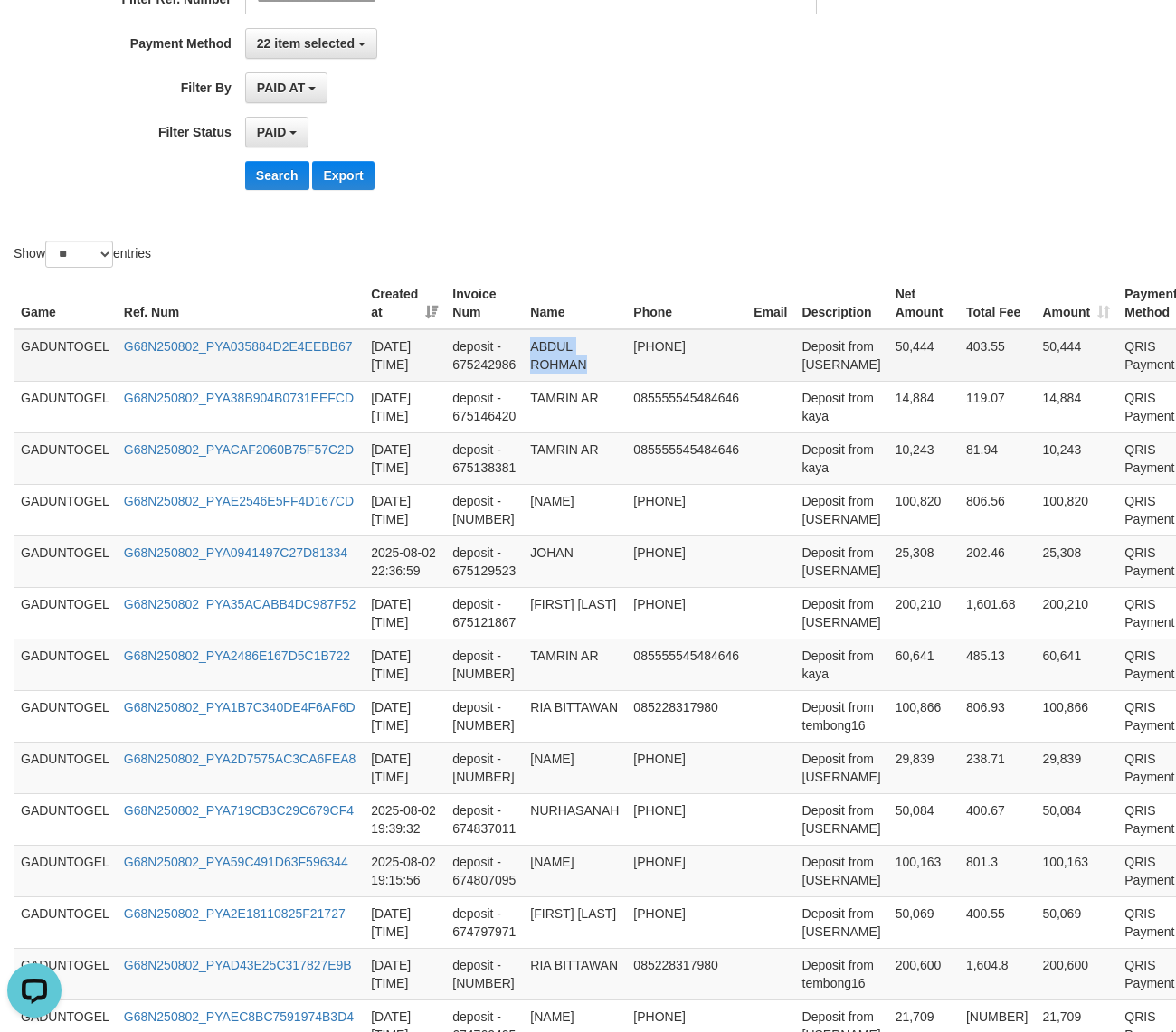drag, startPoint x: 544, startPoint y: 346, endPoint x: 713, endPoint y: 369, distance: 170.55791 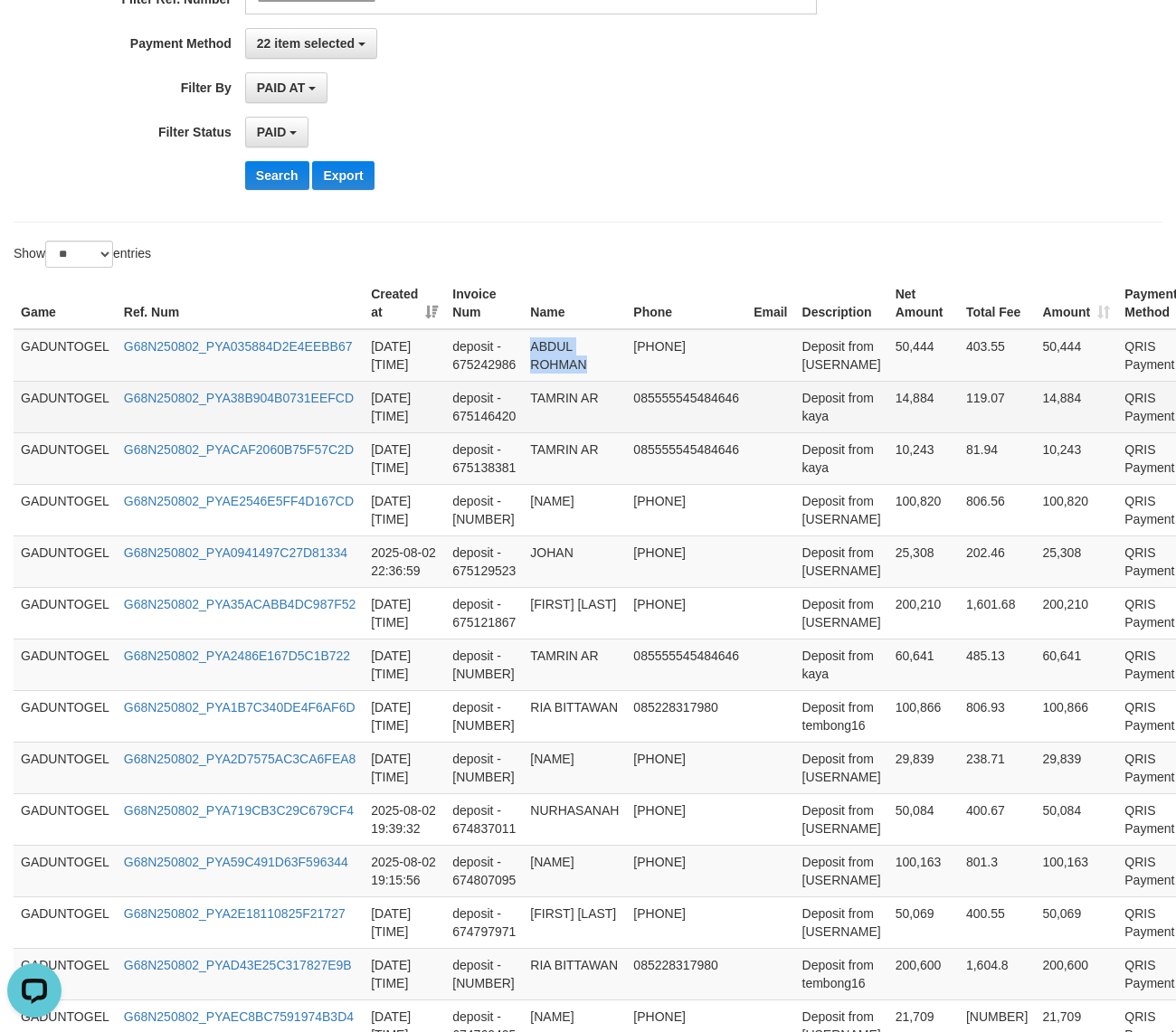 copy on "ABDUL ROHMAN" 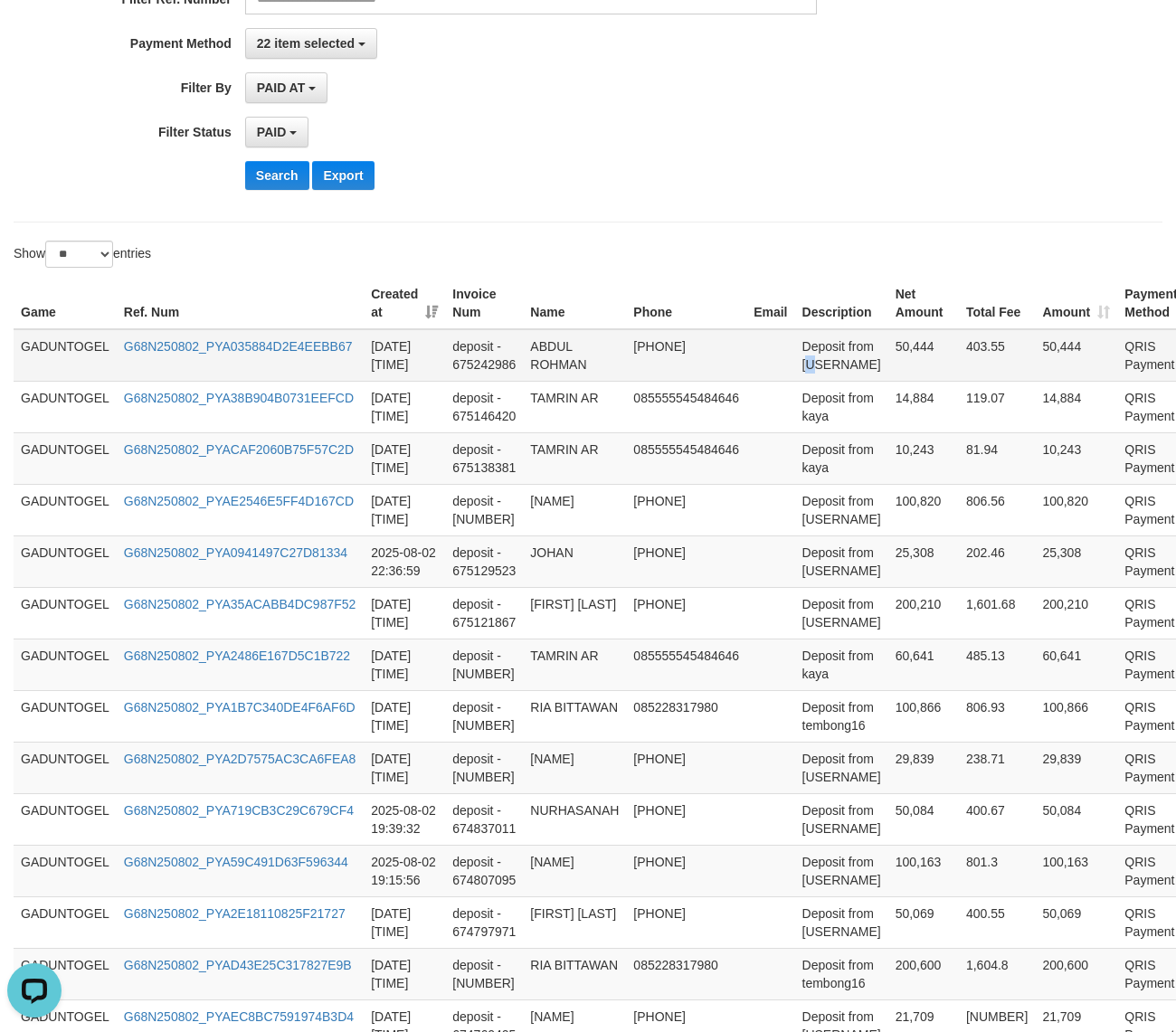 click on "Deposit from [USERNAME]" at bounding box center (841, 355) 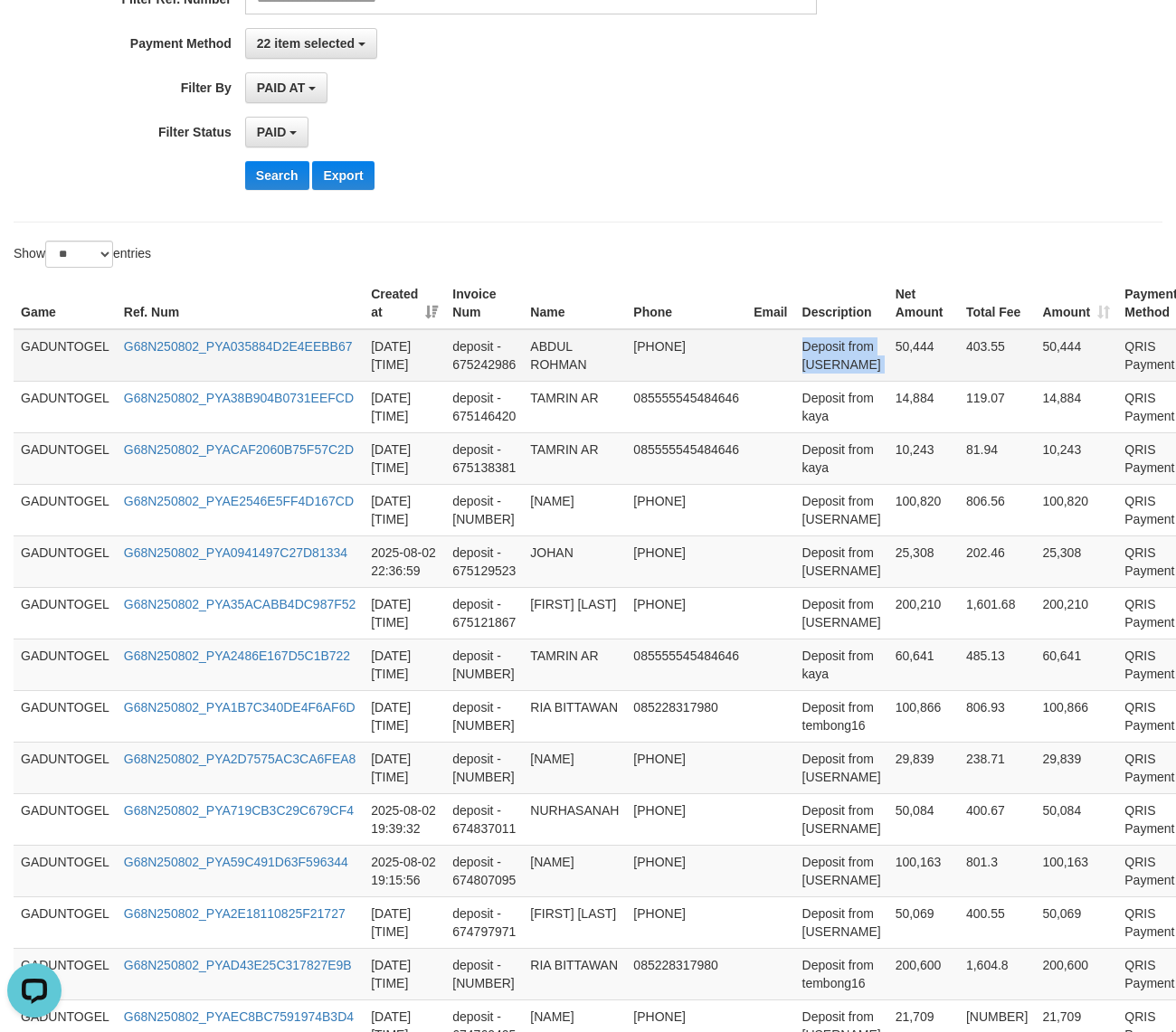 click on "Deposit from [USERNAME]" at bounding box center (841, 355) 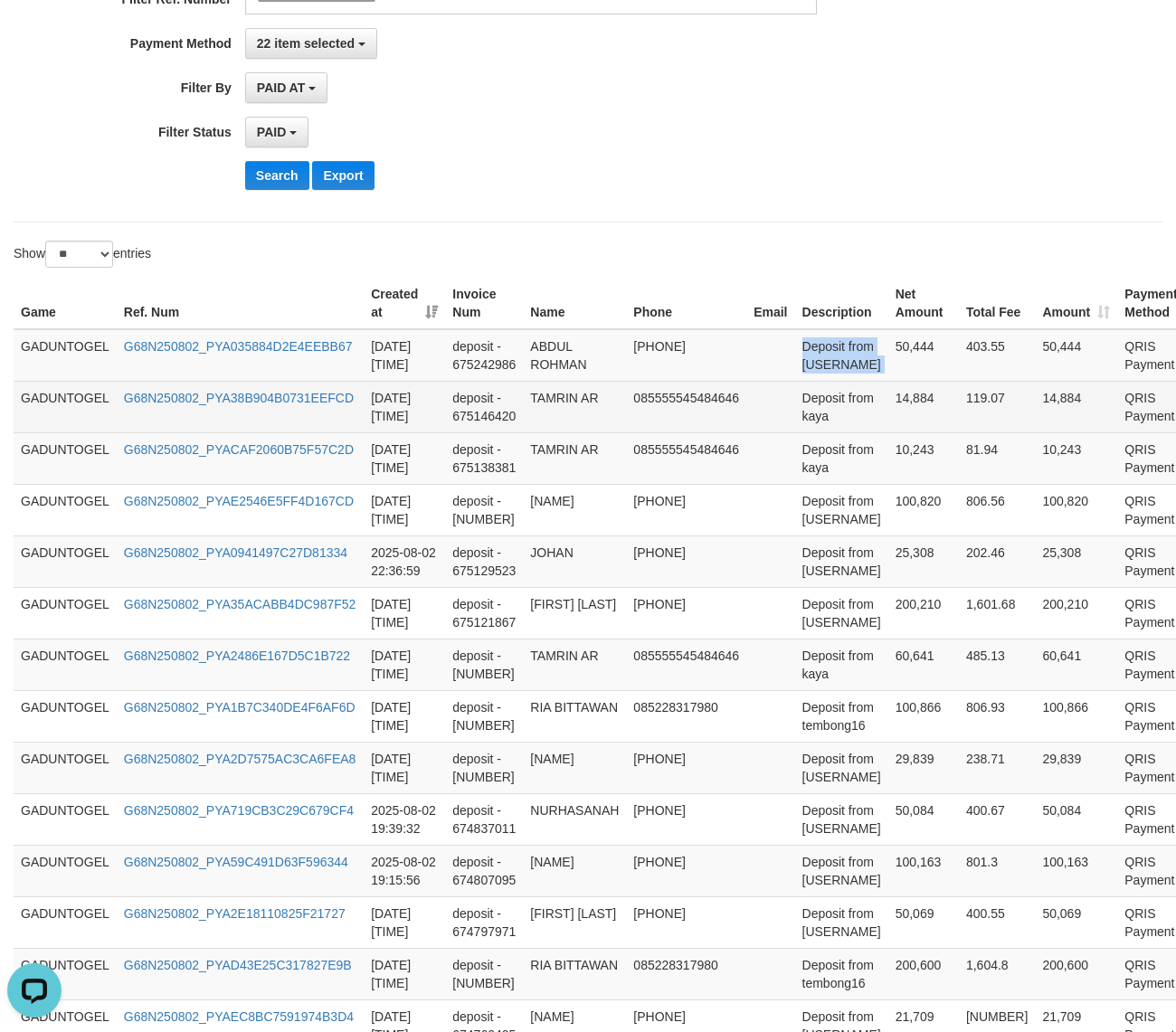 copy on "Deposit from [USERNAME]" 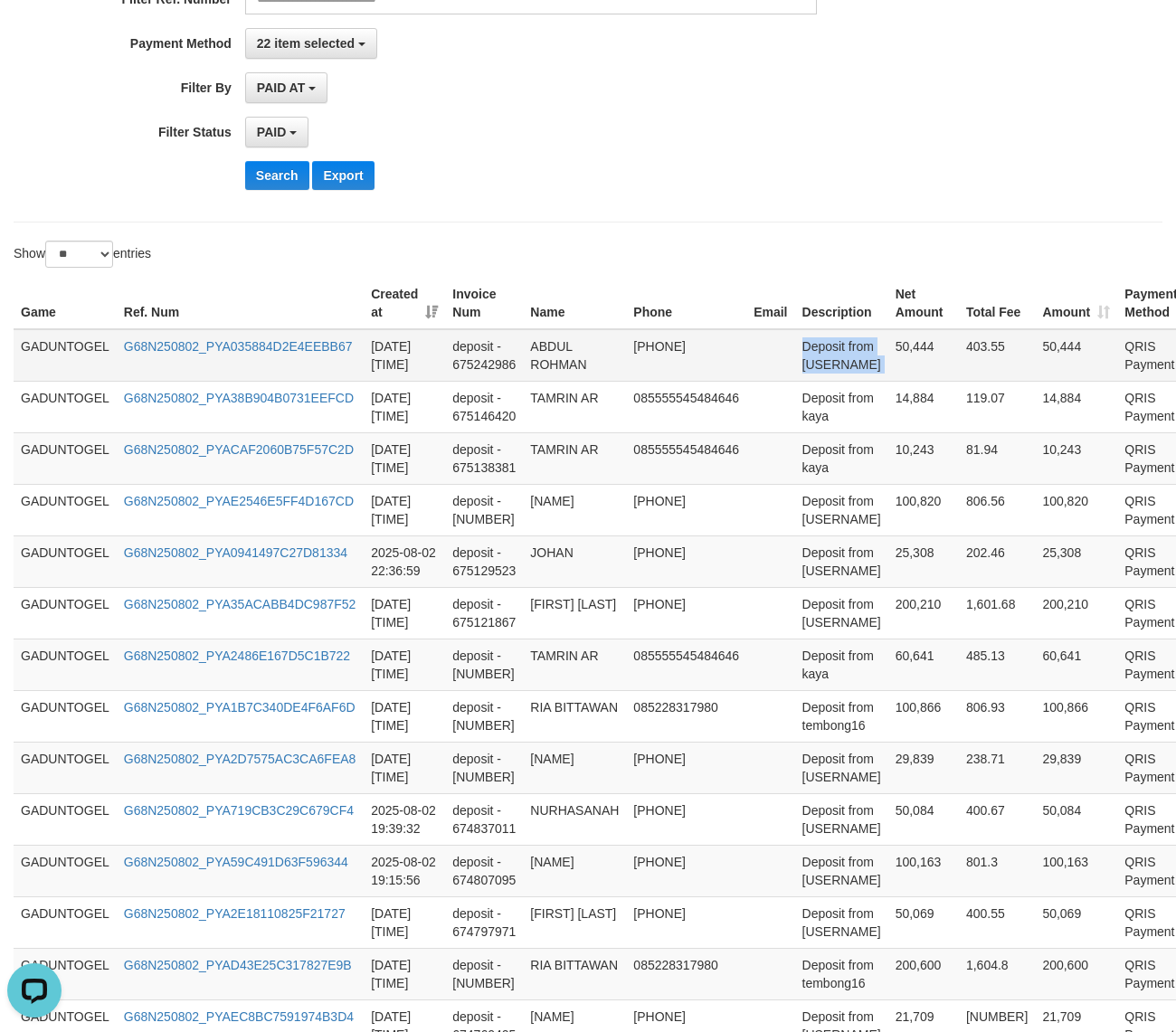 click on "Deposit from [USERNAME]" at bounding box center [841, 355] 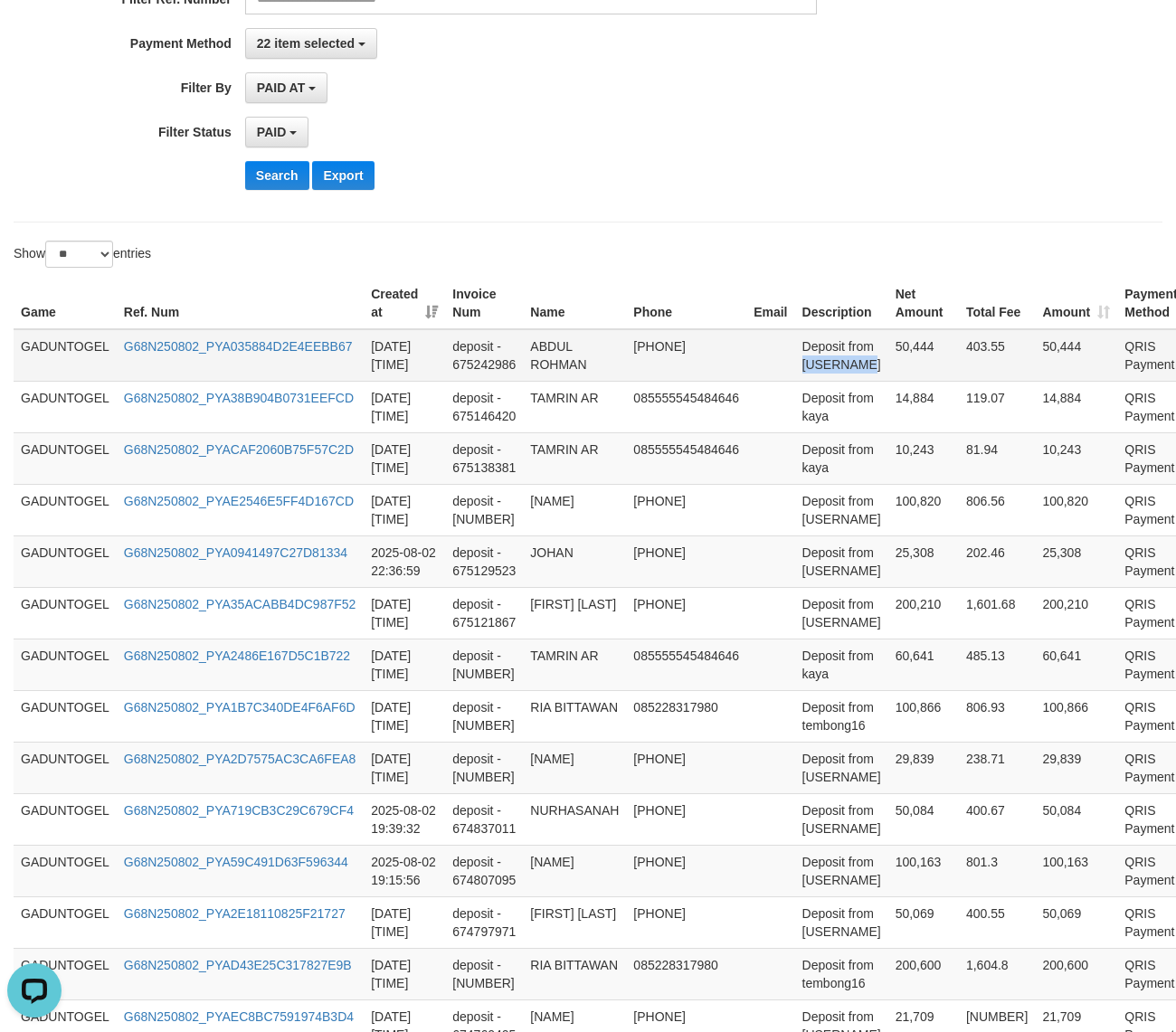 click on "Deposit from [USERNAME]" at bounding box center (841, 355) 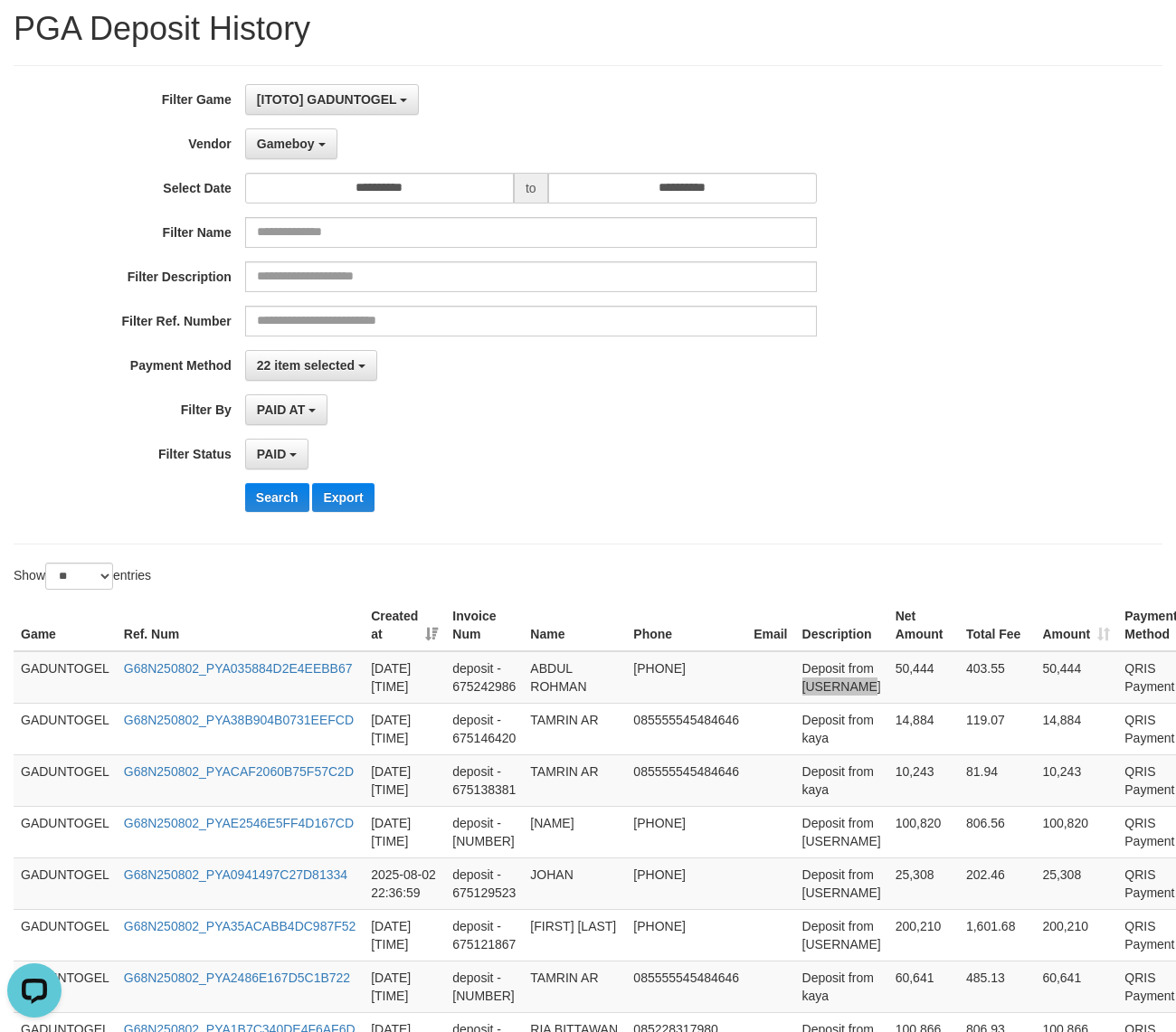 scroll, scrollTop: 0, scrollLeft: 0, axis: both 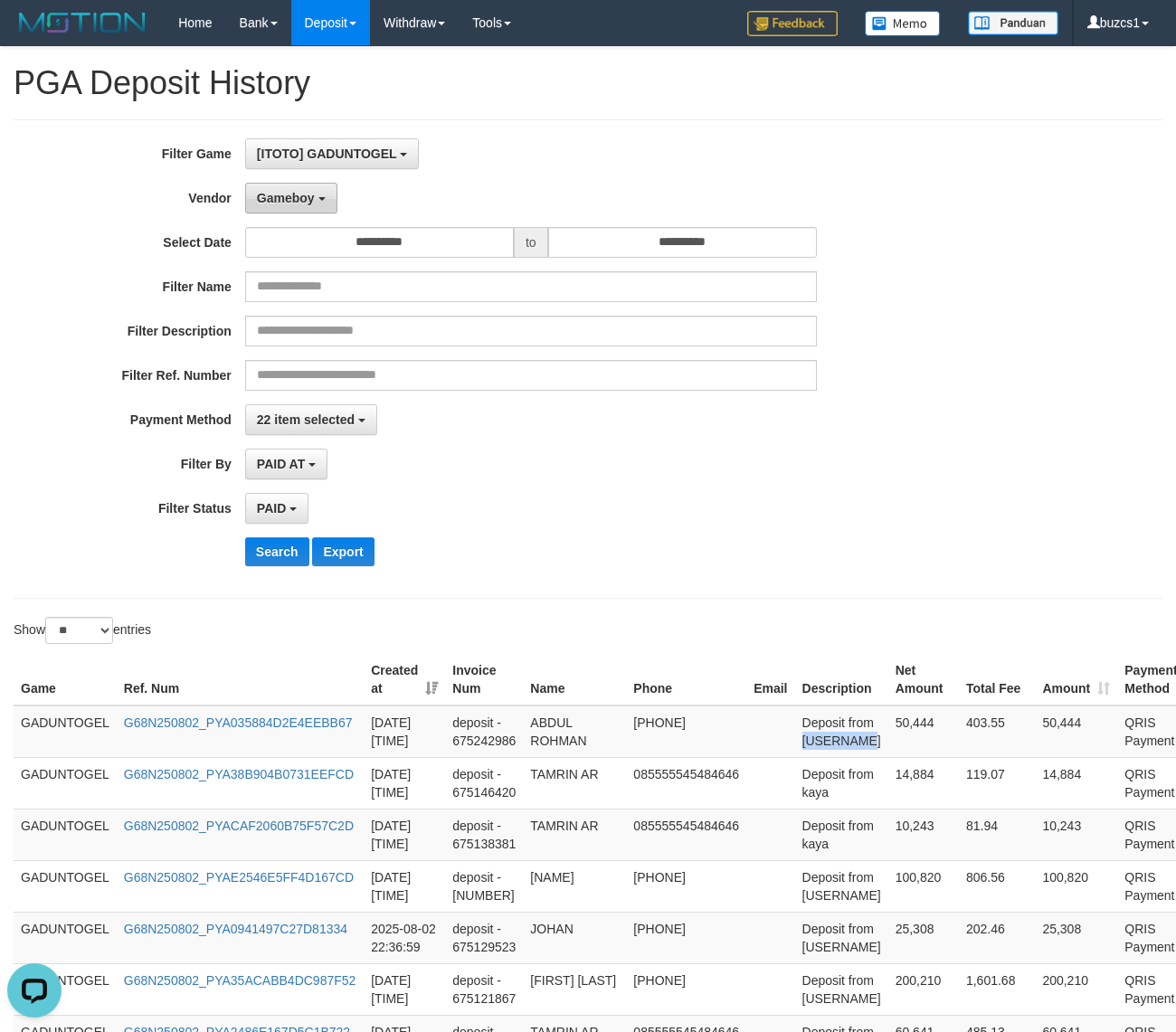 click on "Gameboy" at bounding box center (286, 198) 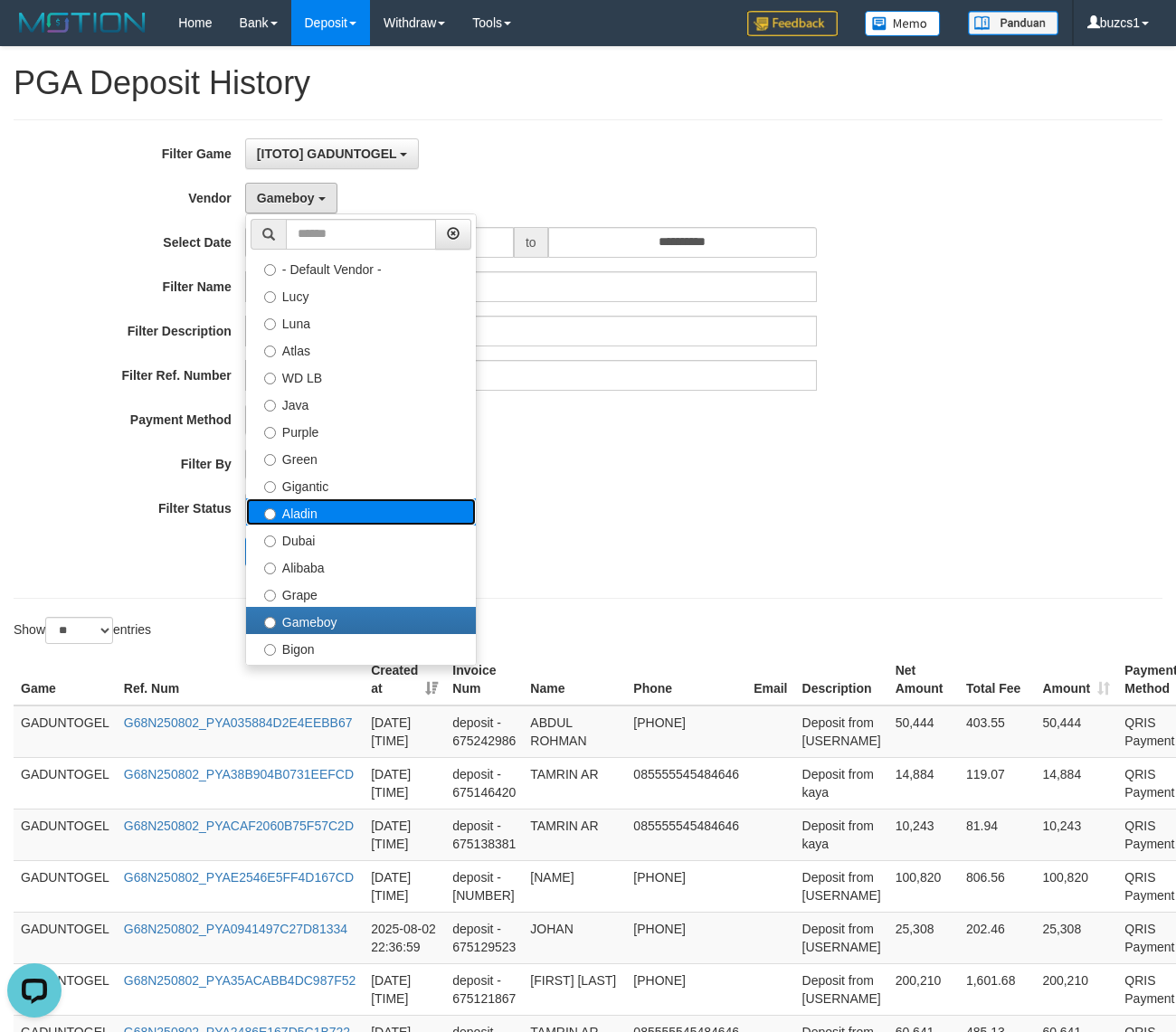 click on "Aladin" at bounding box center [361, 512] 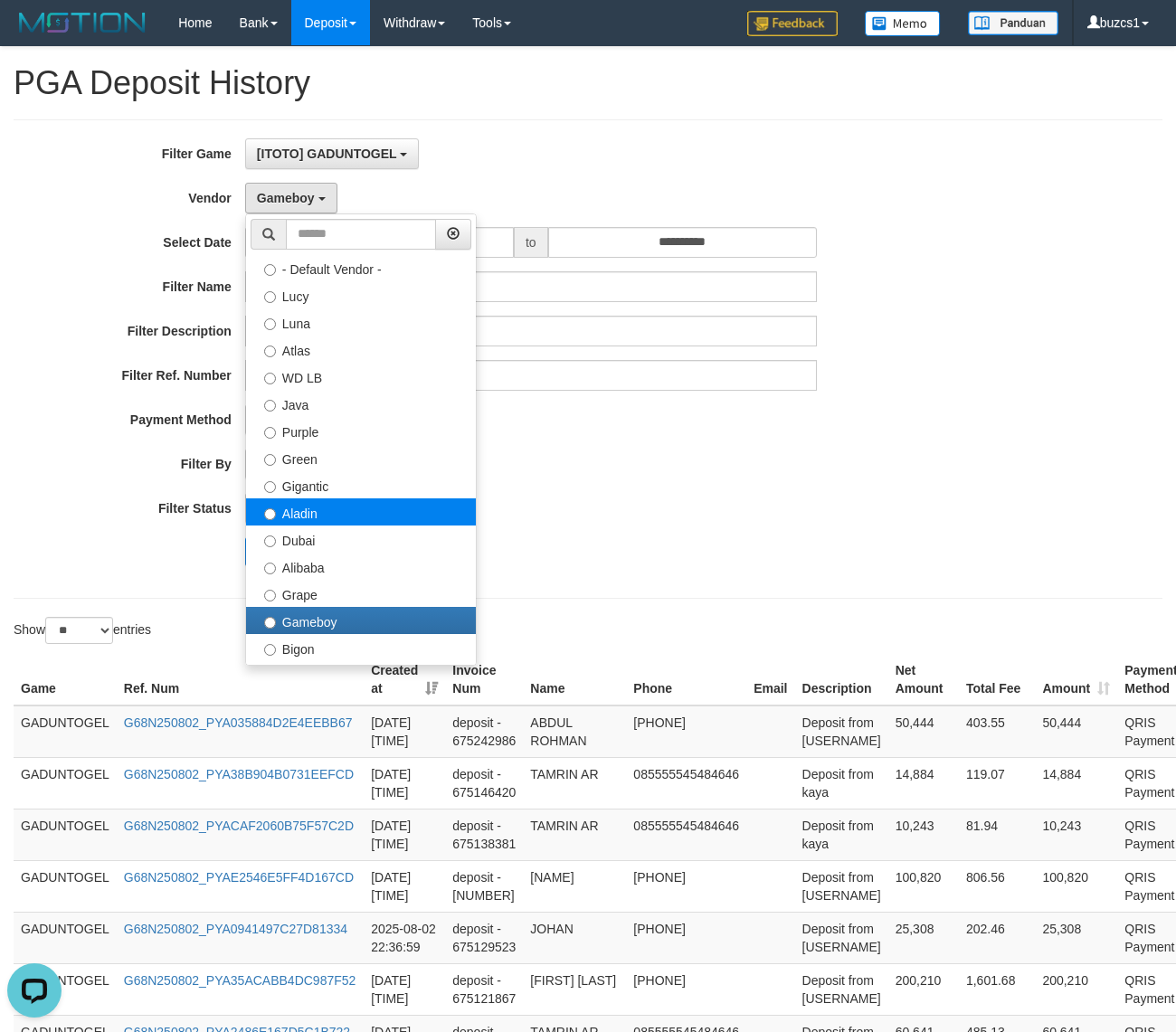 select on "**********" 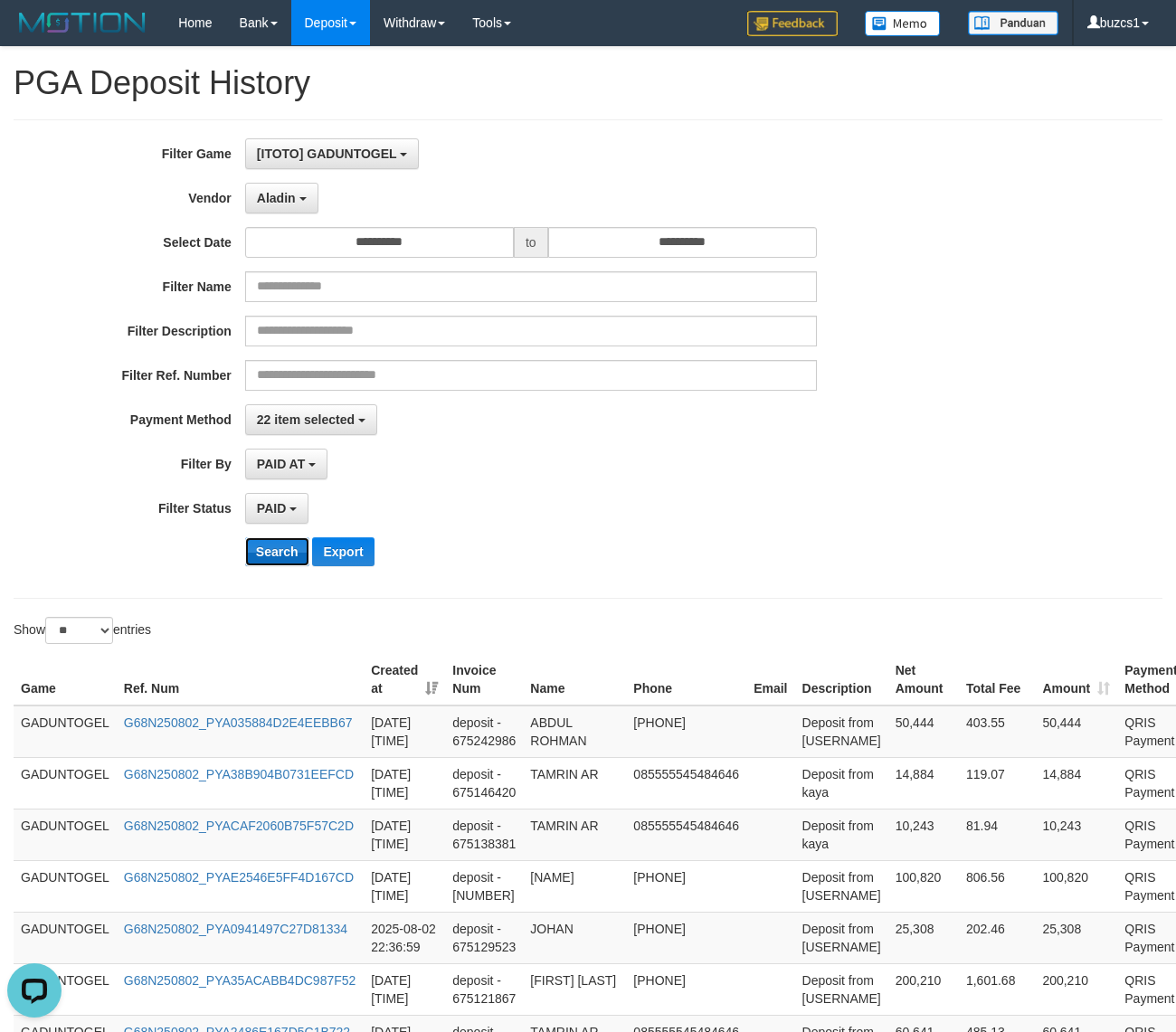 click on "Search" at bounding box center (277, 552) 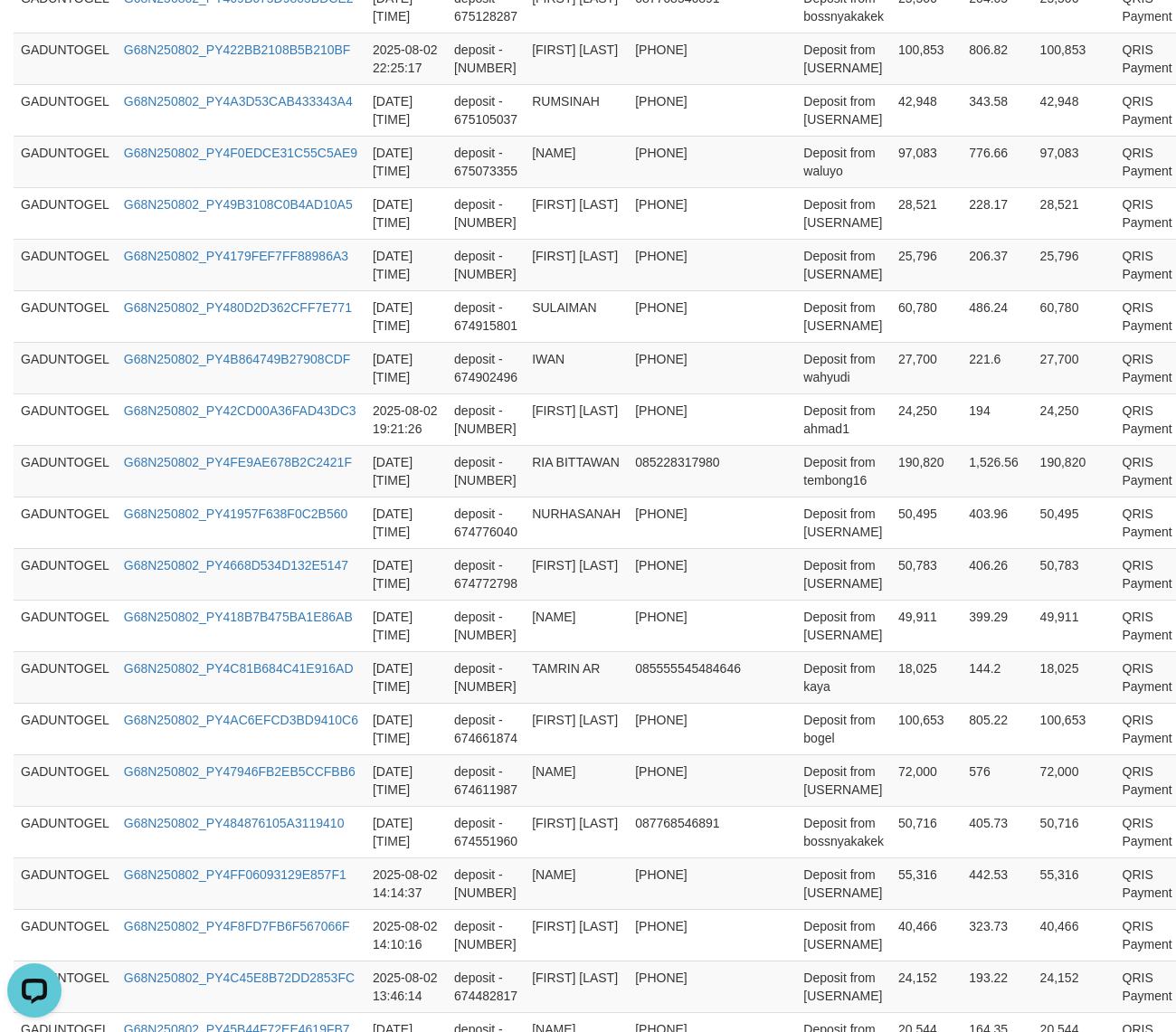 scroll, scrollTop: 193, scrollLeft: 0, axis: vertical 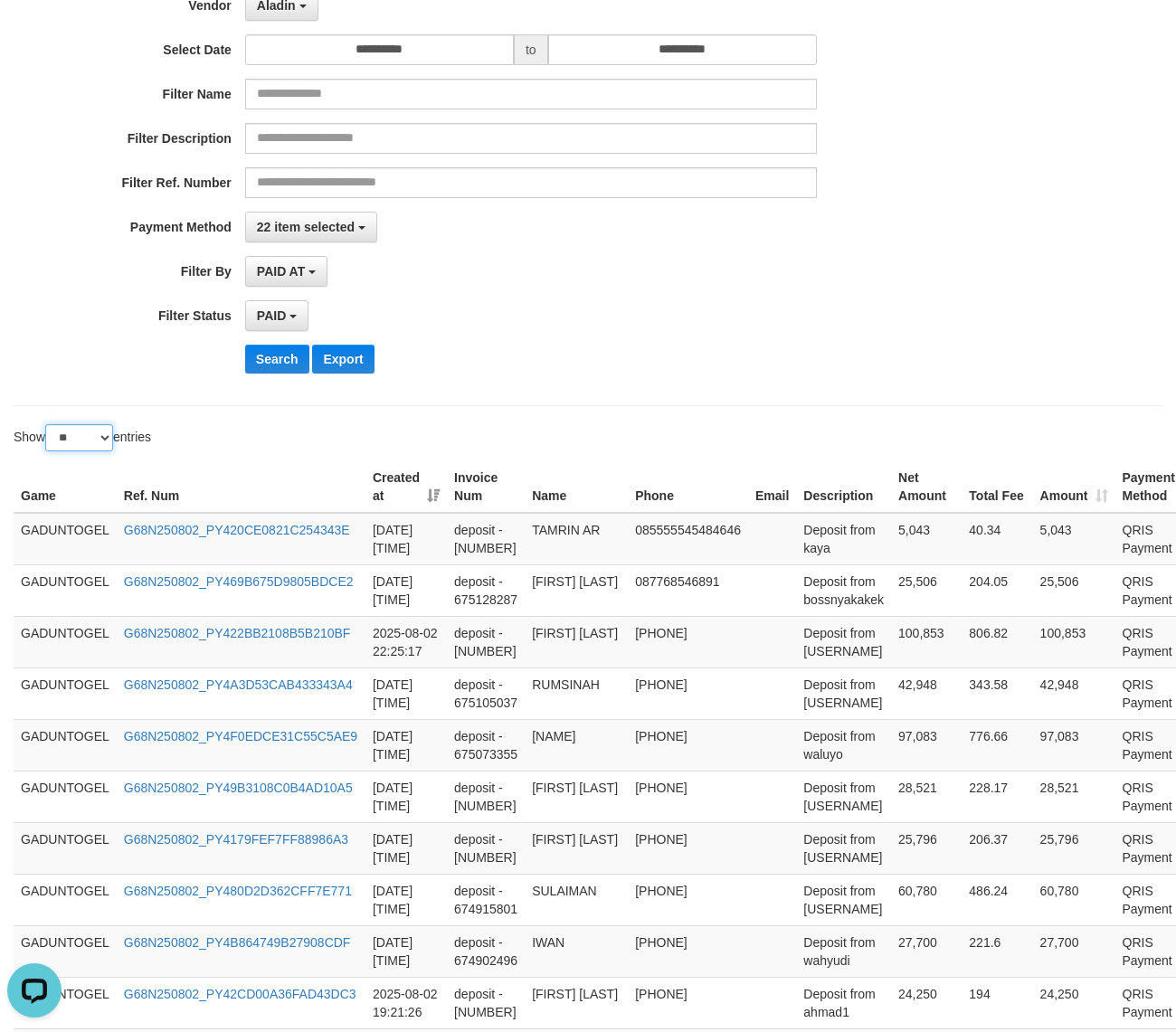 click on "** ** ** ***" at bounding box center [79, 438] 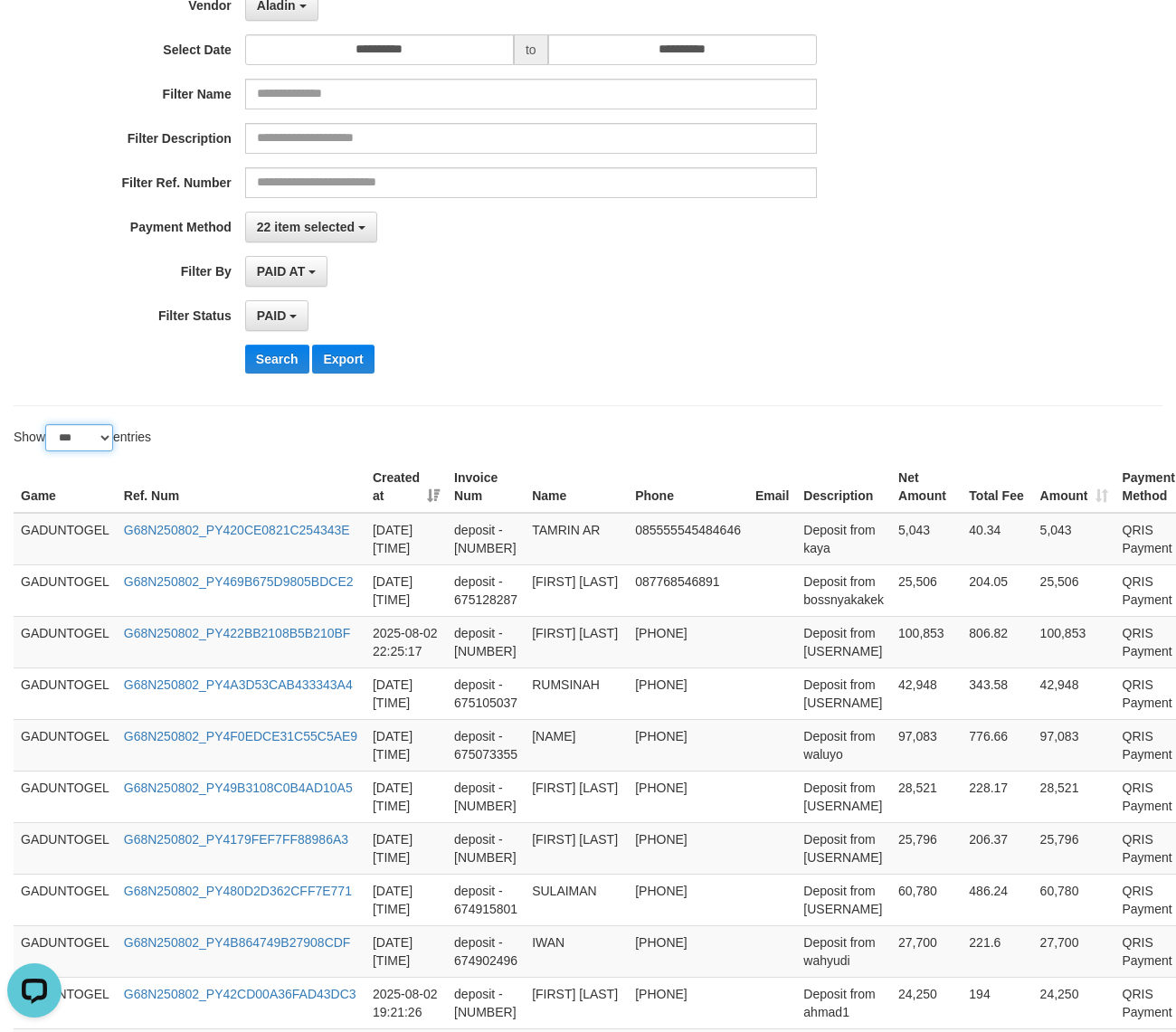 click on "** ** ** ***" at bounding box center (79, 438) 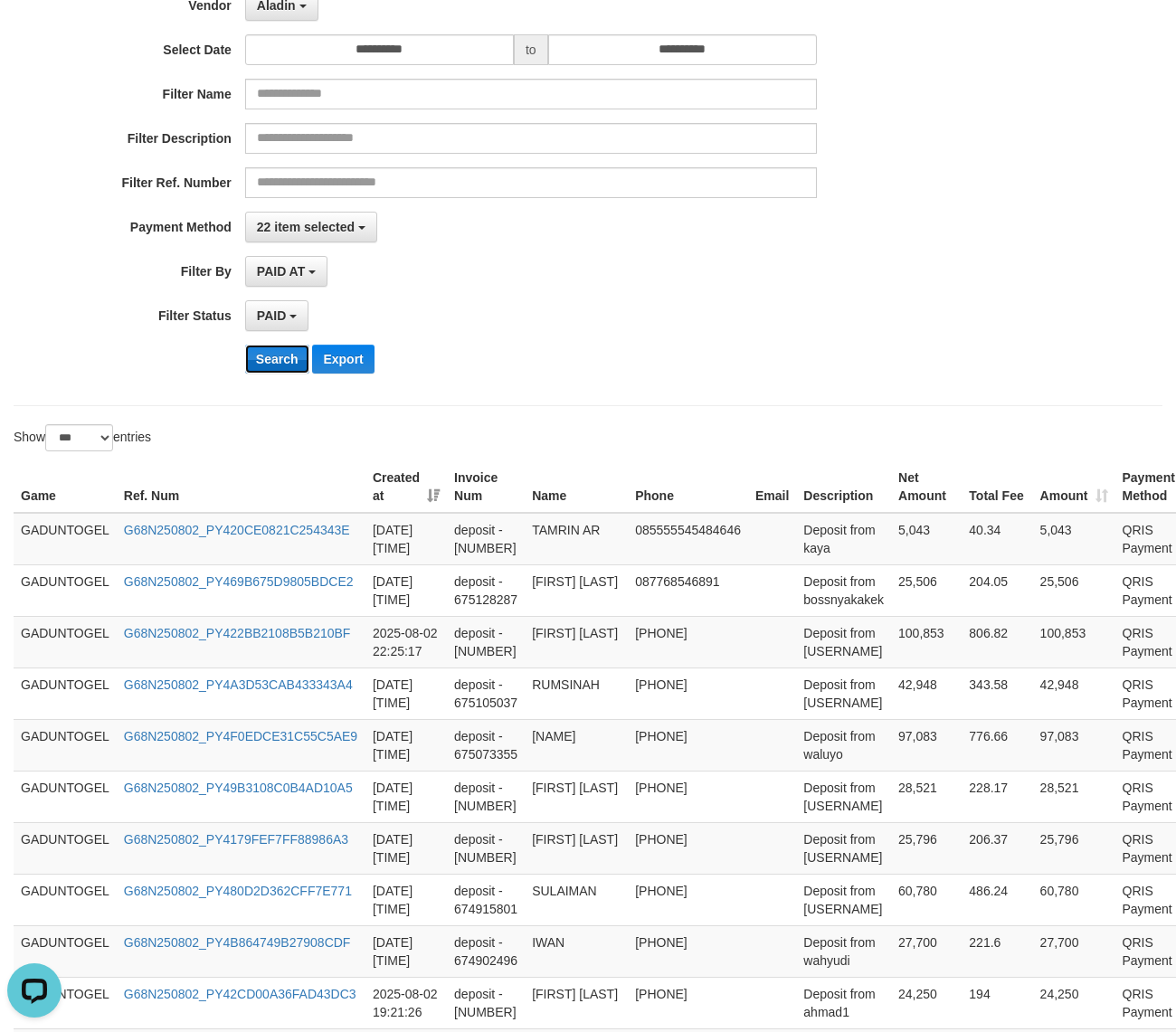 click on "Search" at bounding box center (277, 359) 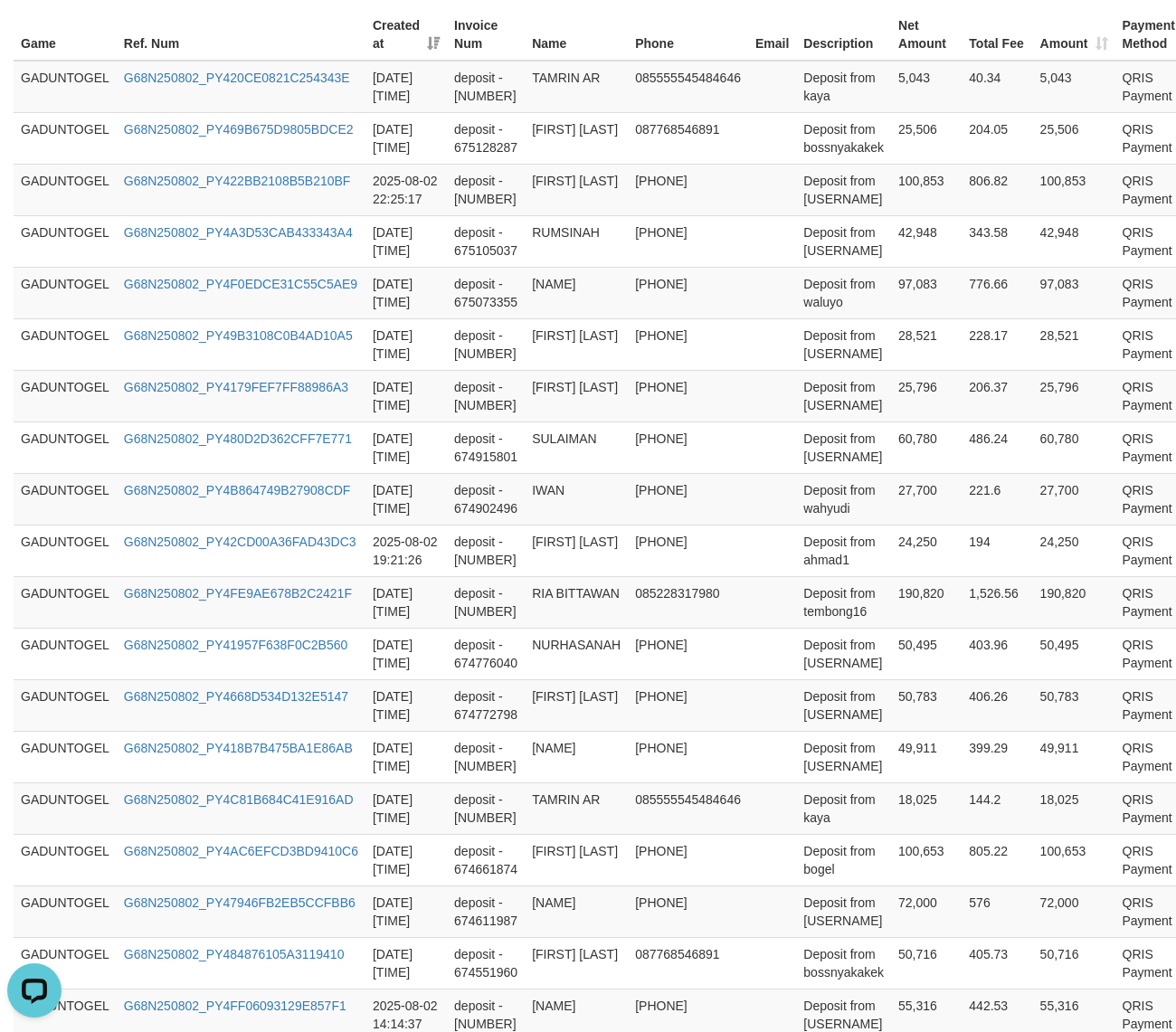 scroll, scrollTop: 1323, scrollLeft: 0, axis: vertical 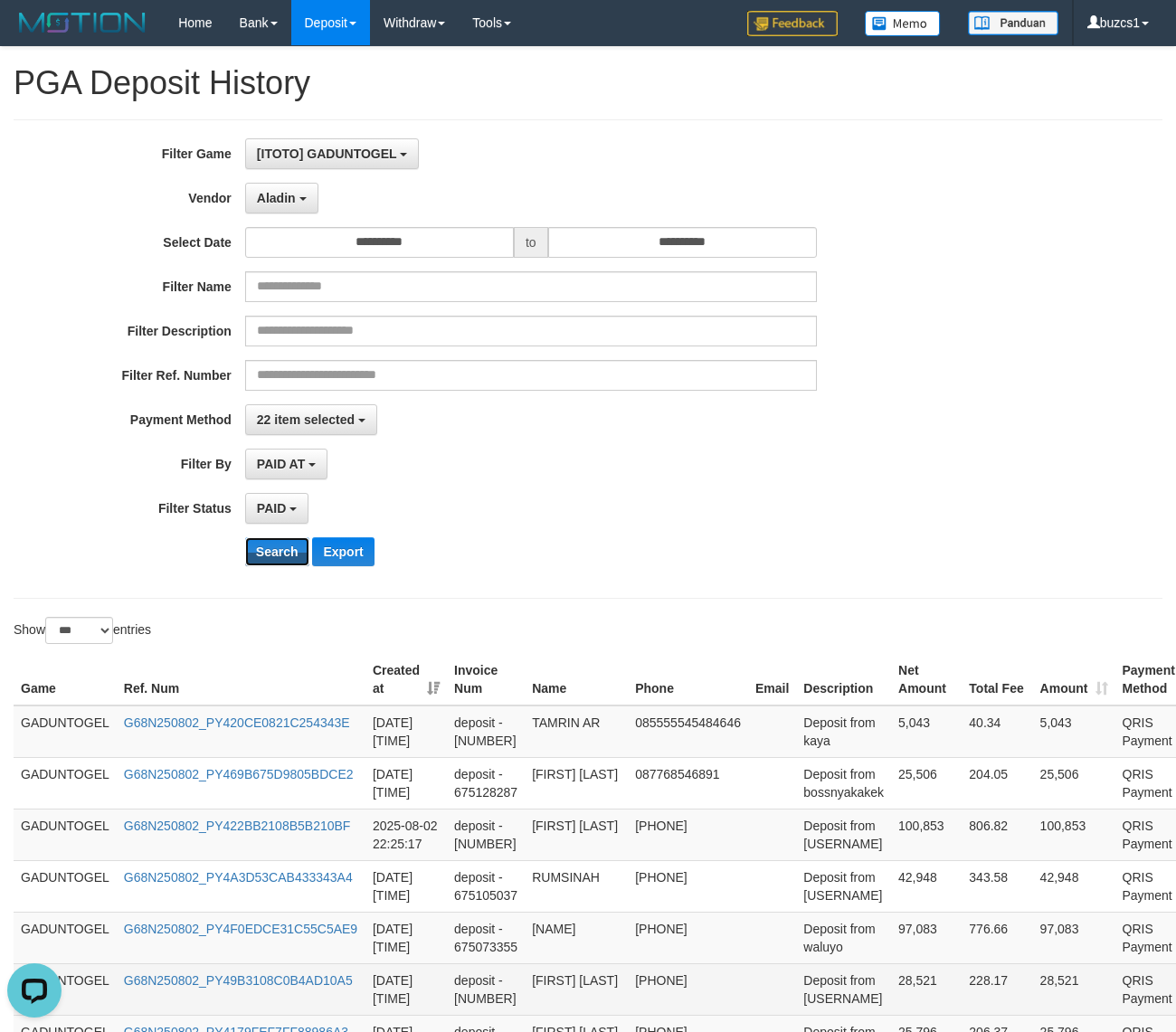 click on "Search" at bounding box center (277, 552) 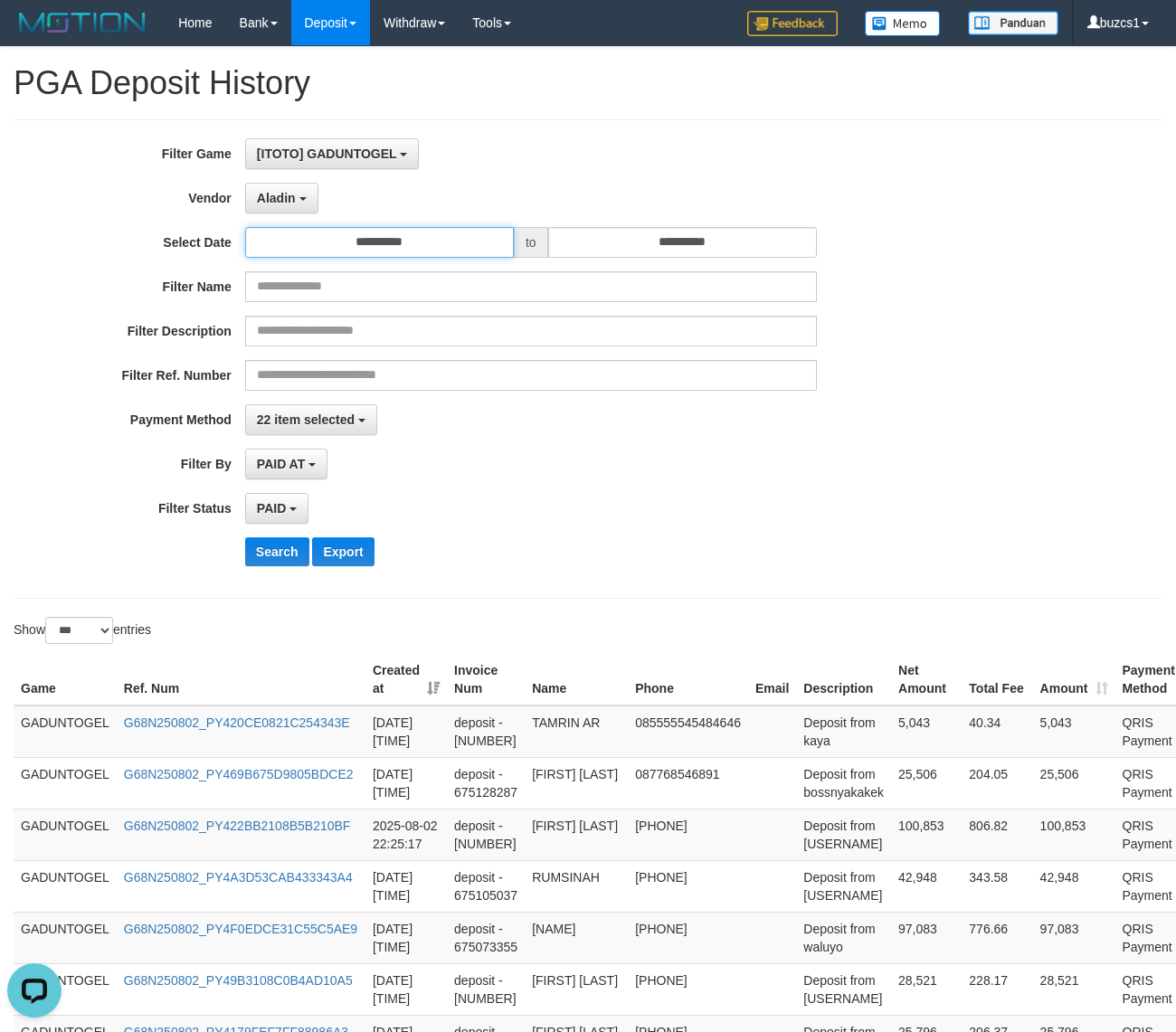 click on "**********" at bounding box center [379, 242] 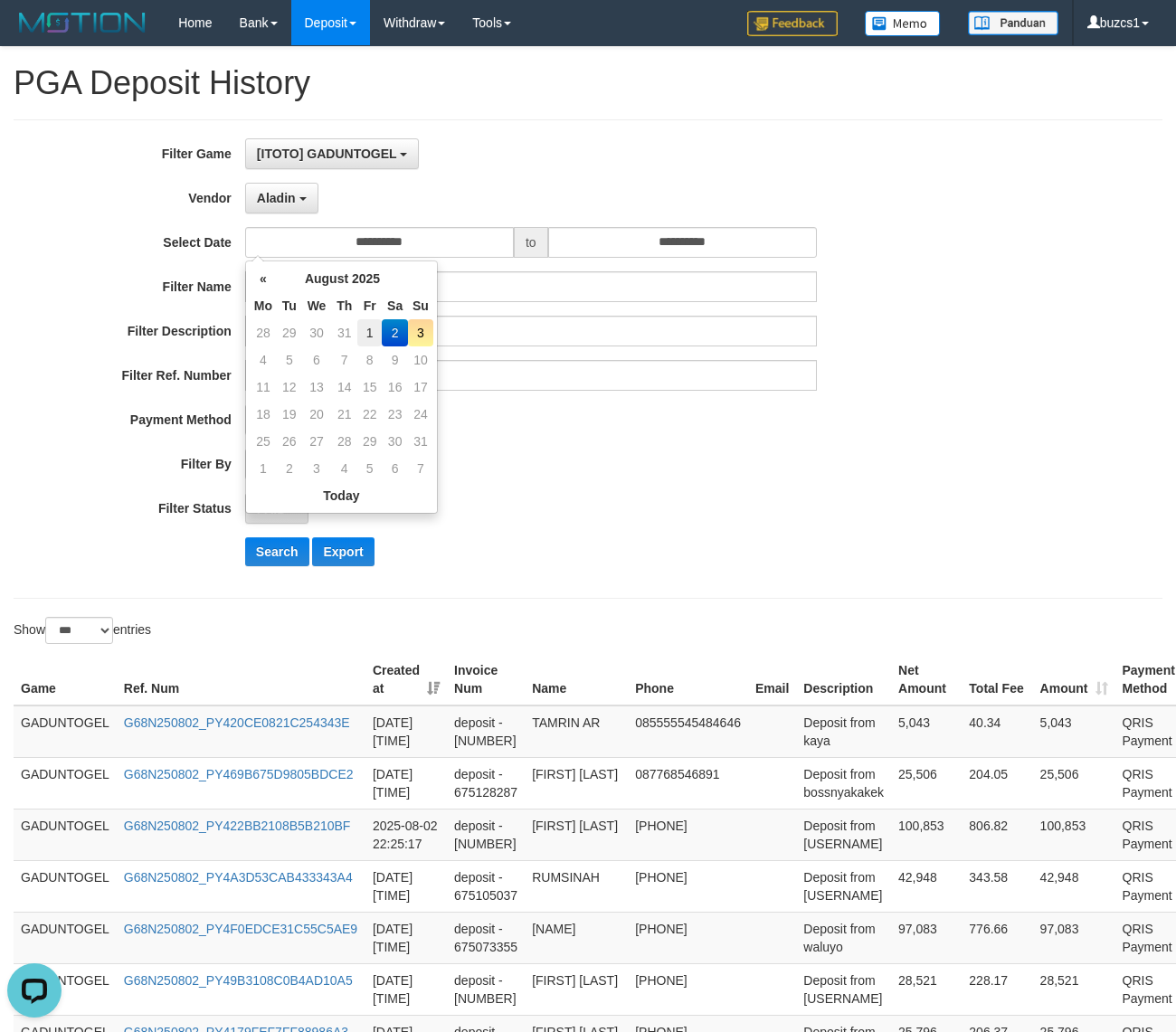 click on "1" at bounding box center [369, 333] 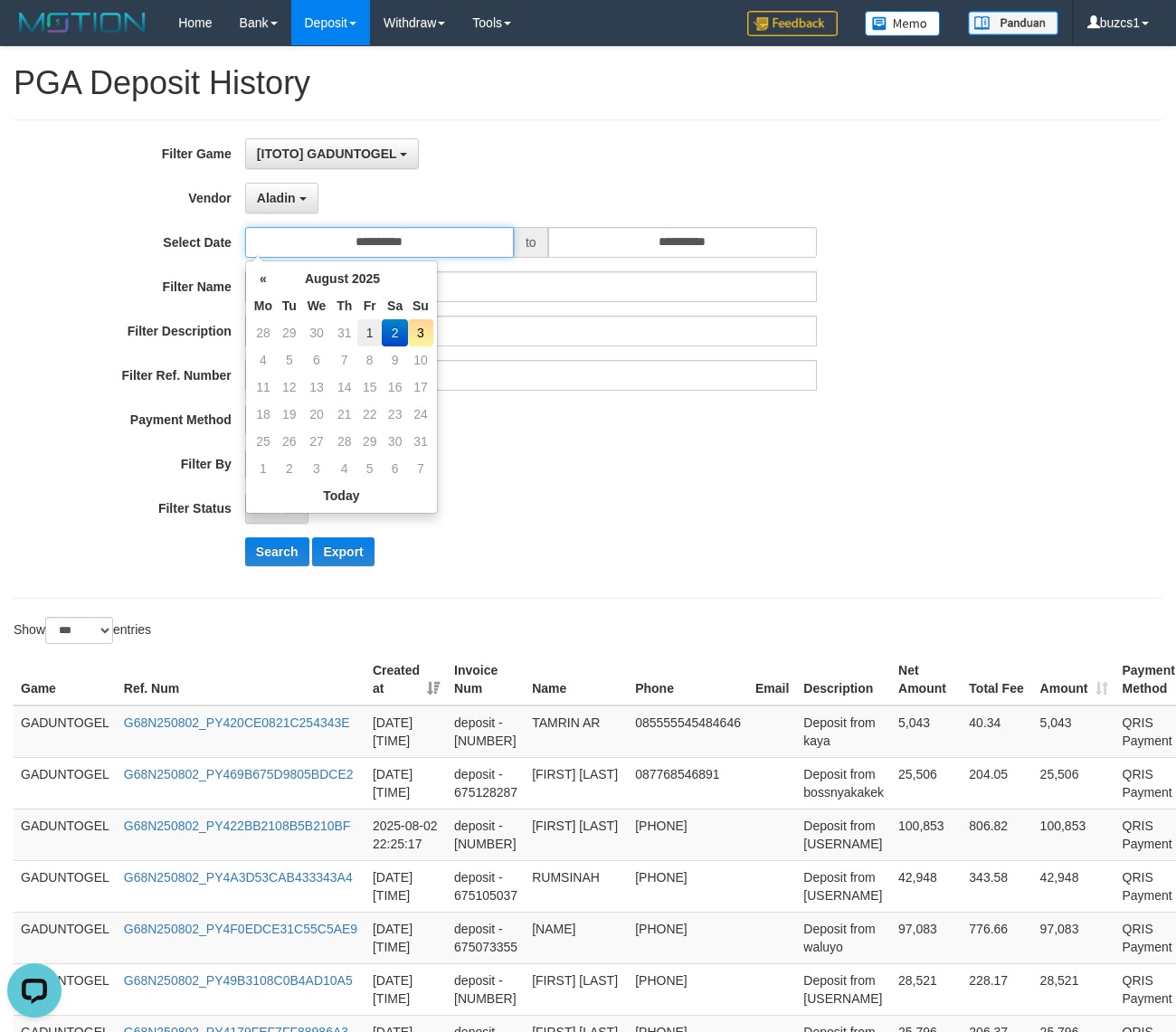type on "**********" 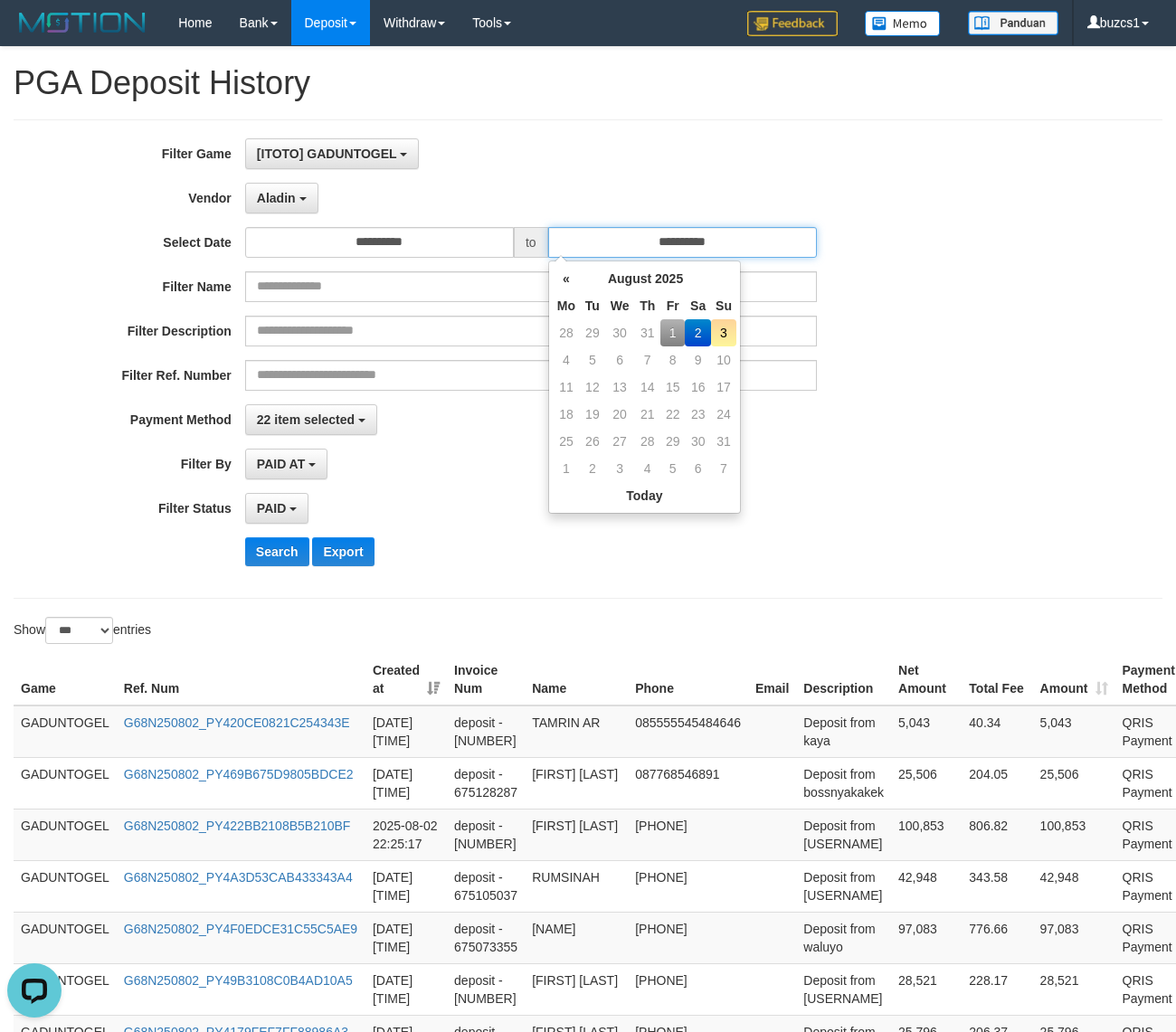 click on "**********" at bounding box center (682, 242) 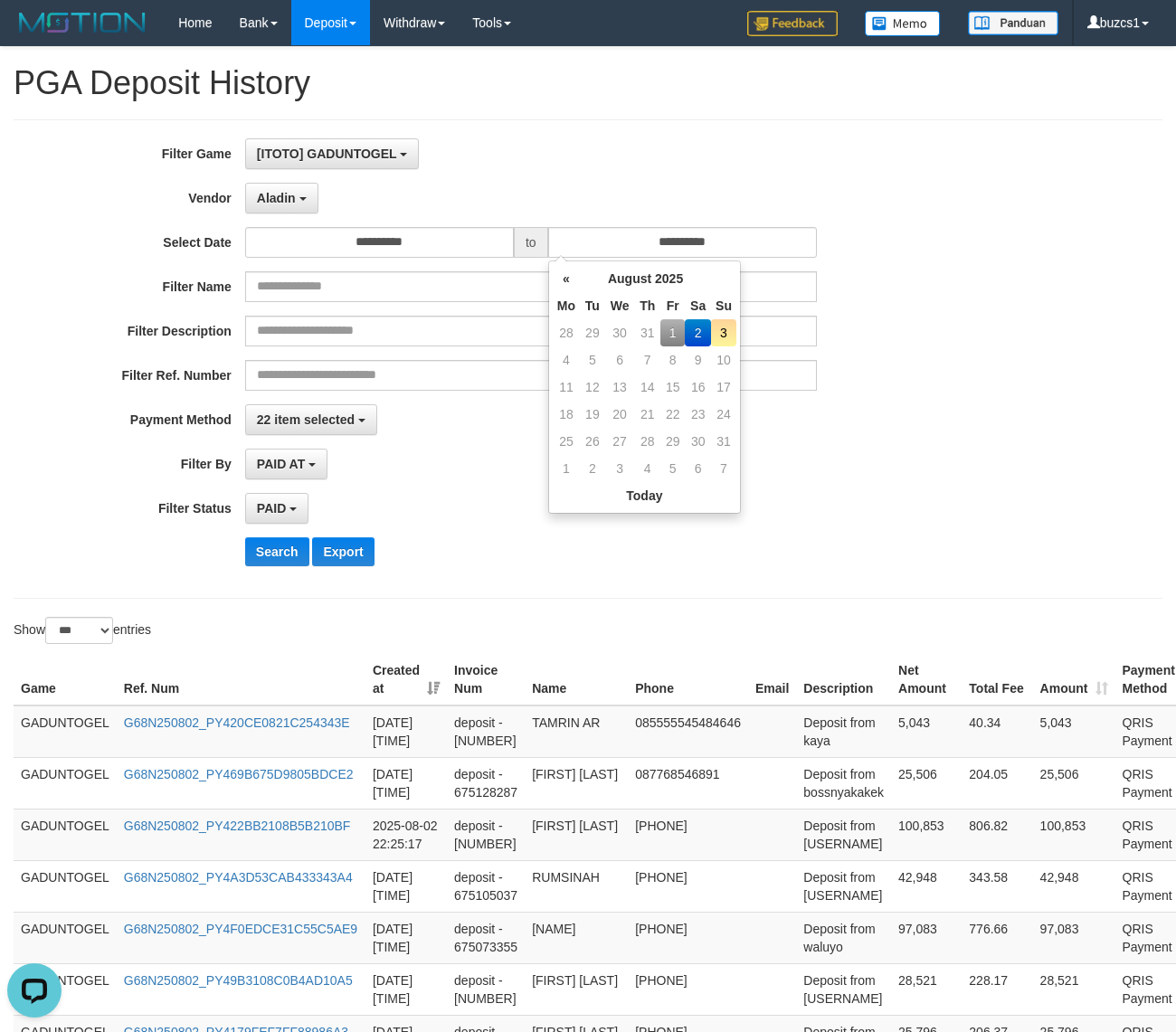 click on "1" at bounding box center [672, 333] 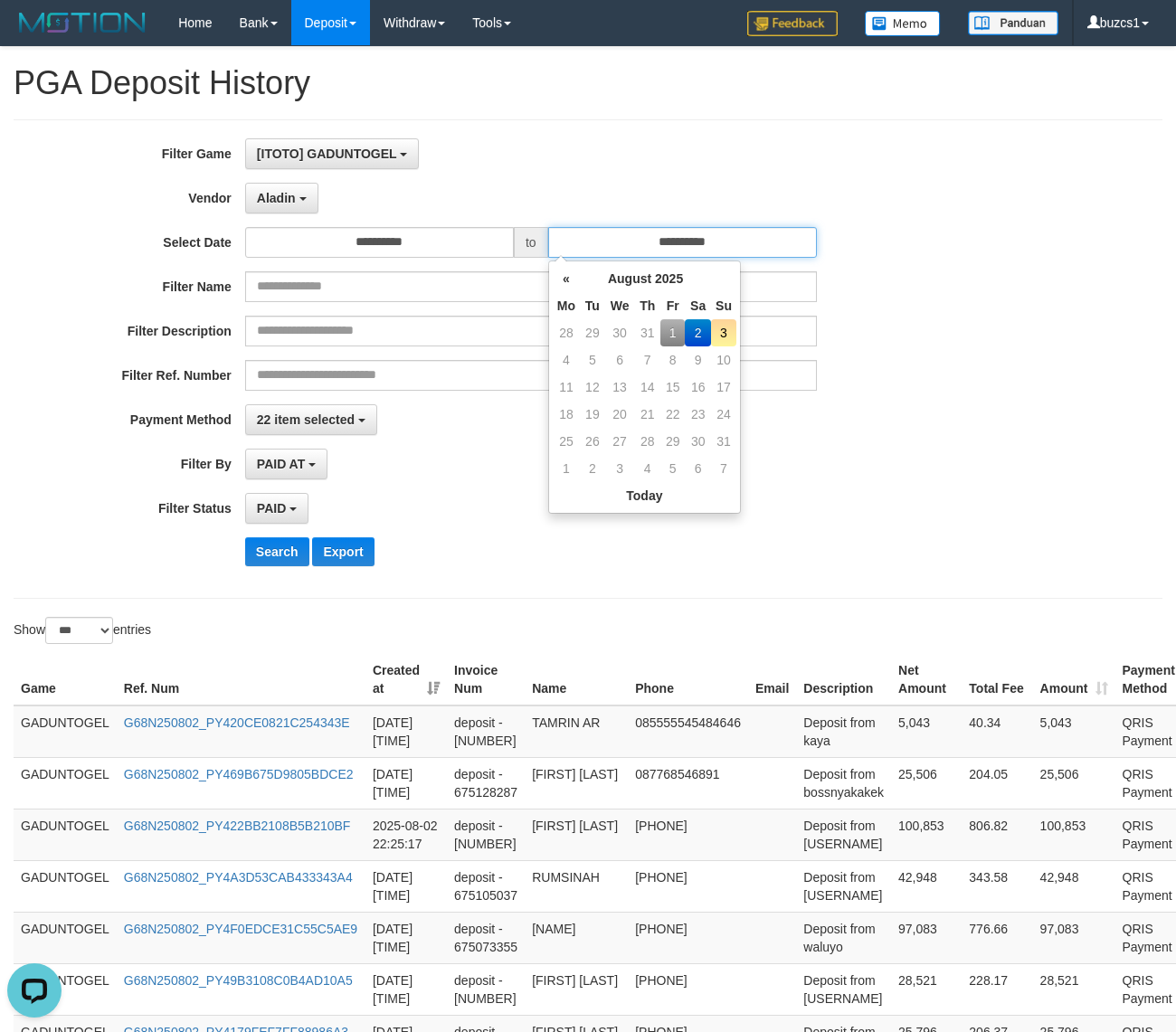 type on "**********" 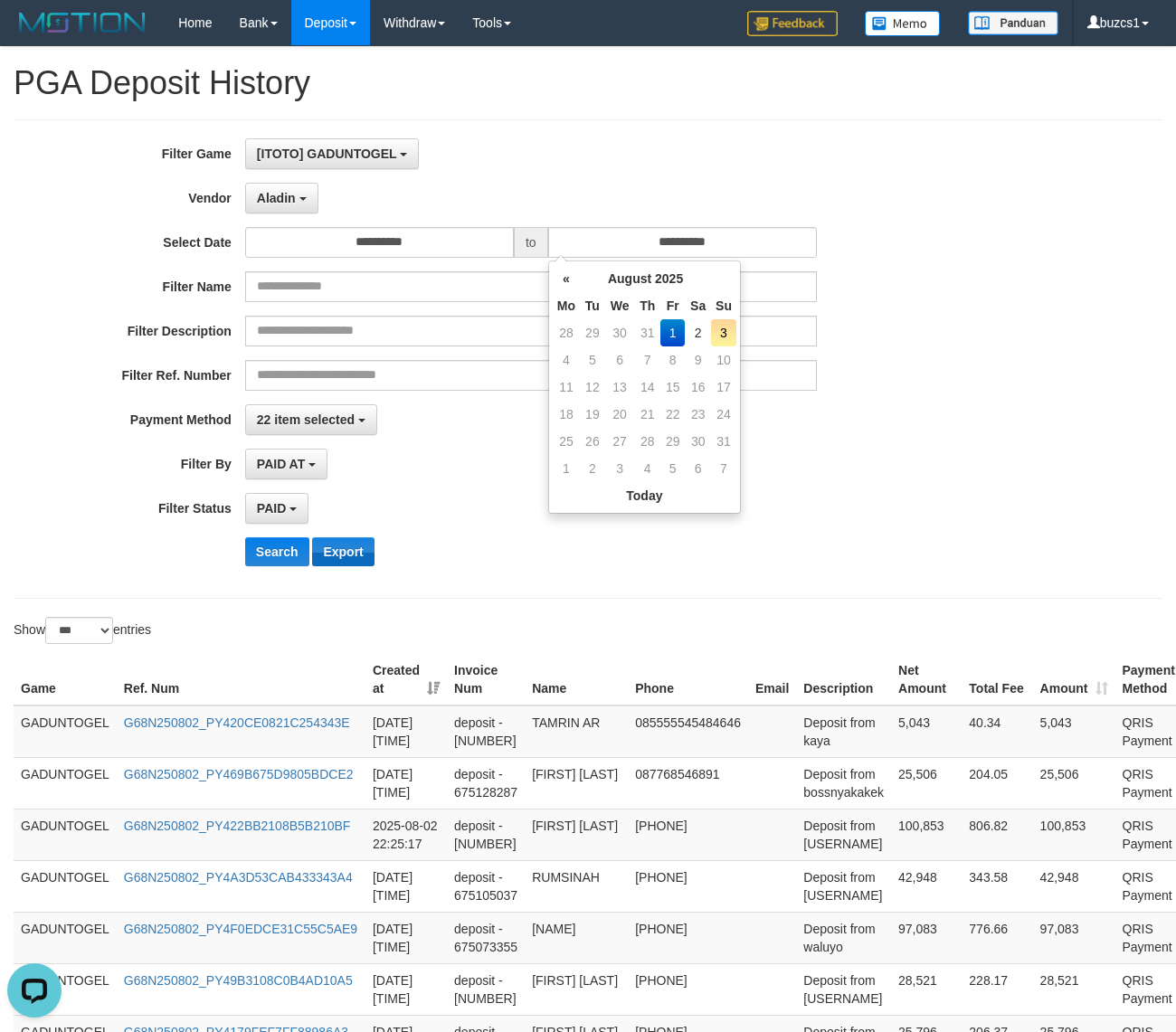 drag, startPoint x: 513, startPoint y: 525, endPoint x: 346, endPoint y: 550, distance: 168.86089 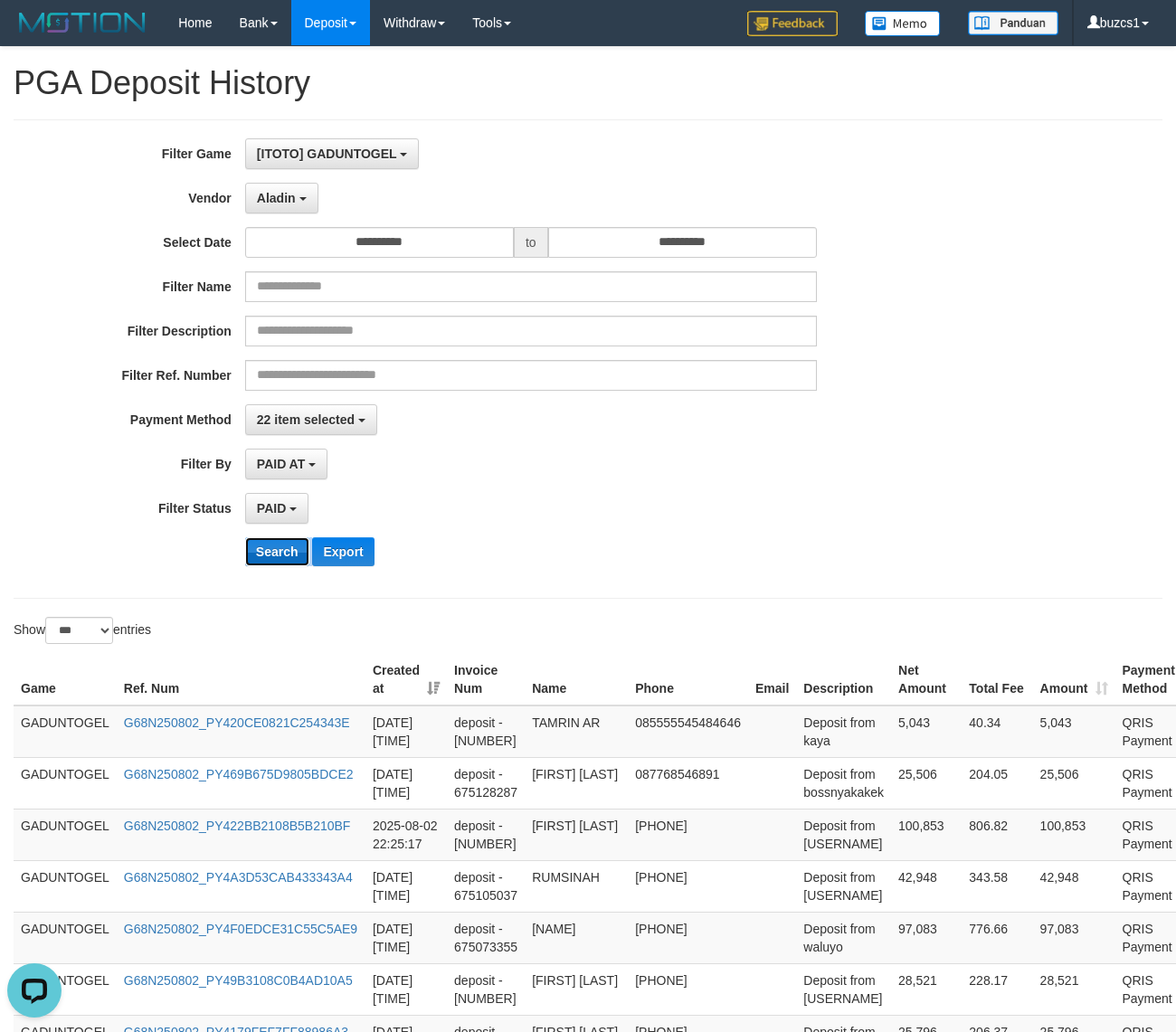click on "Search" at bounding box center (277, 552) 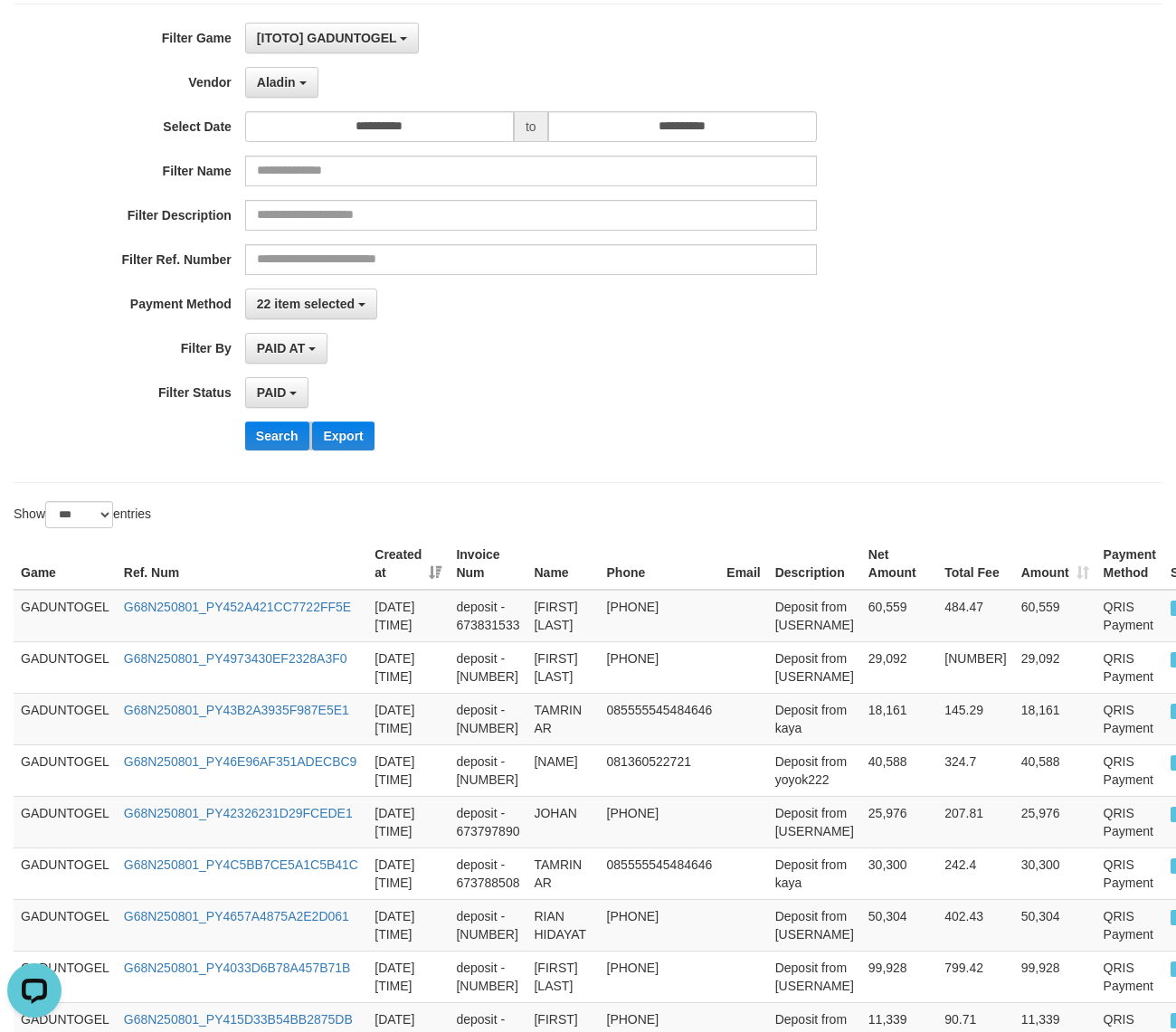 scroll, scrollTop: 0, scrollLeft: 0, axis: both 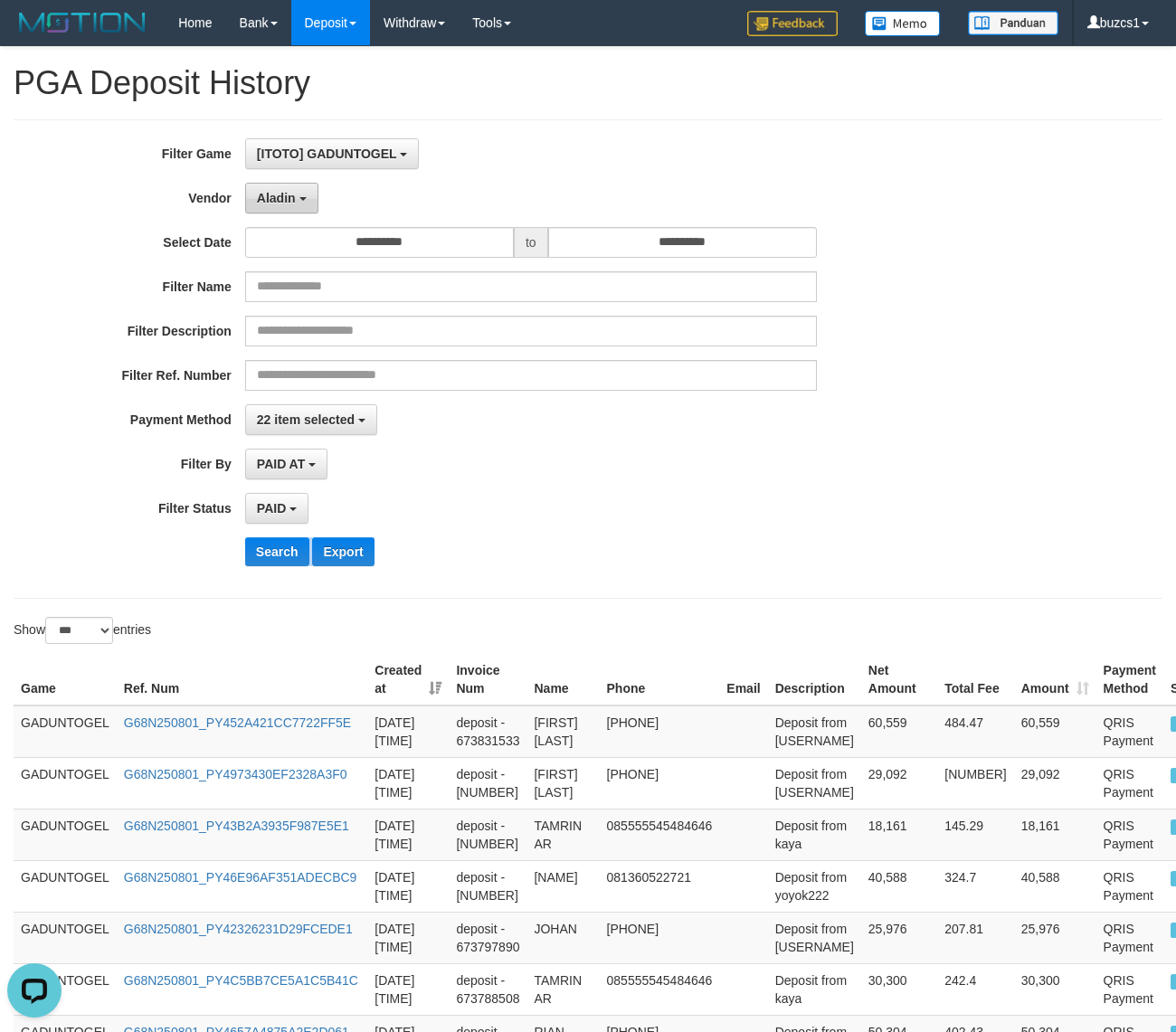 click on "Aladin" at bounding box center [276, 198] 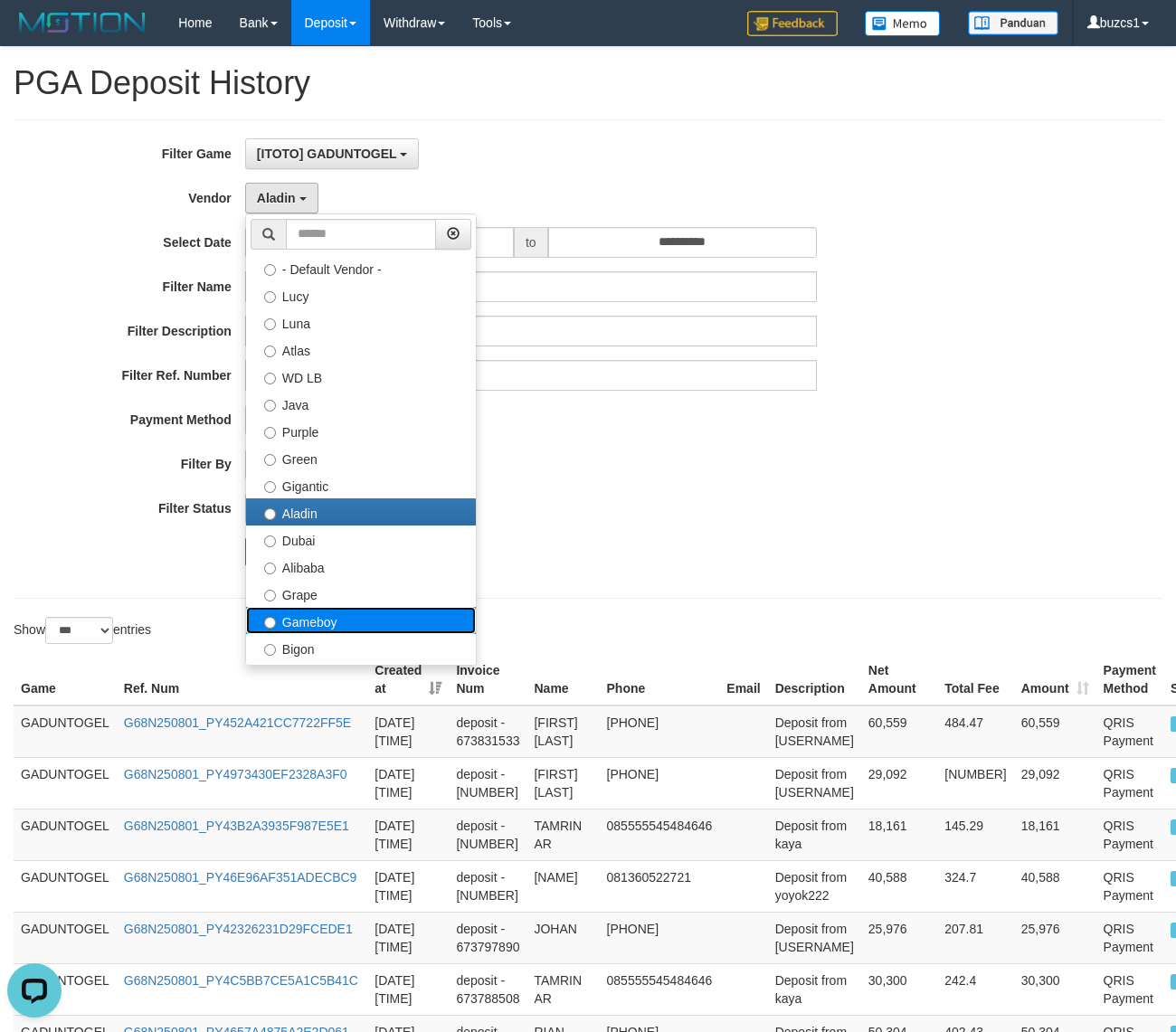 click on "Gameboy" at bounding box center [361, 620] 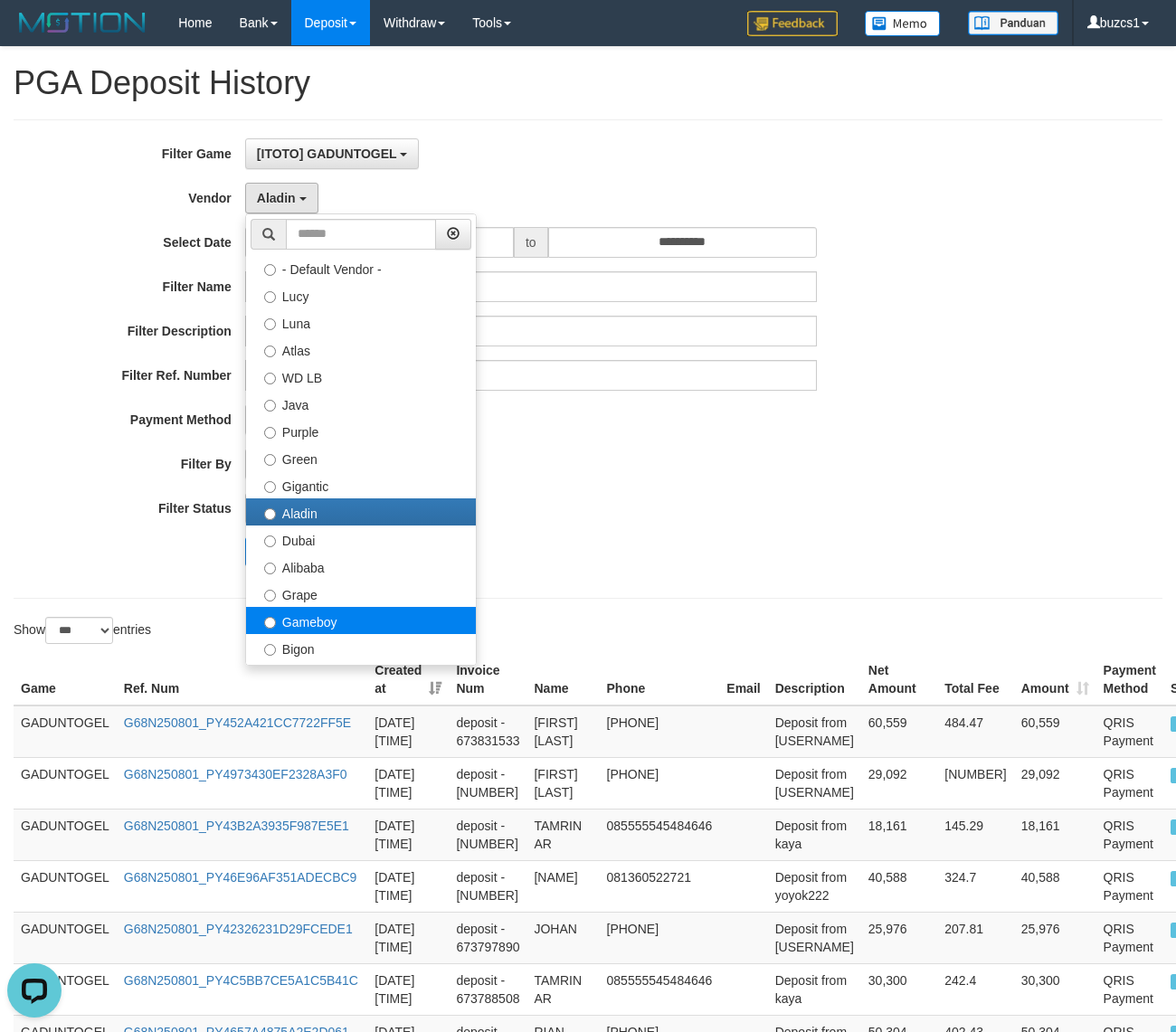 select on "**********" 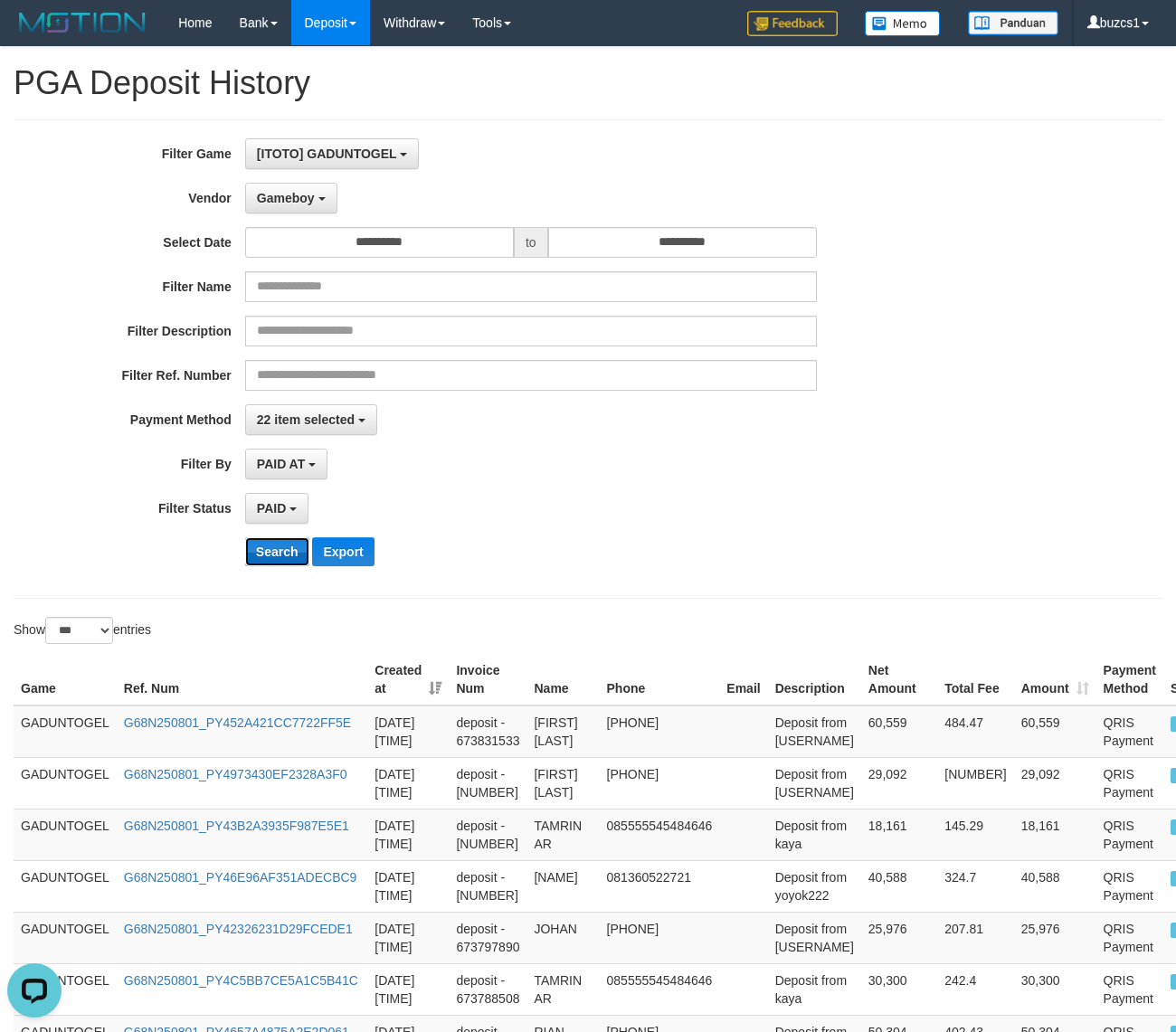 click on "Search" at bounding box center [277, 552] 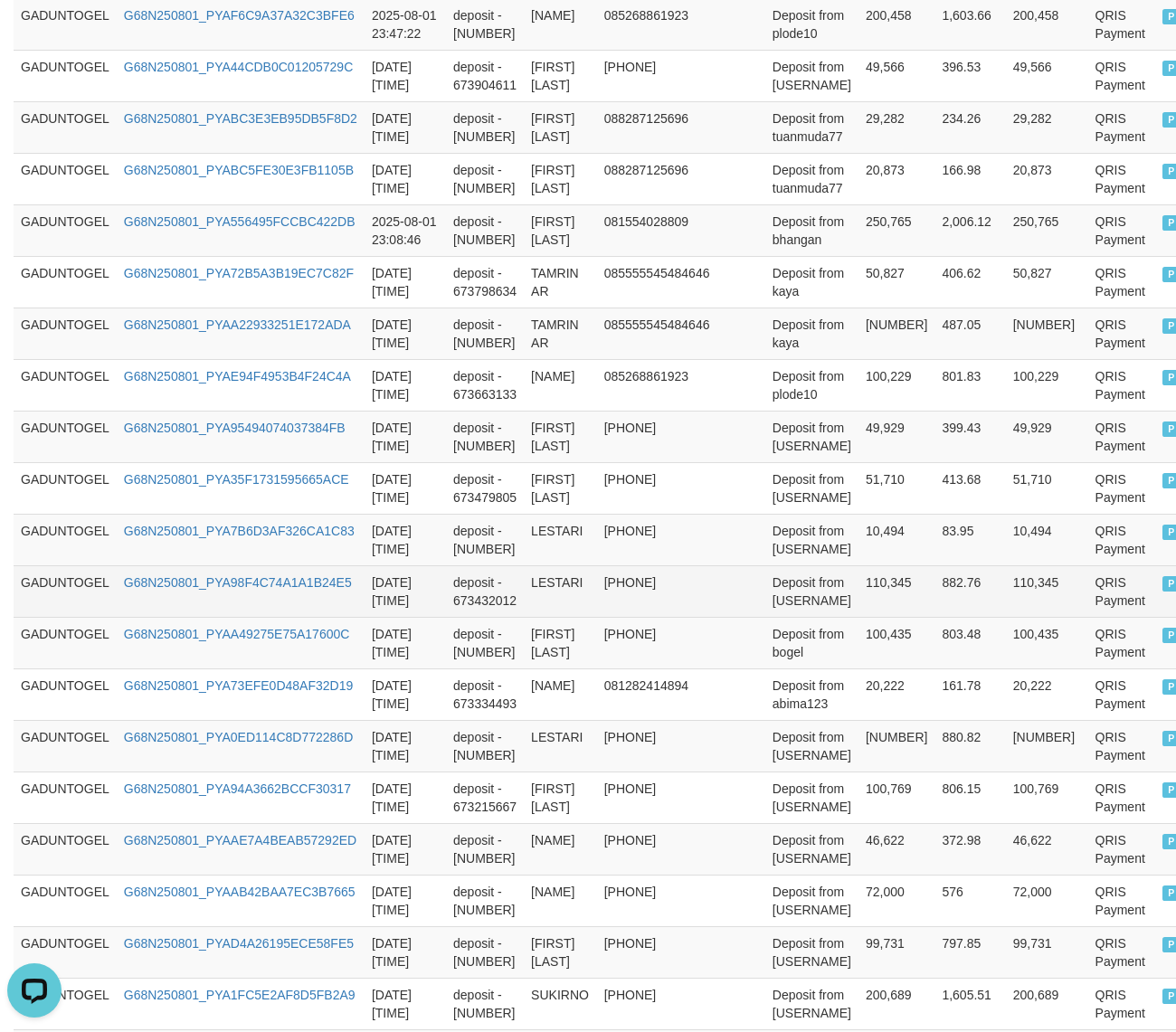 scroll, scrollTop: 229, scrollLeft: 0, axis: vertical 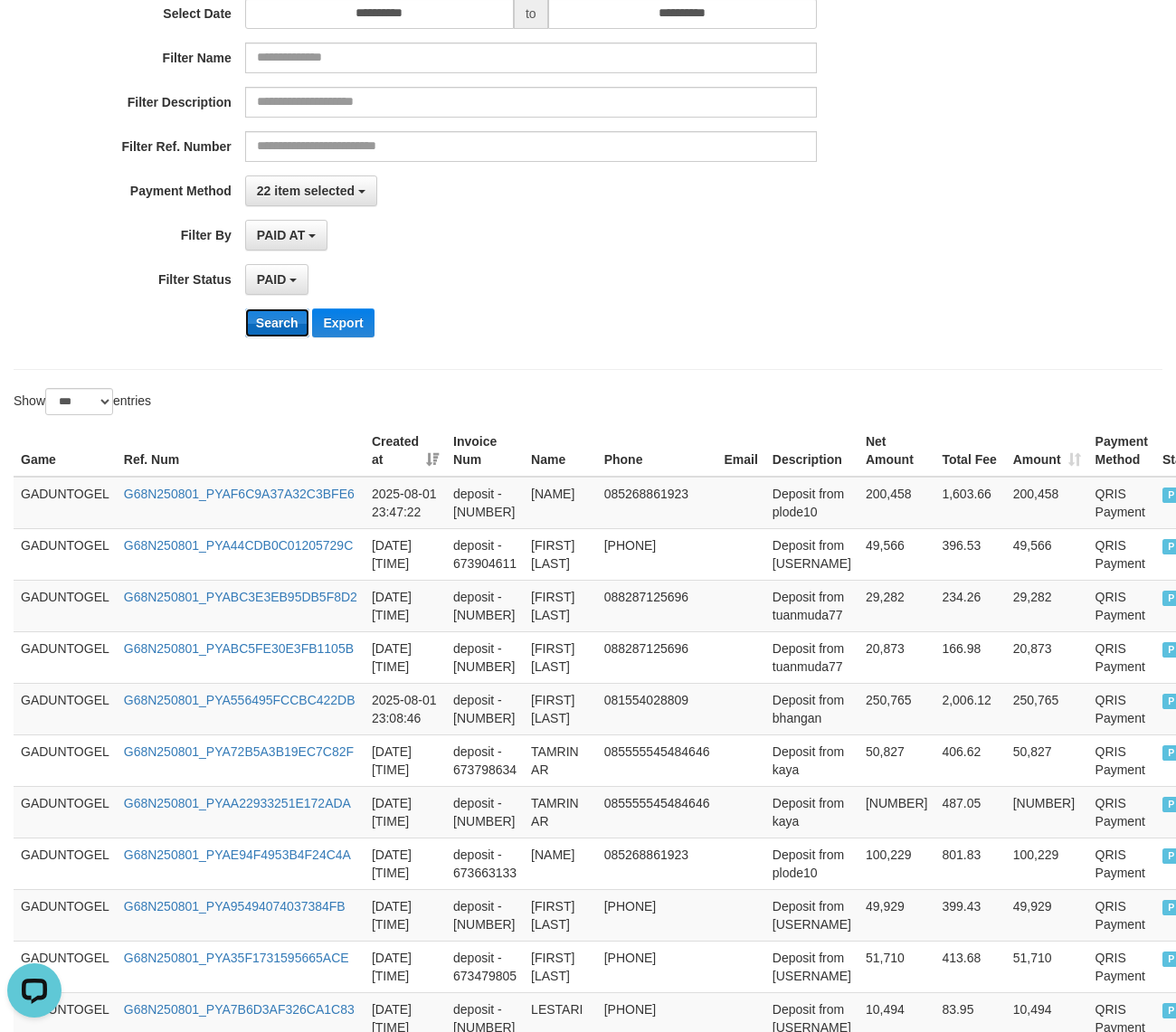 click on "Search" at bounding box center (277, 323) 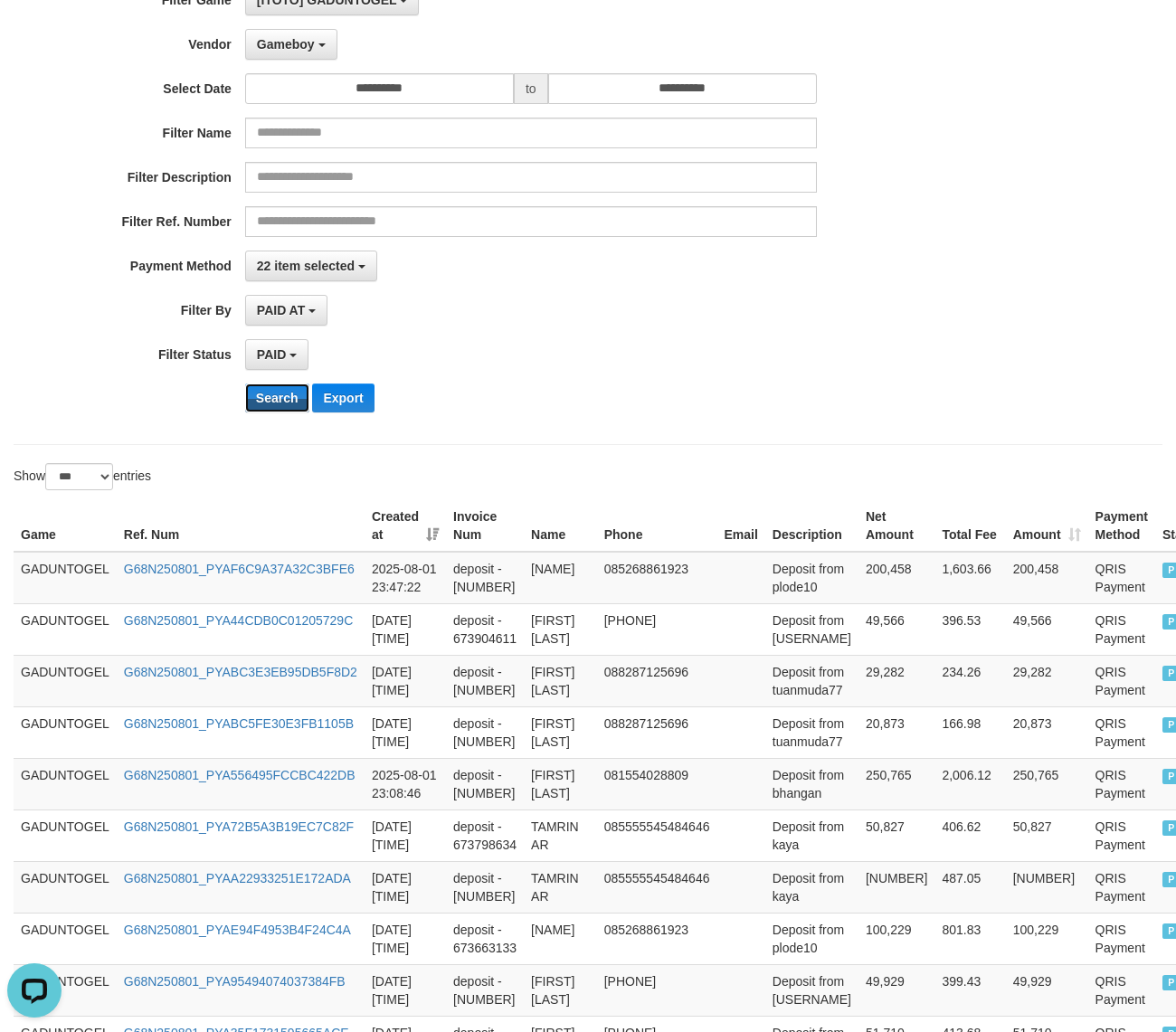 scroll, scrollTop: 0, scrollLeft: 0, axis: both 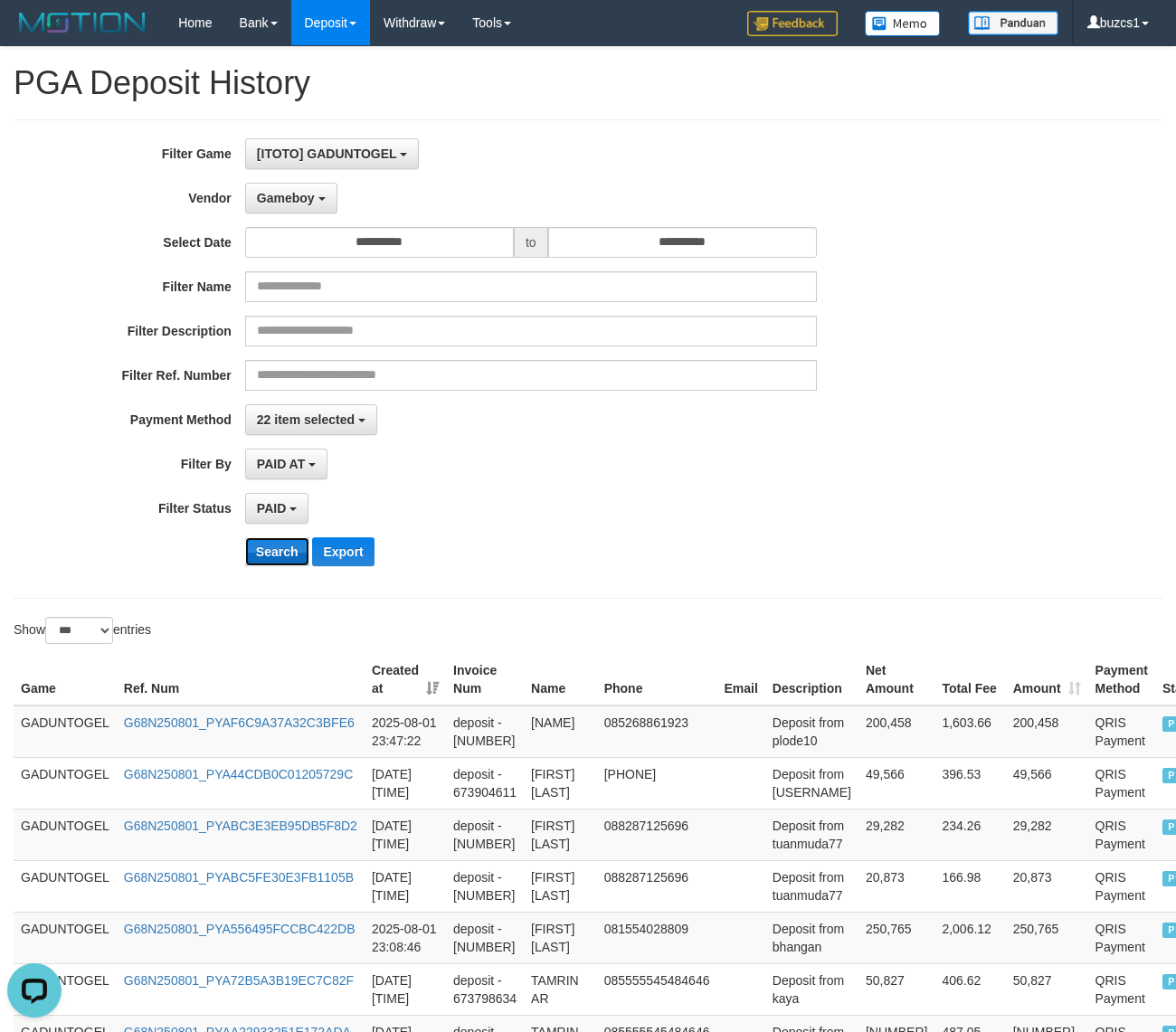 click on "Search" at bounding box center (277, 552) 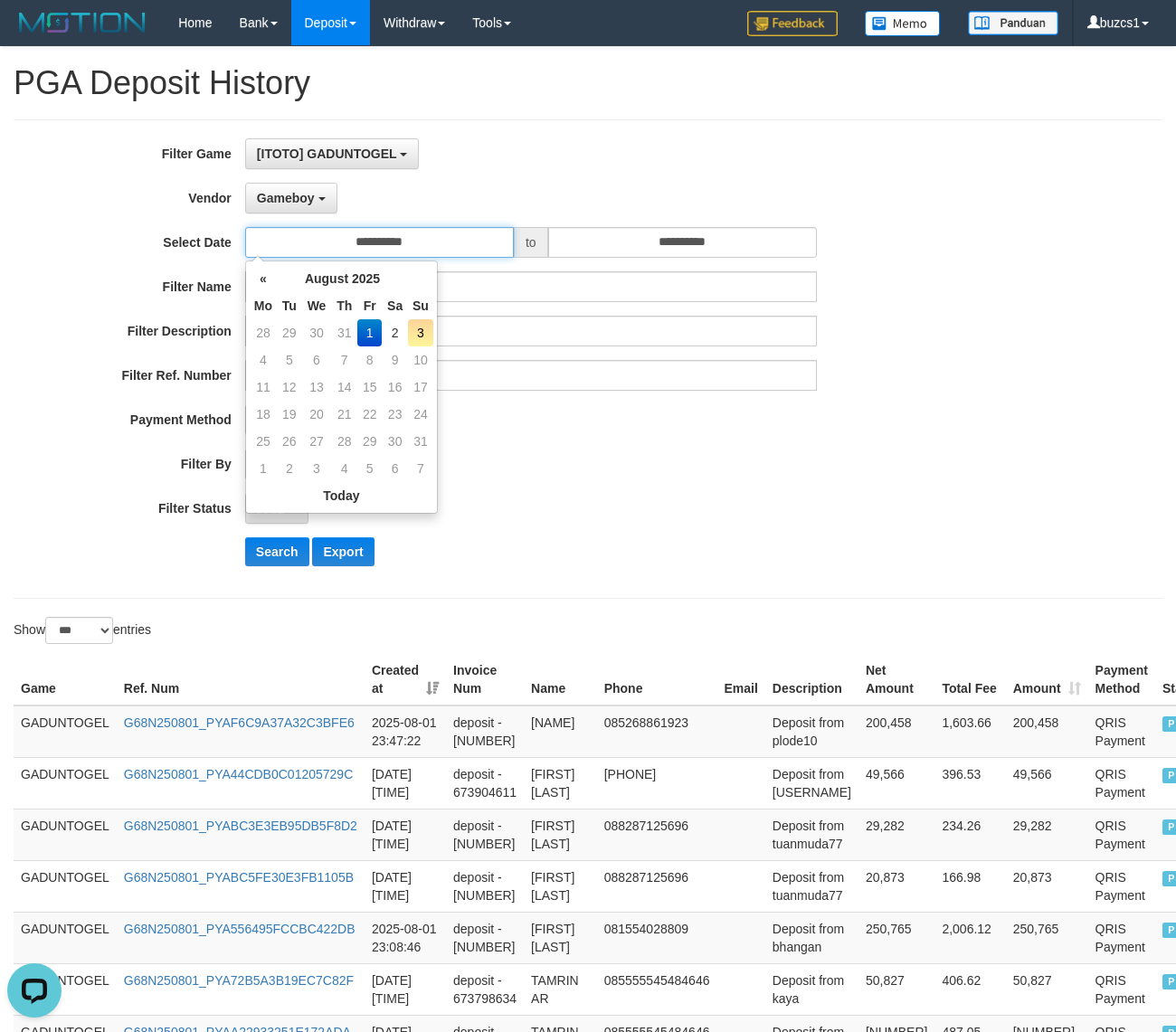 click on "**********" at bounding box center [379, 242] 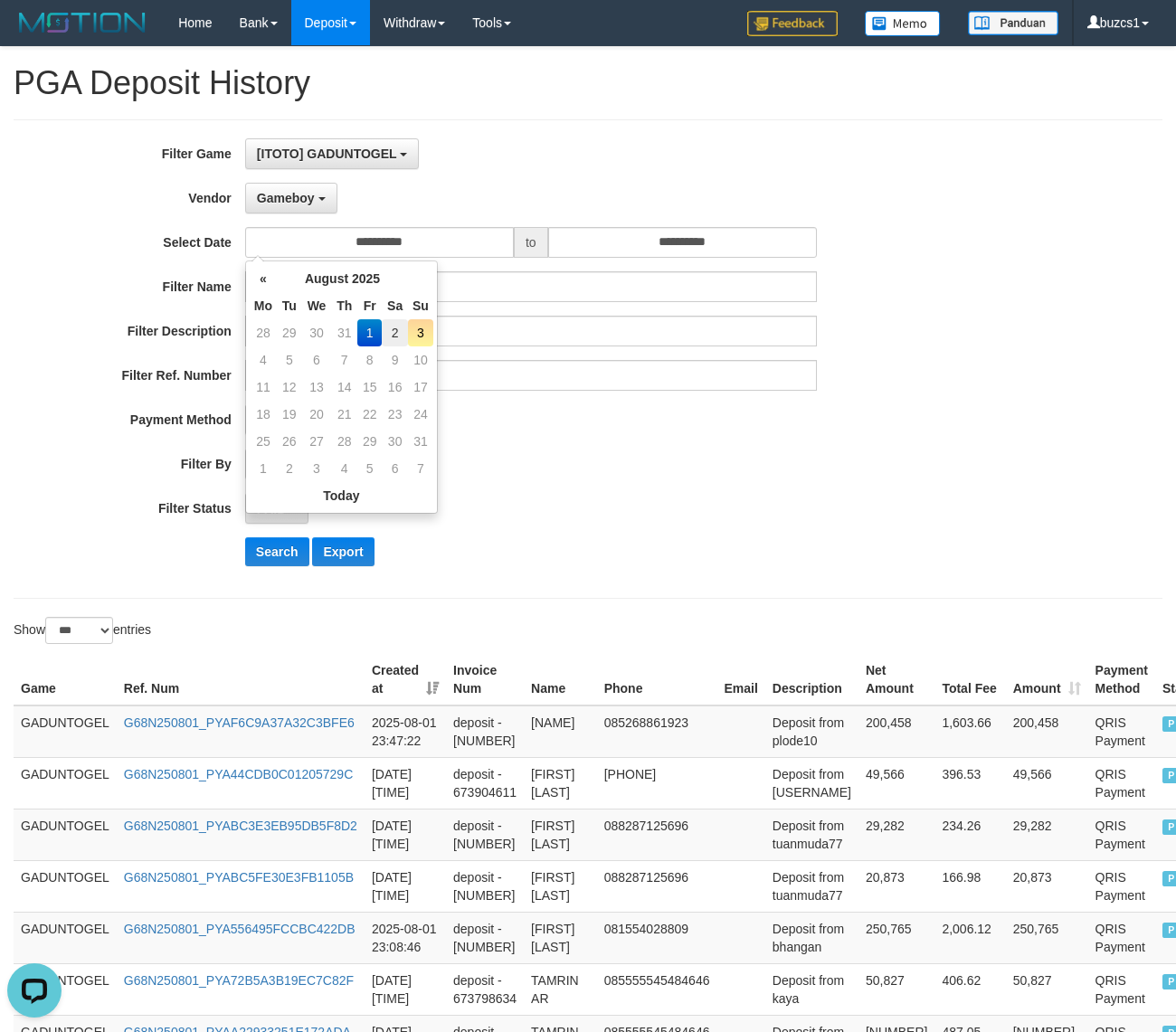 click on "2" at bounding box center [394, 333] 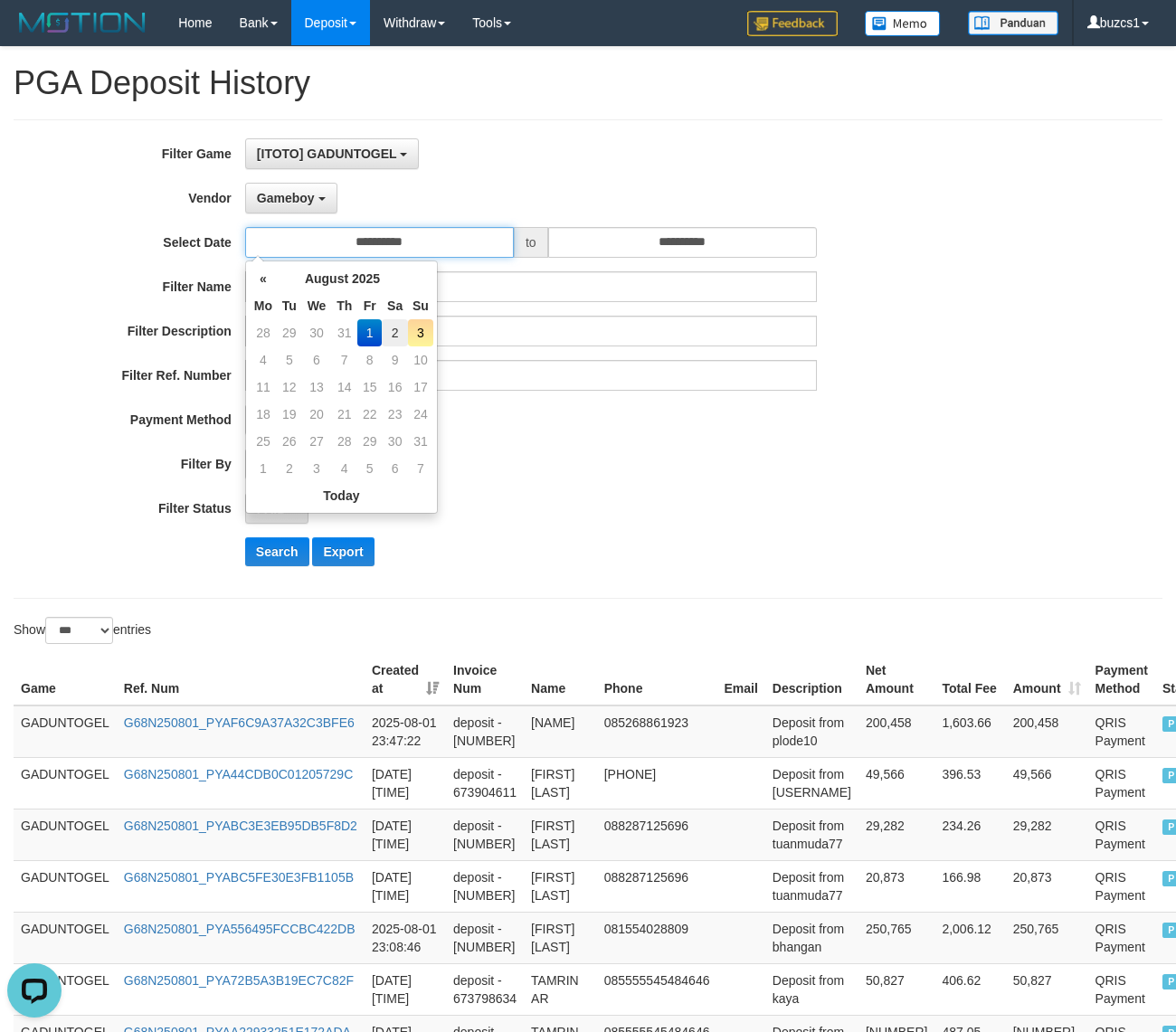type on "**********" 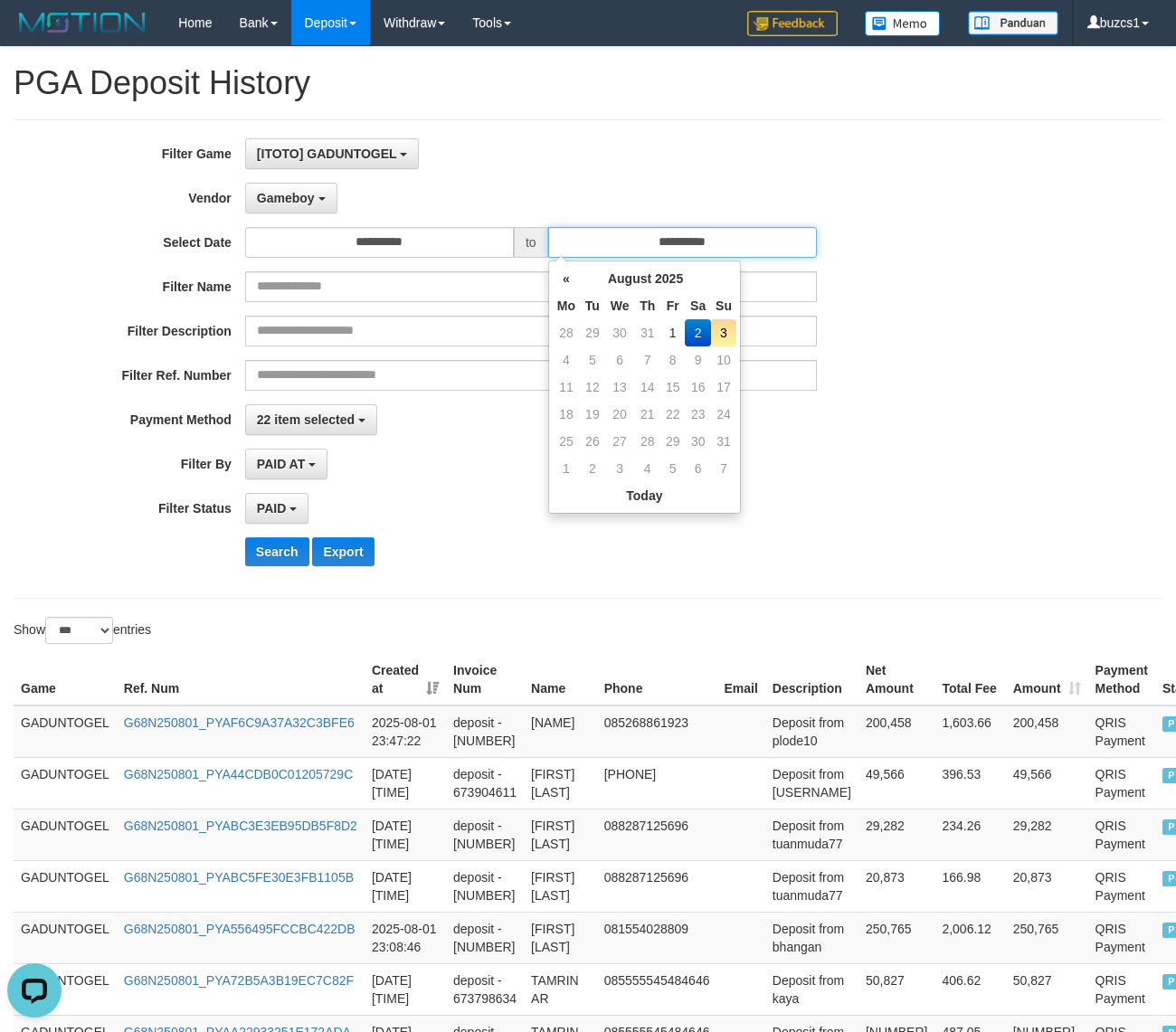 click on "**********" at bounding box center [682, 242] 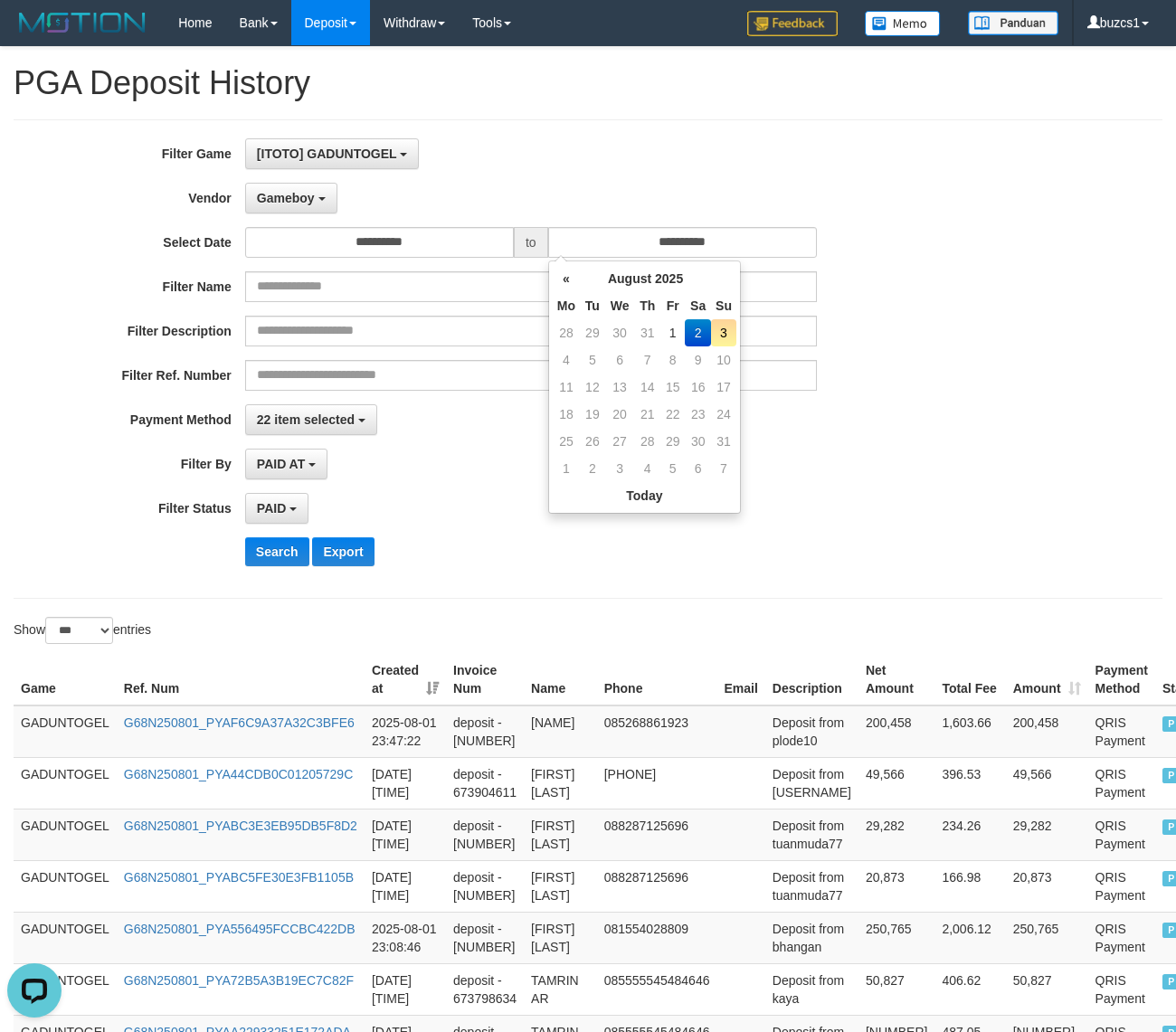 click on "2" at bounding box center (697, 333) 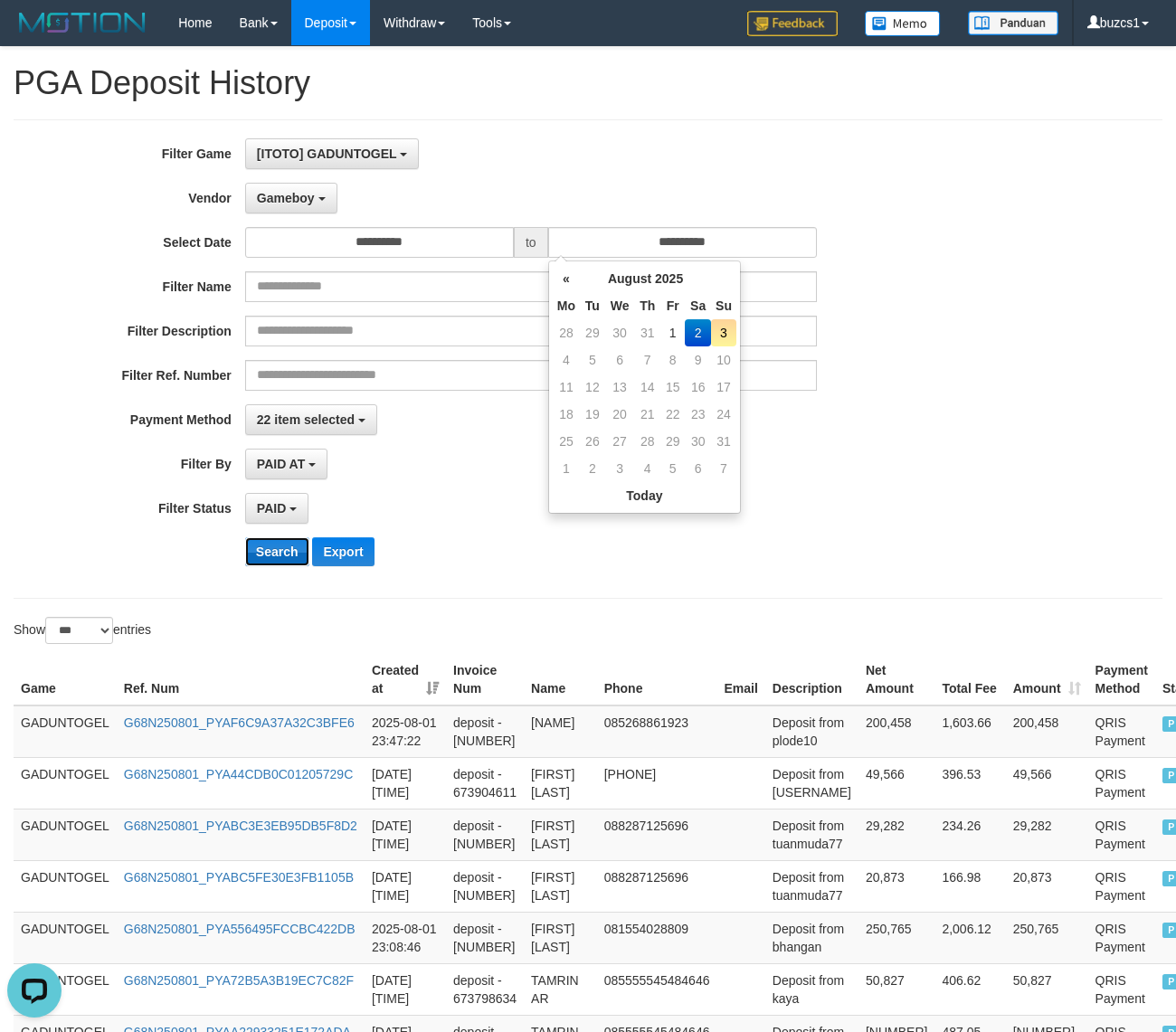 click on "Search" at bounding box center (277, 552) 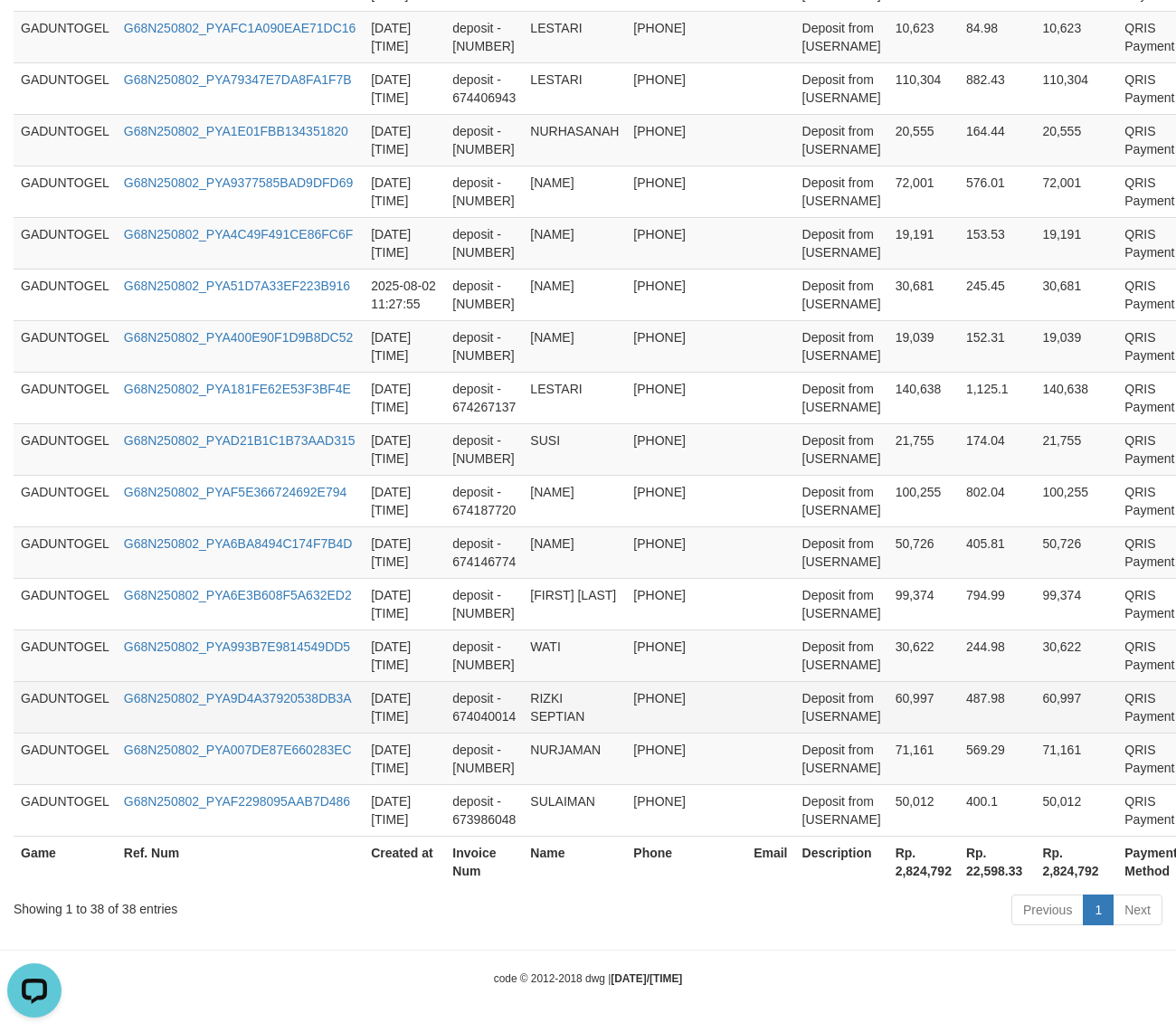 scroll, scrollTop: 2327, scrollLeft: 0, axis: vertical 